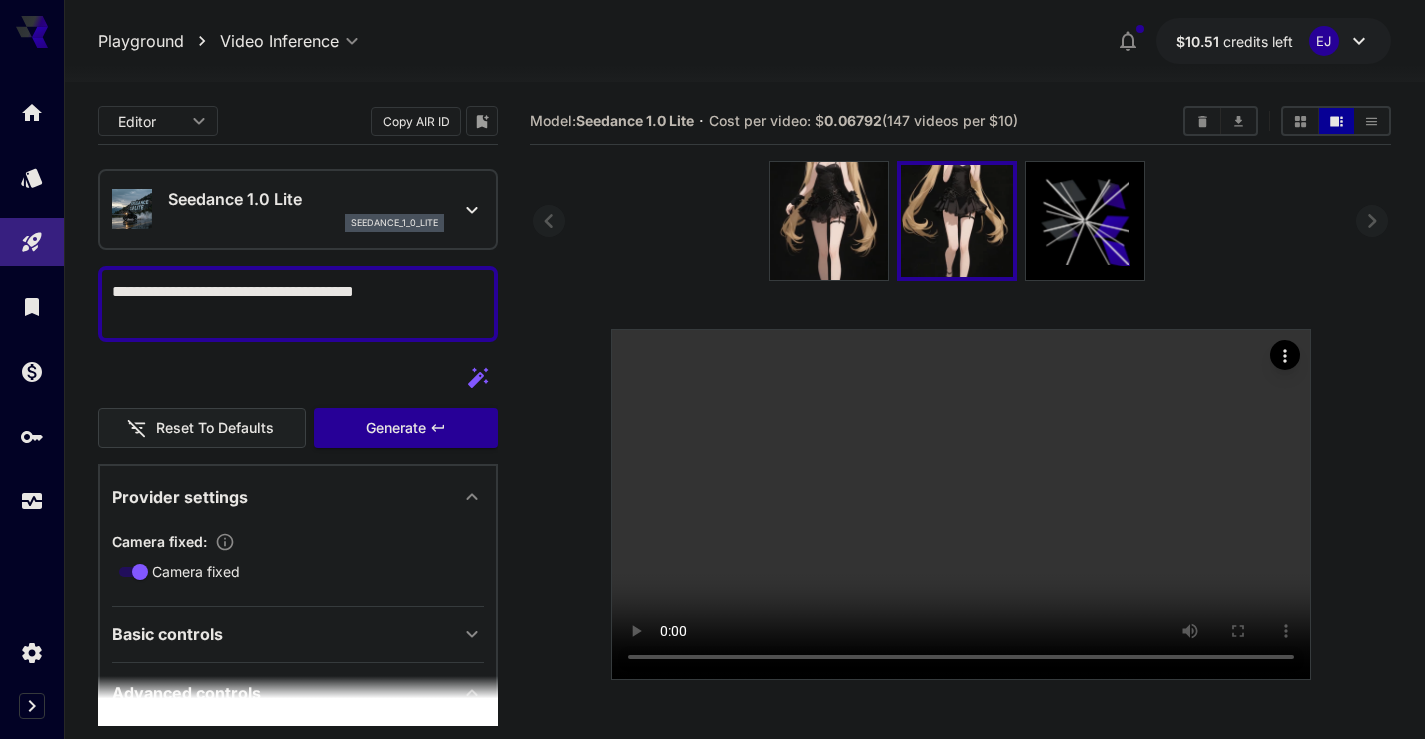 scroll, scrollTop: 0, scrollLeft: 0, axis: both 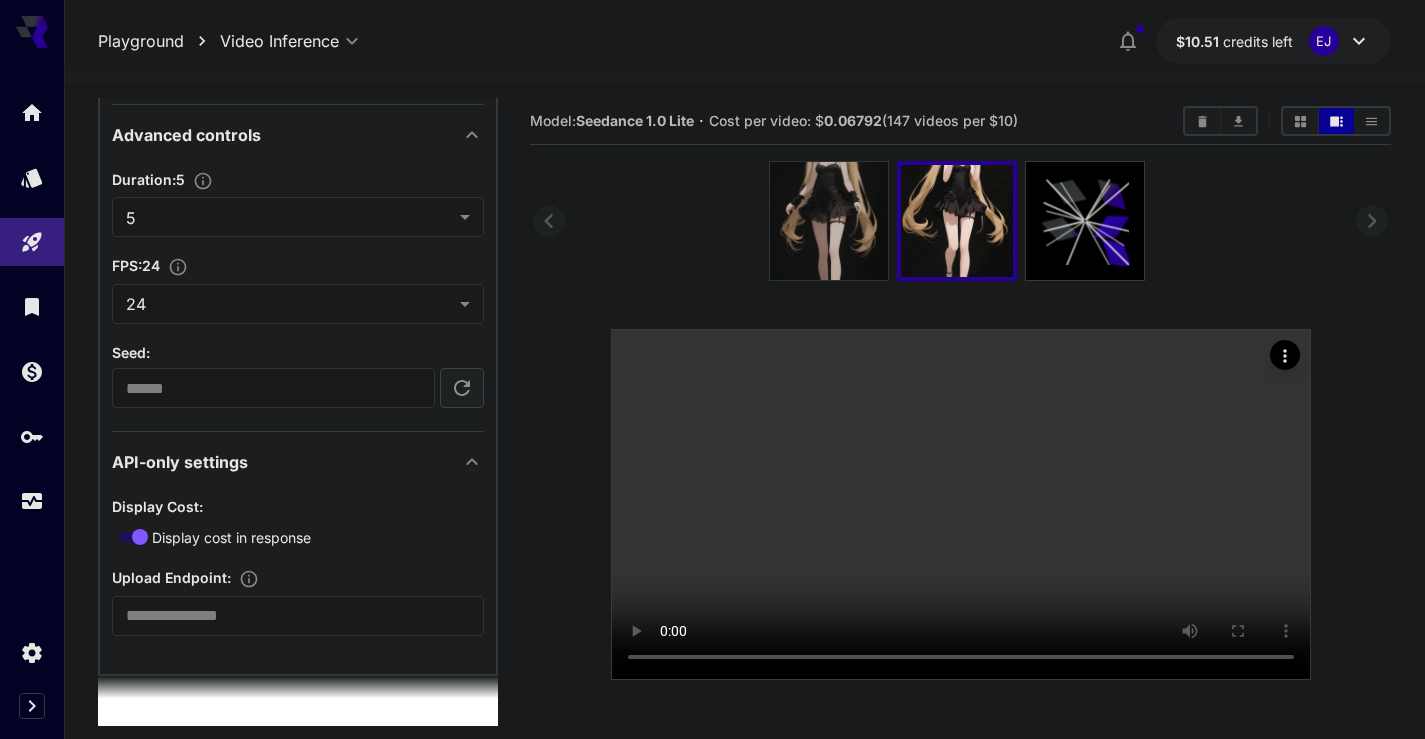 click at bounding box center (829, 221) 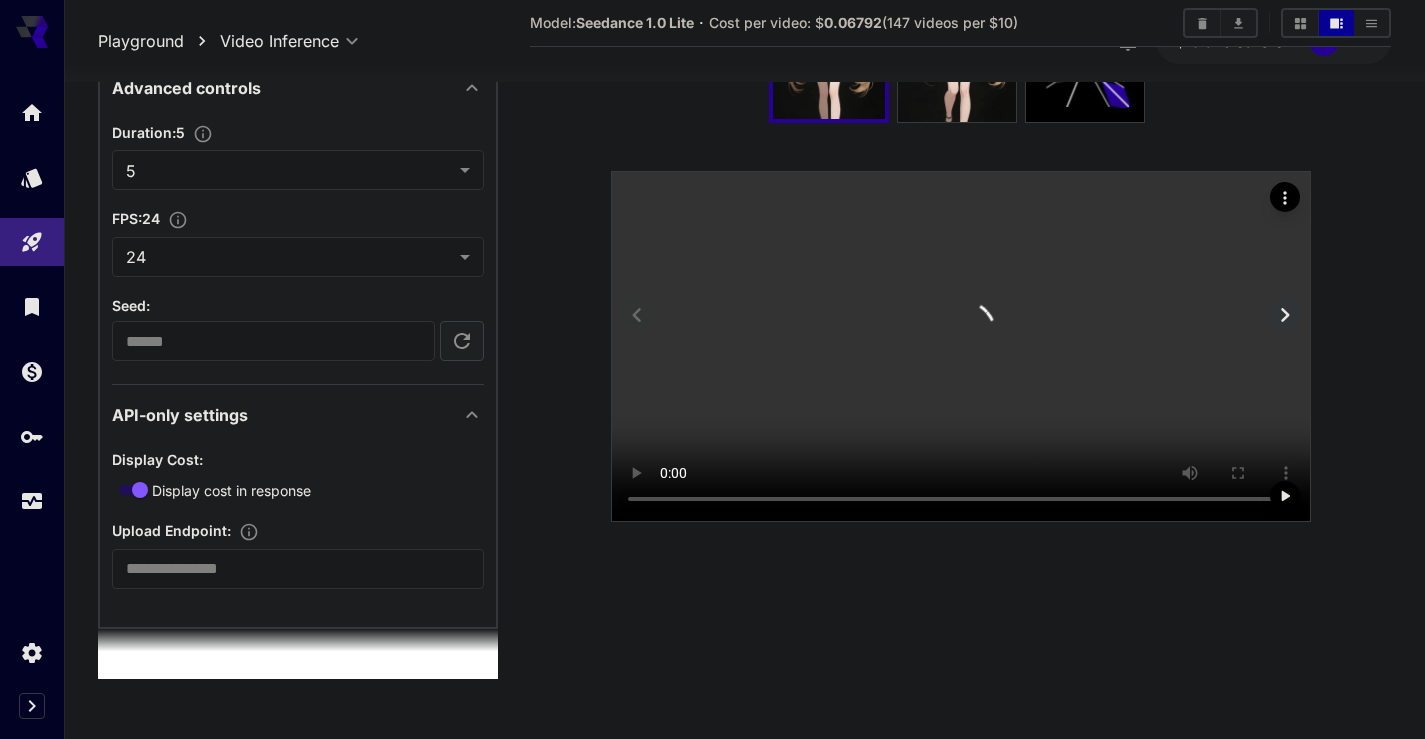 scroll, scrollTop: 840, scrollLeft: 0, axis: vertical 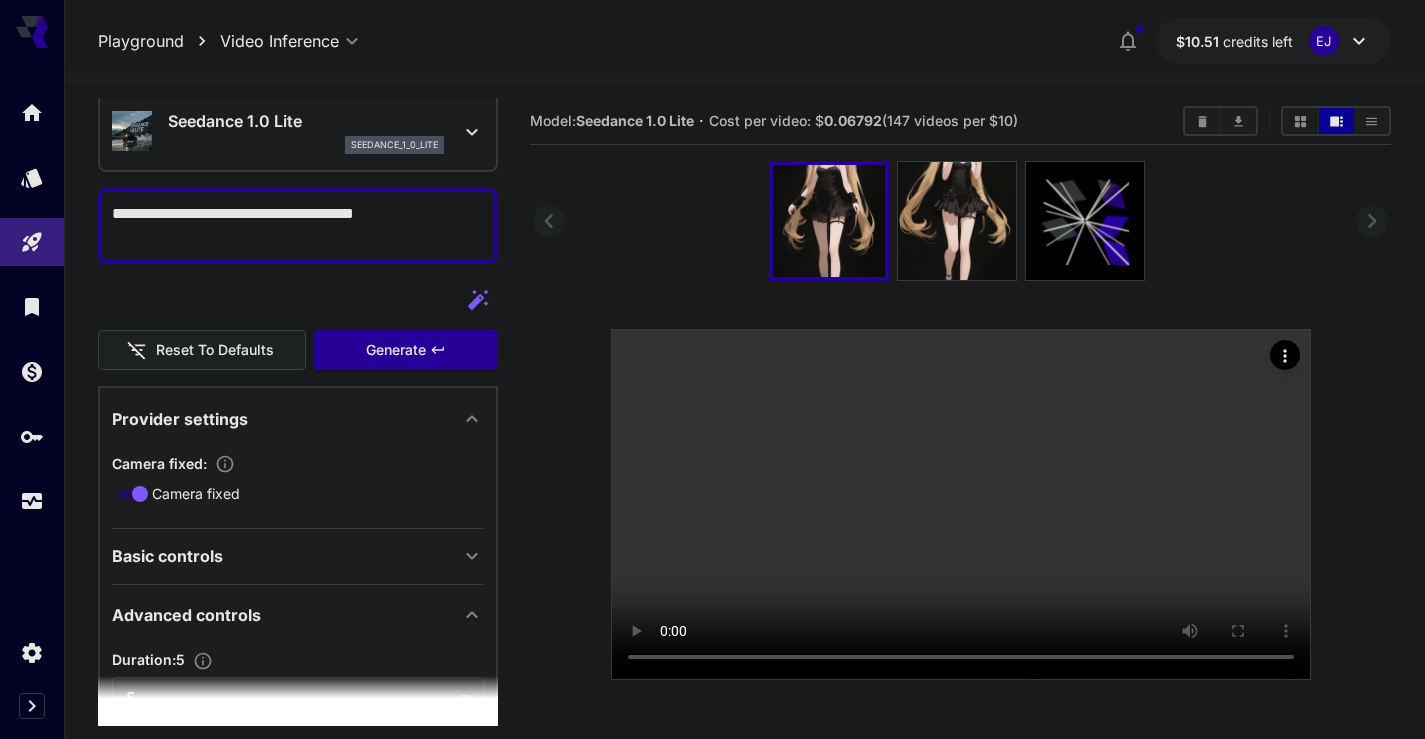 click on "**********" at bounding box center [298, 226] 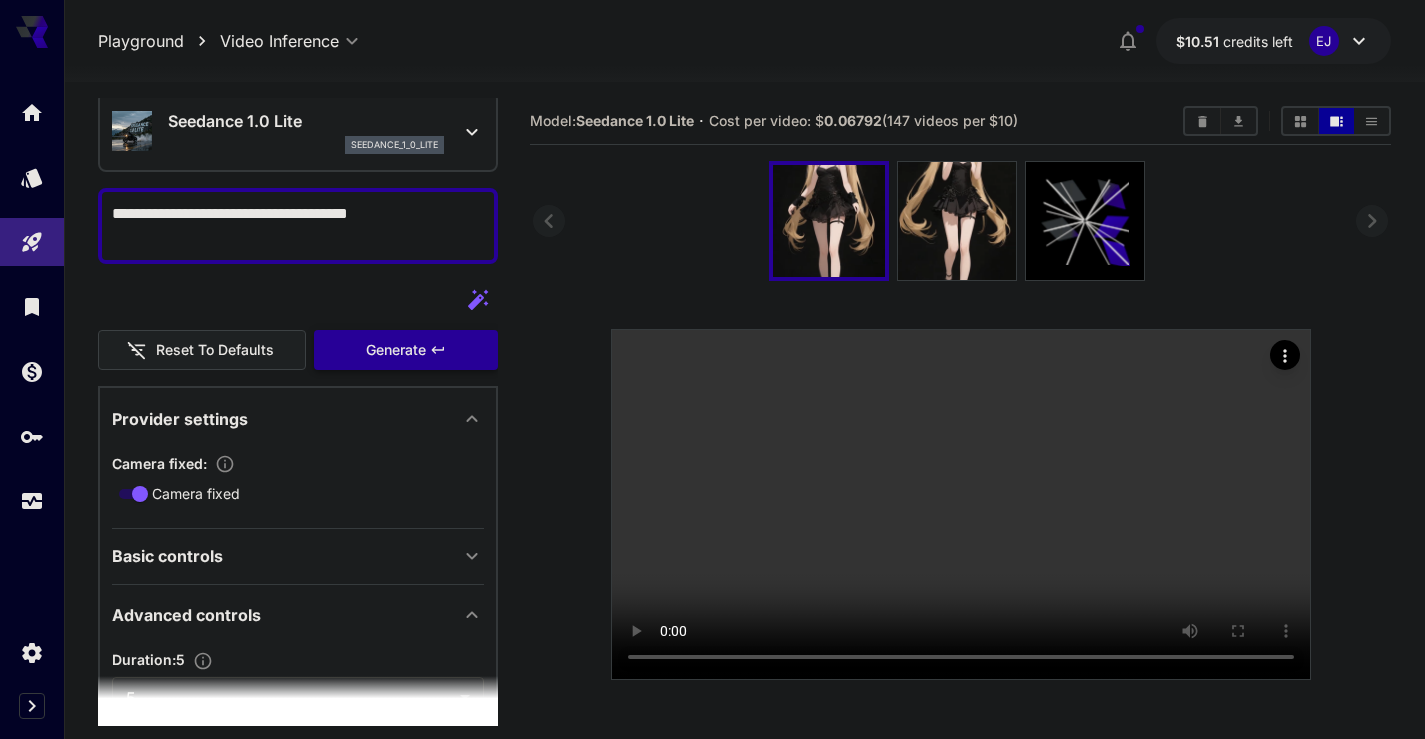 type on "**********" 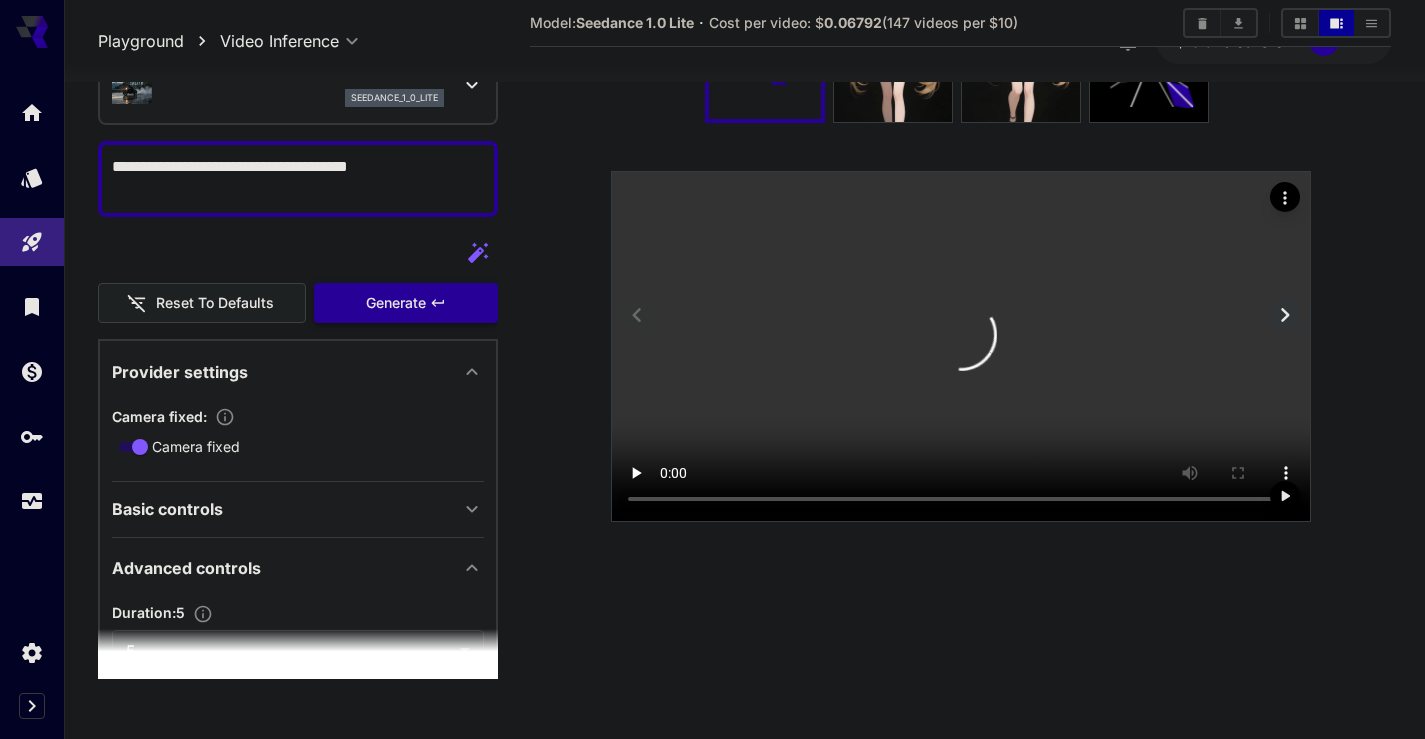 scroll, scrollTop: 350, scrollLeft: 0, axis: vertical 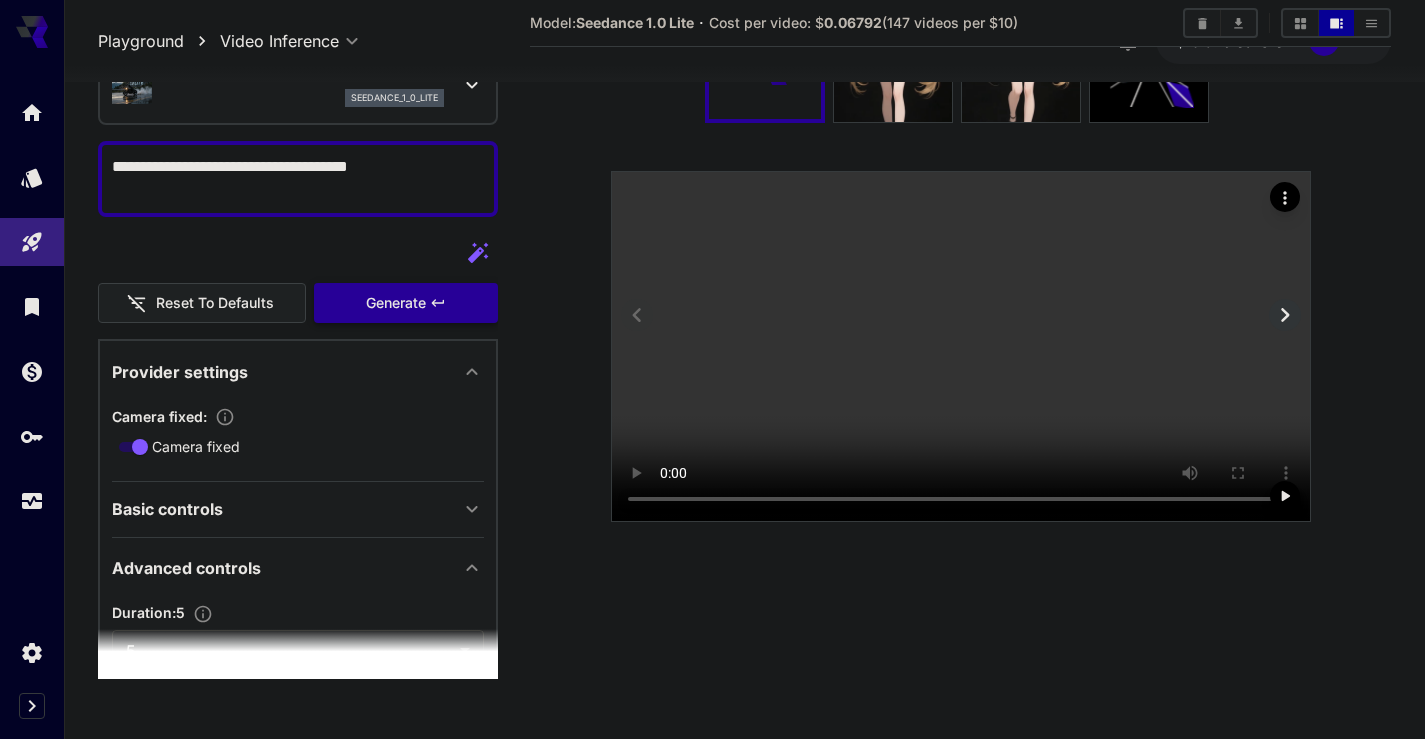 click at bounding box center (961, 346) 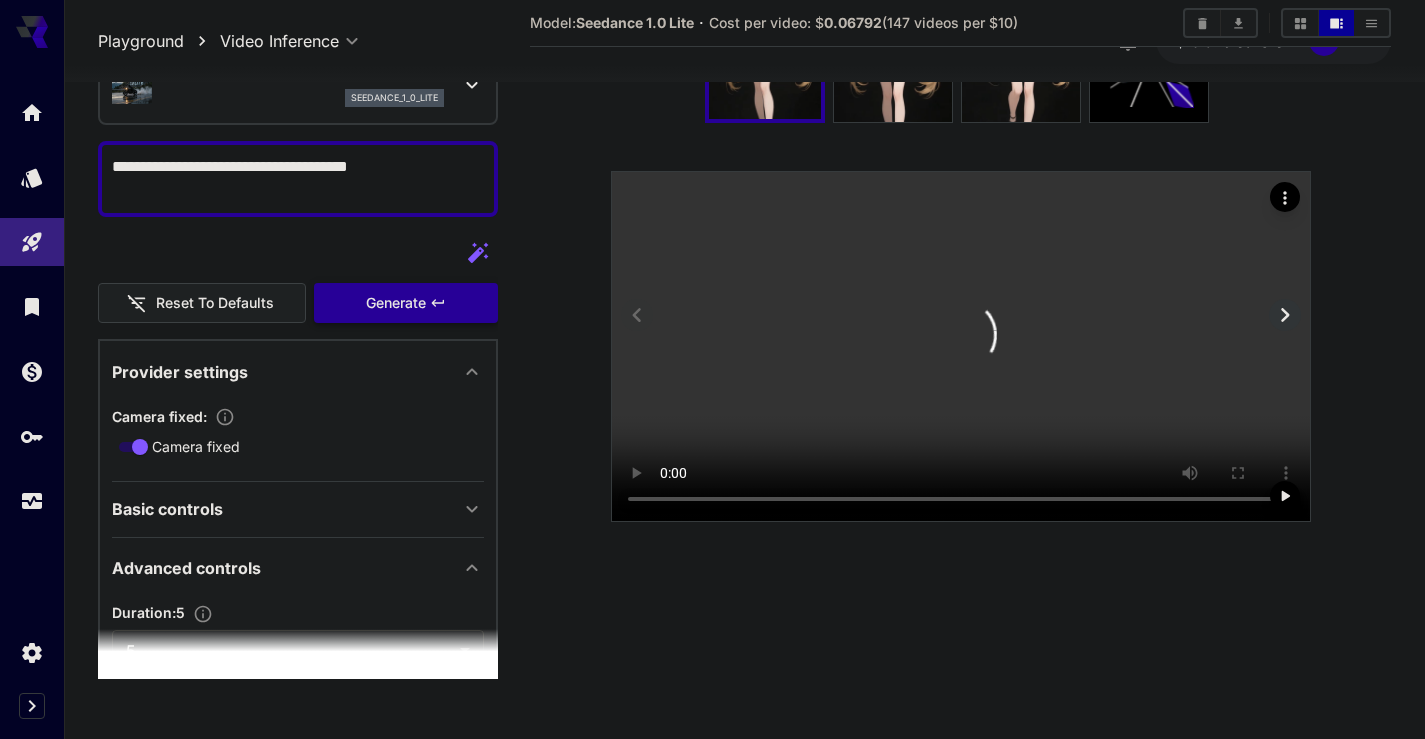 scroll, scrollTop: 830, scrollLeft: 0, axis: vertical 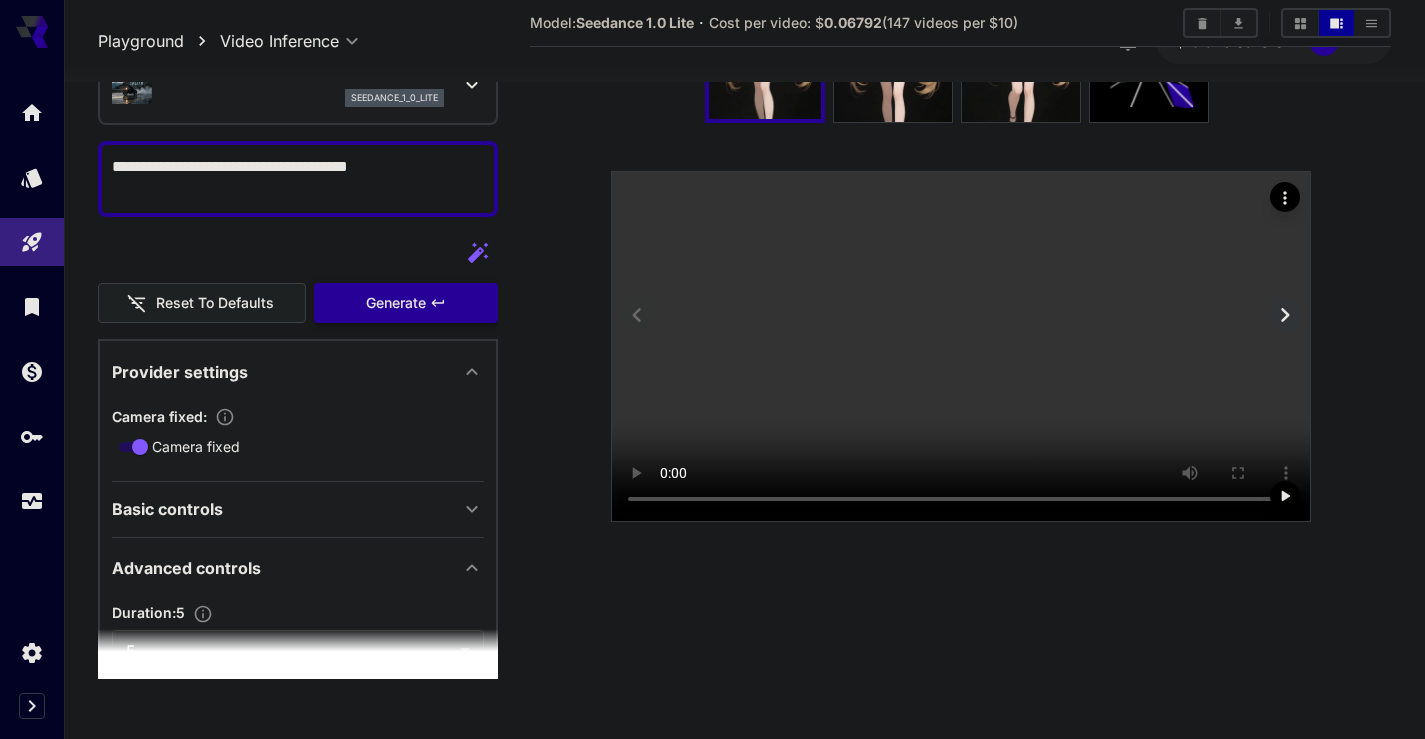 click at bounding box center (961, 346) 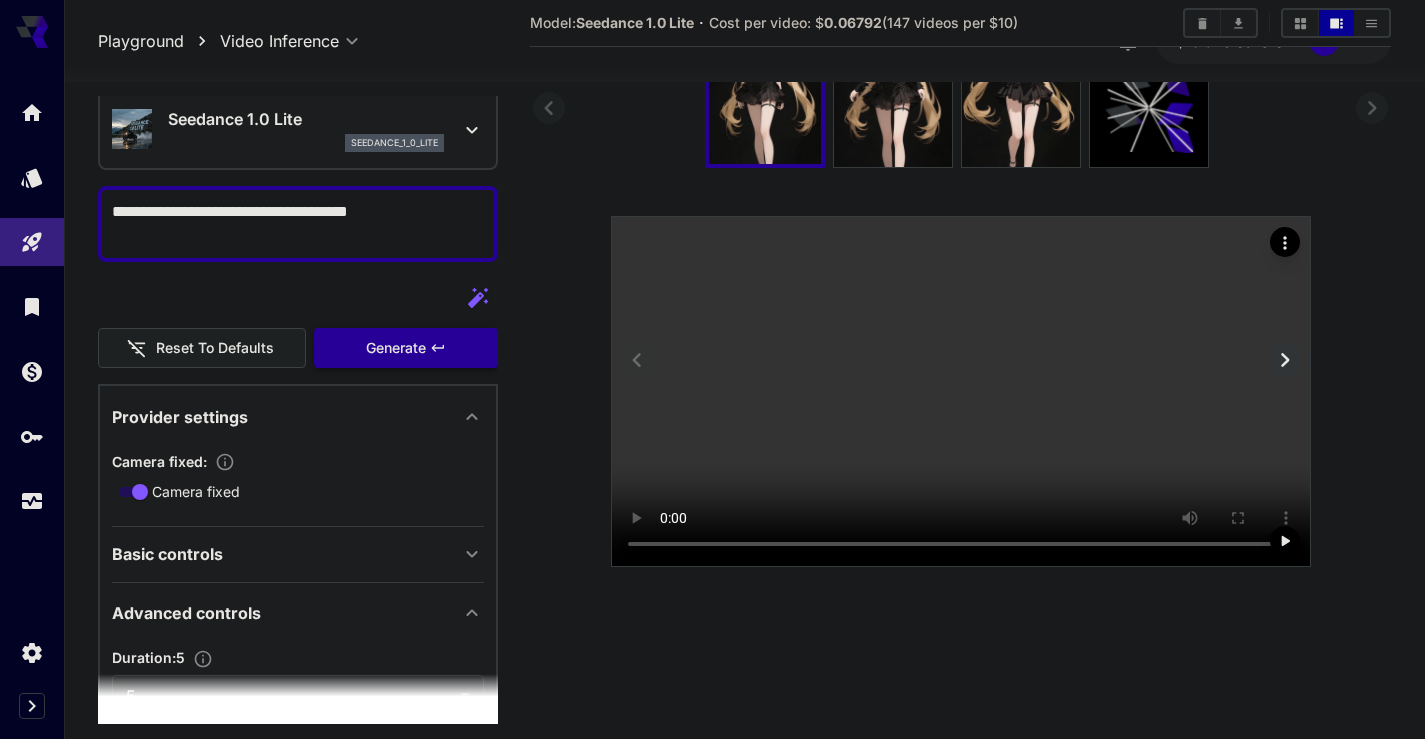 scroll, scrollTop: 110, scrollLeft: 0, axis: vertical 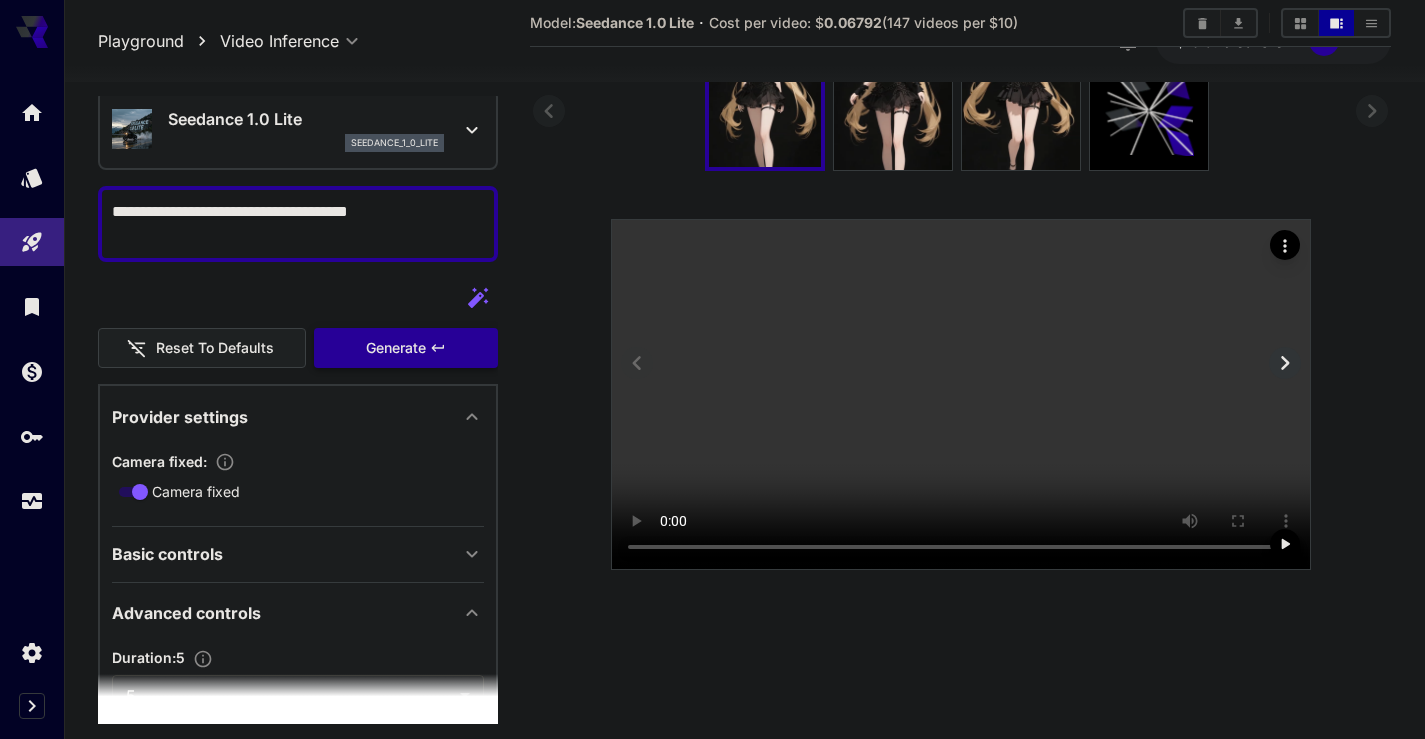 click at bounding box center [961, 394] 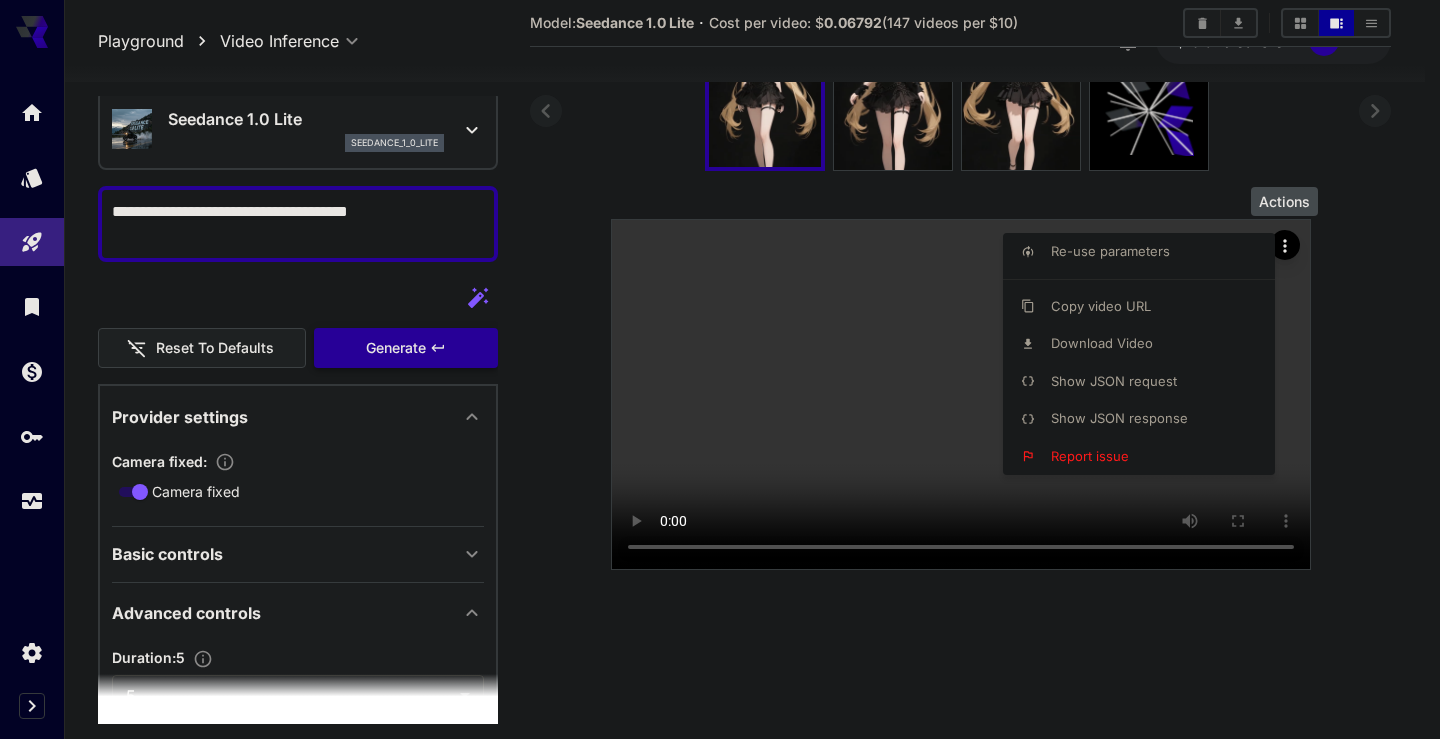 click on "Download Video" at bounding box center [1102, 343] 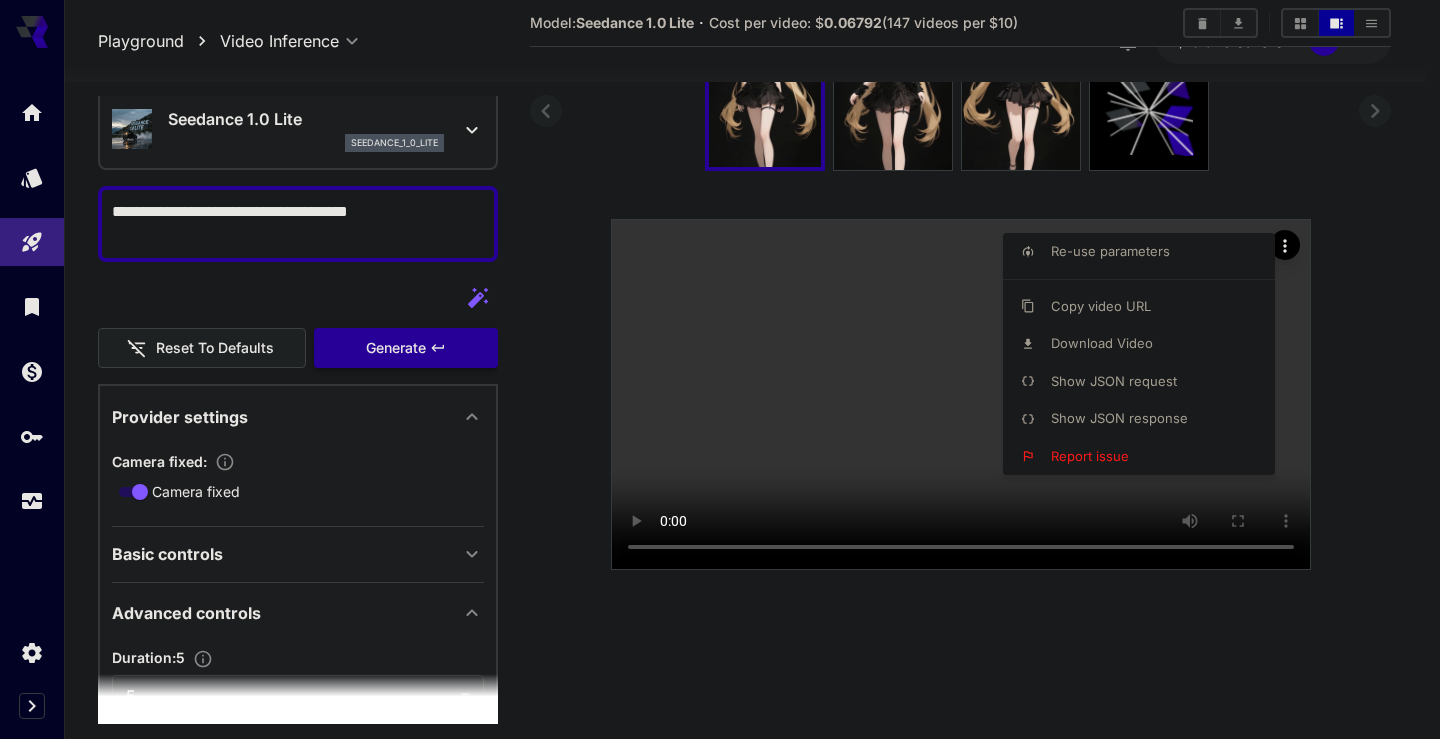 click at bounding box center [720, 369] 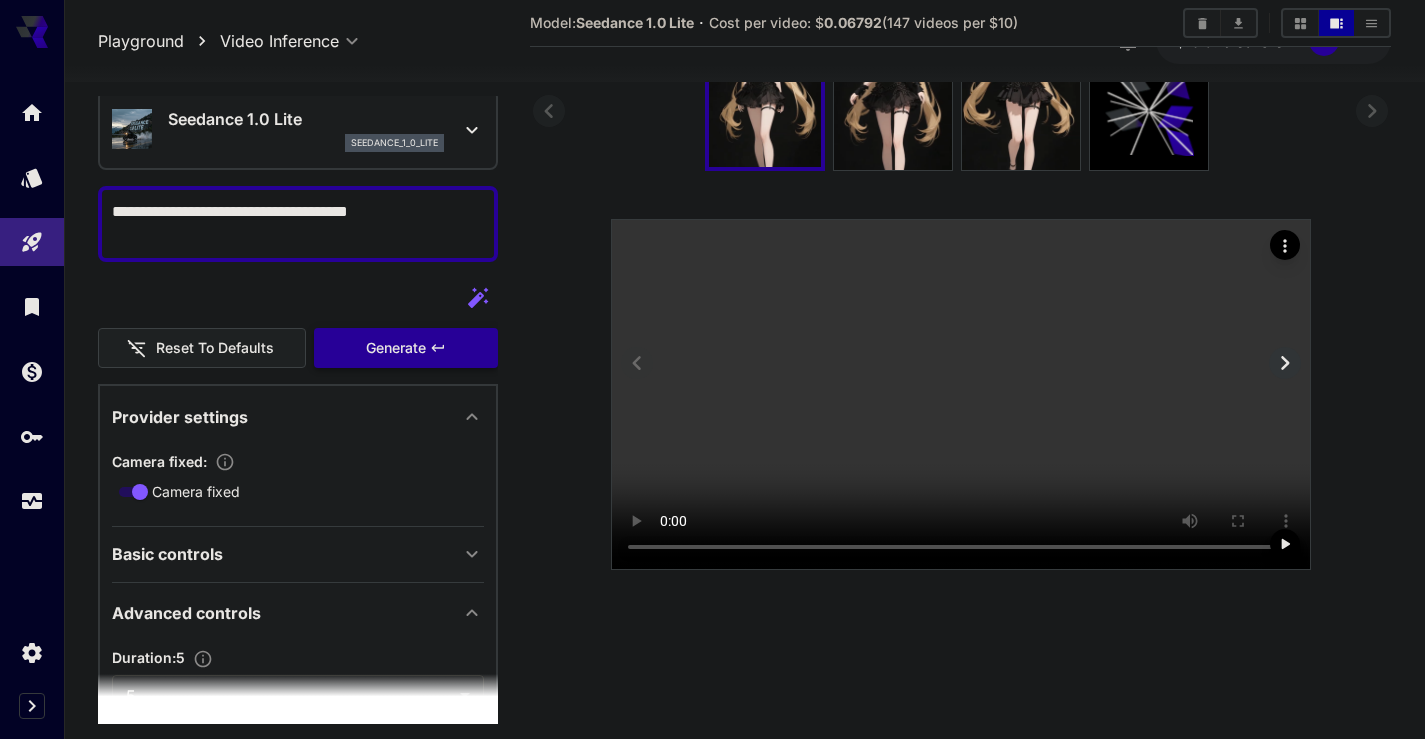 click at bounding box center [961, 394] 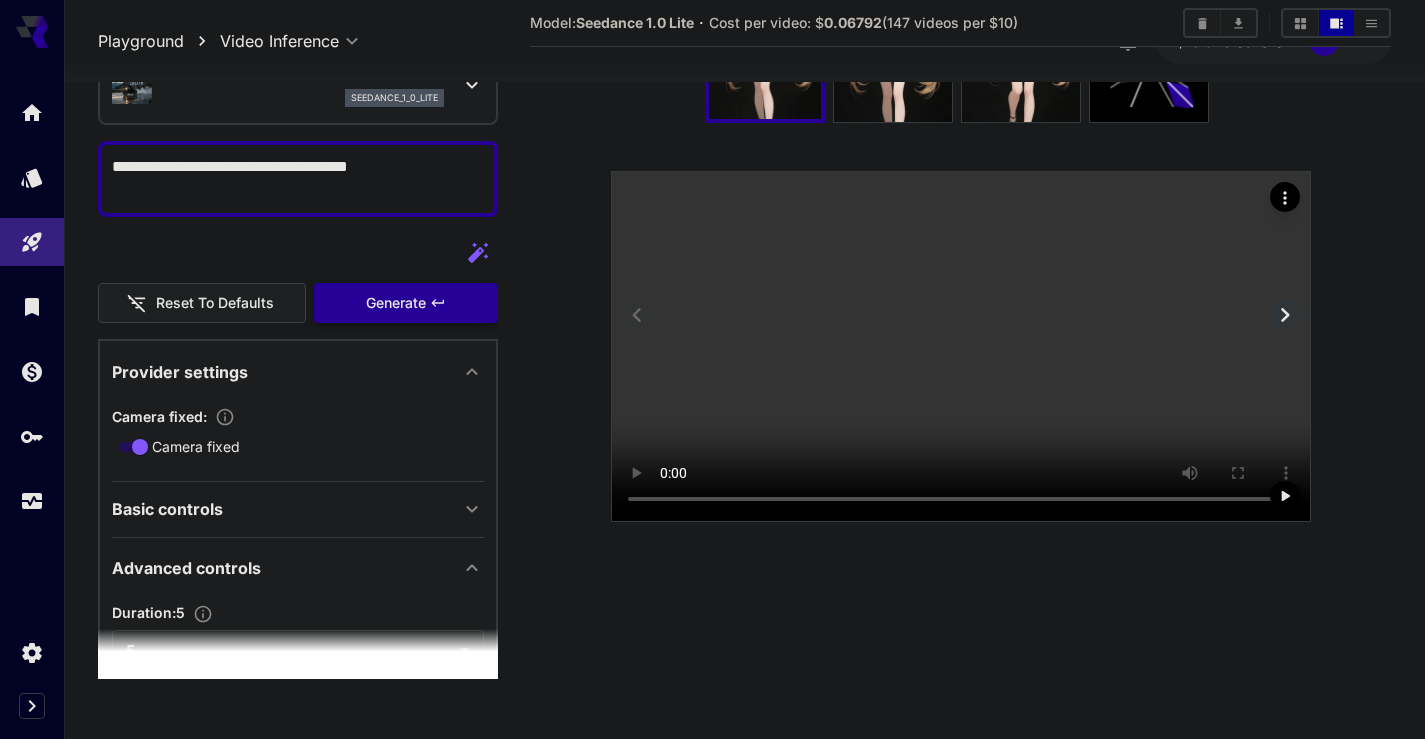 click at bounding box center (961, 346) 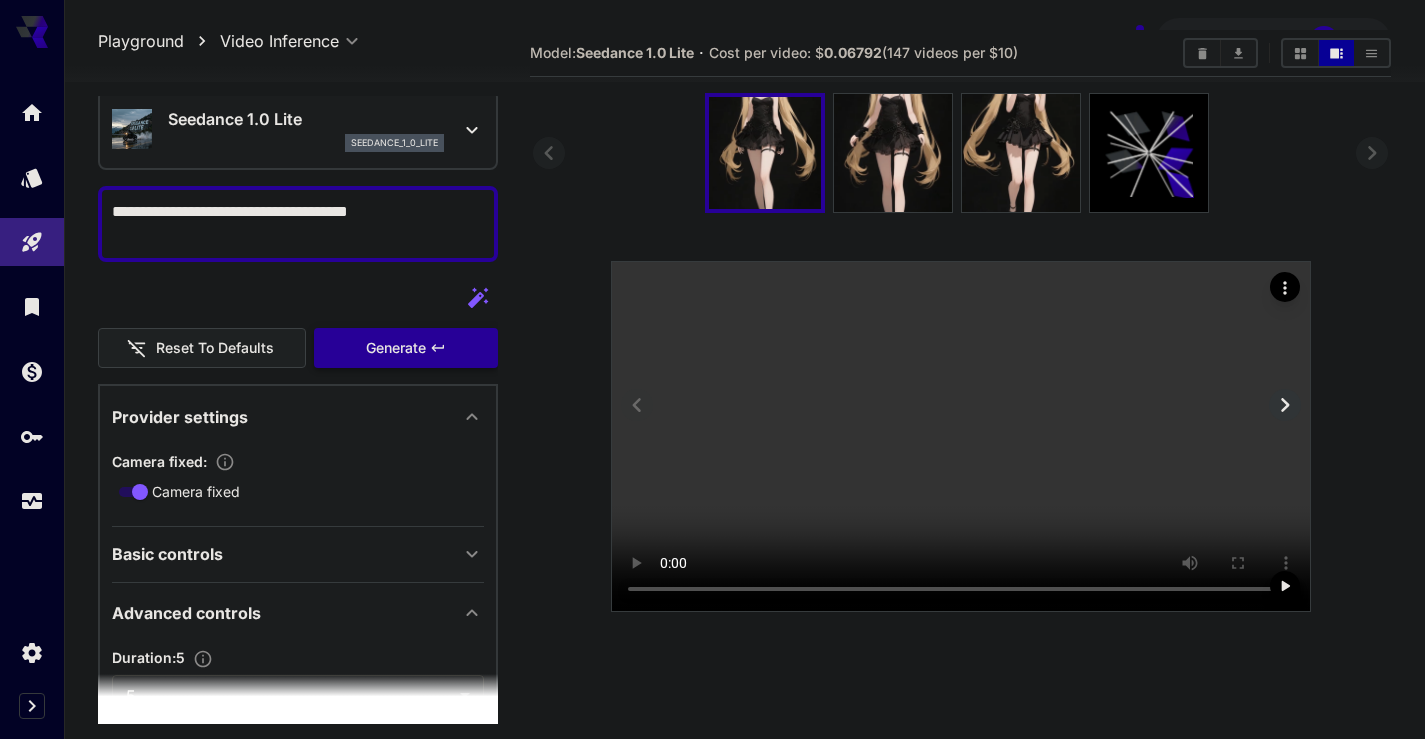 click at bounding box center (961, 436) 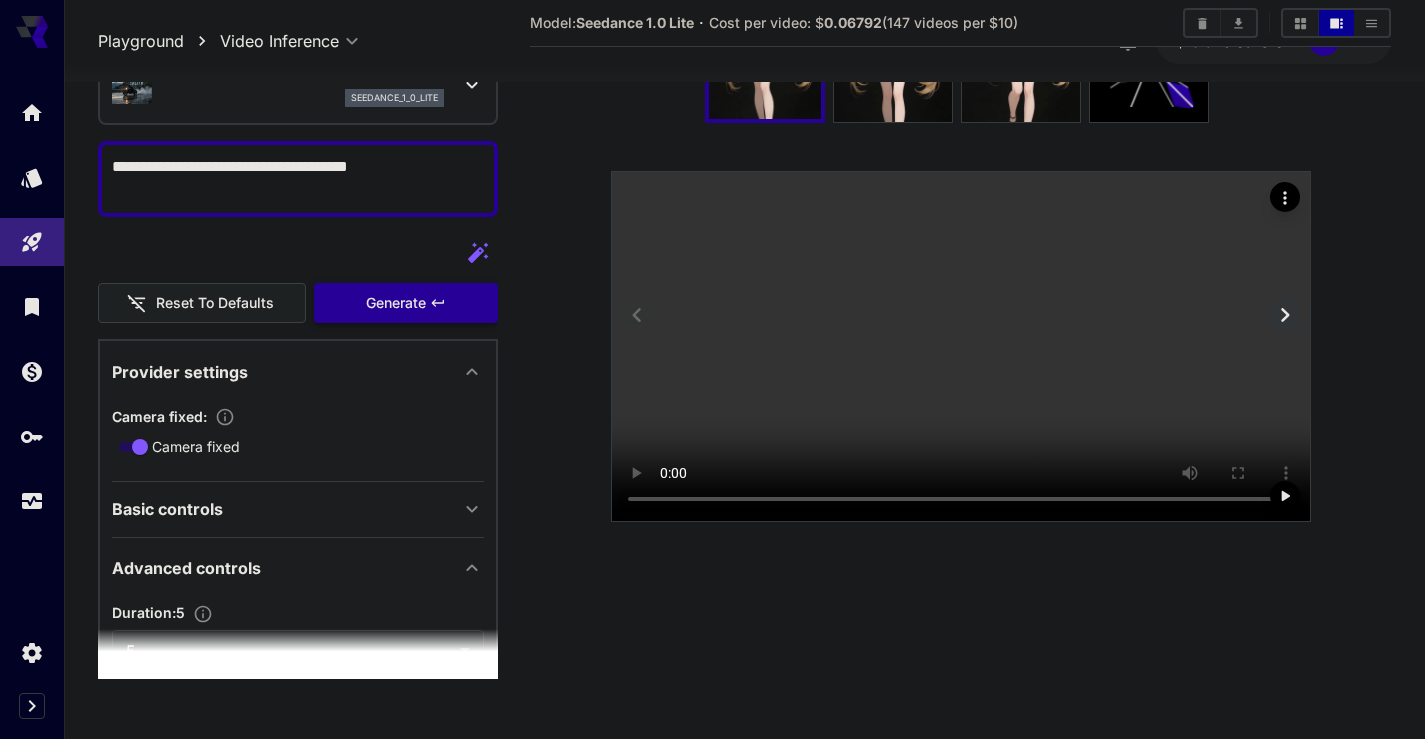 scroll, scrollTop: 158, scrollLeft: 0, axis: vertical 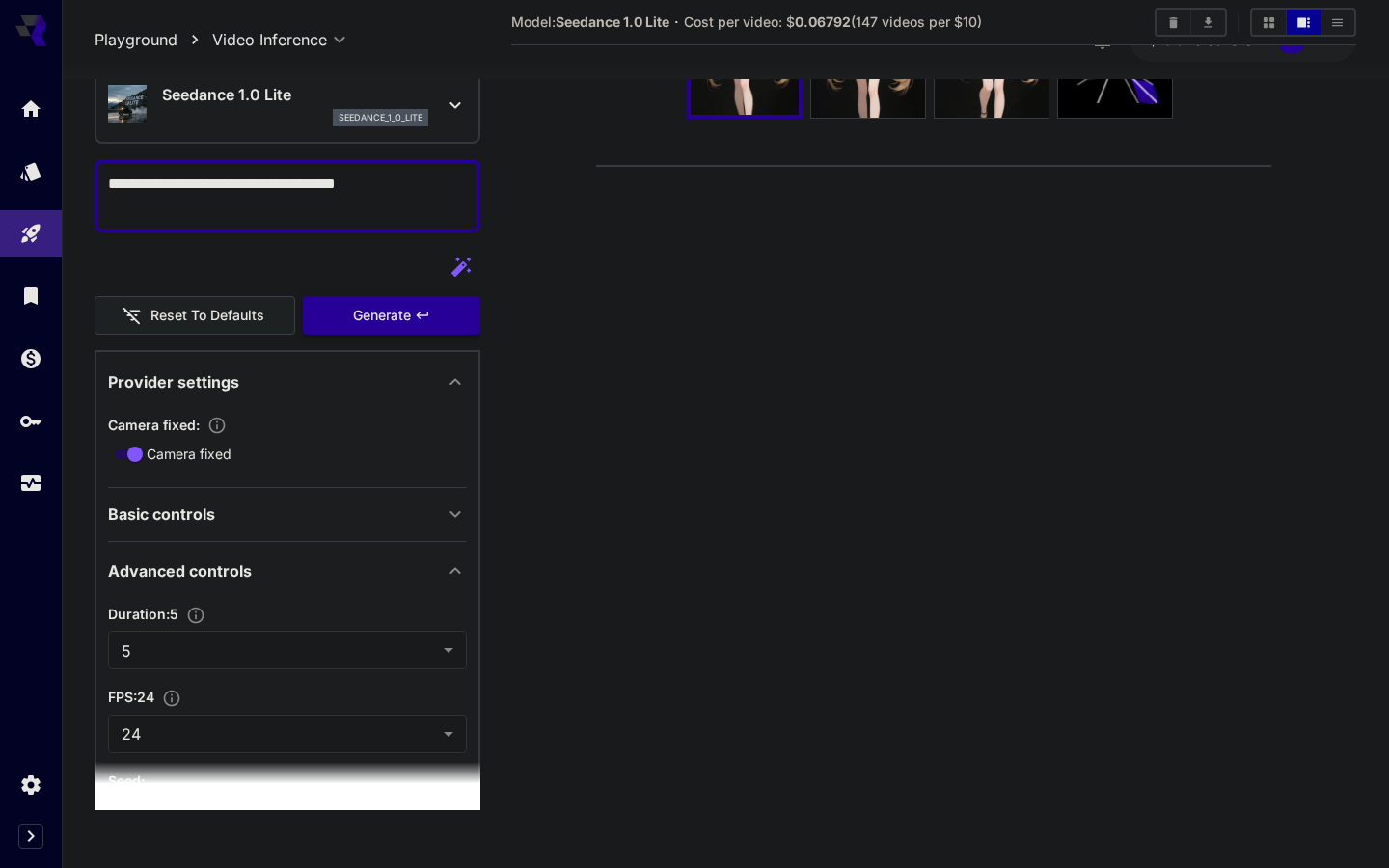 click at bounding box center (934, 166) 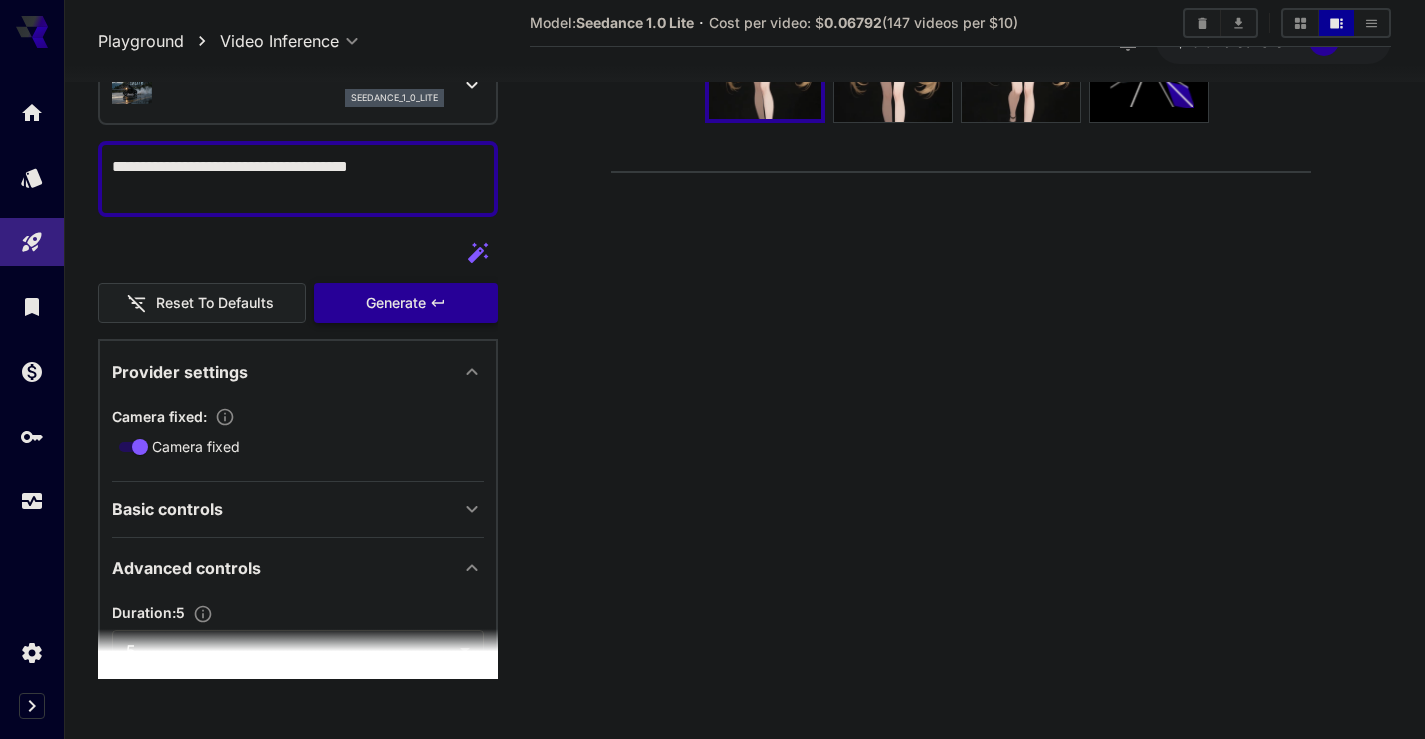 scroll, scrollTop: 38, scrollLeft: 0, axis: vertical 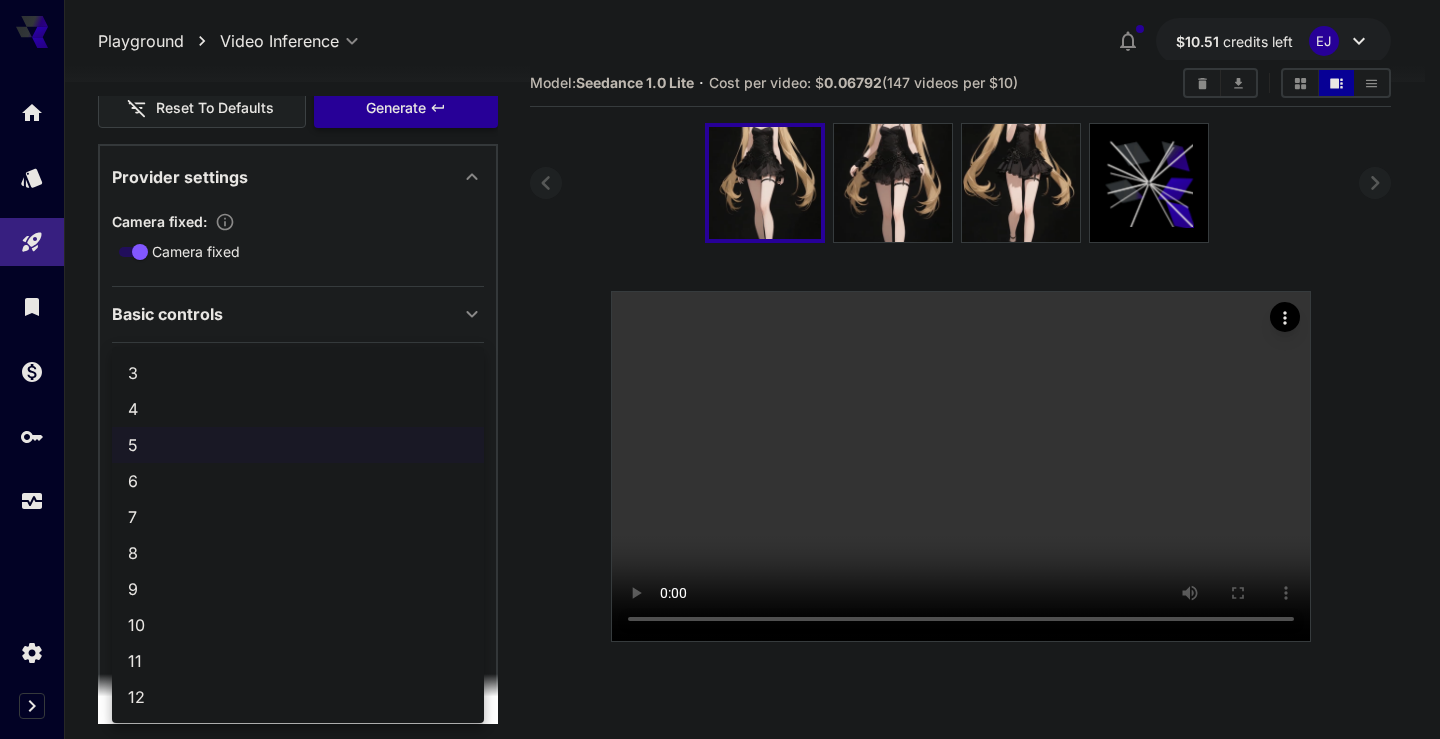 click on "**********" at bounding box center (720, 410) 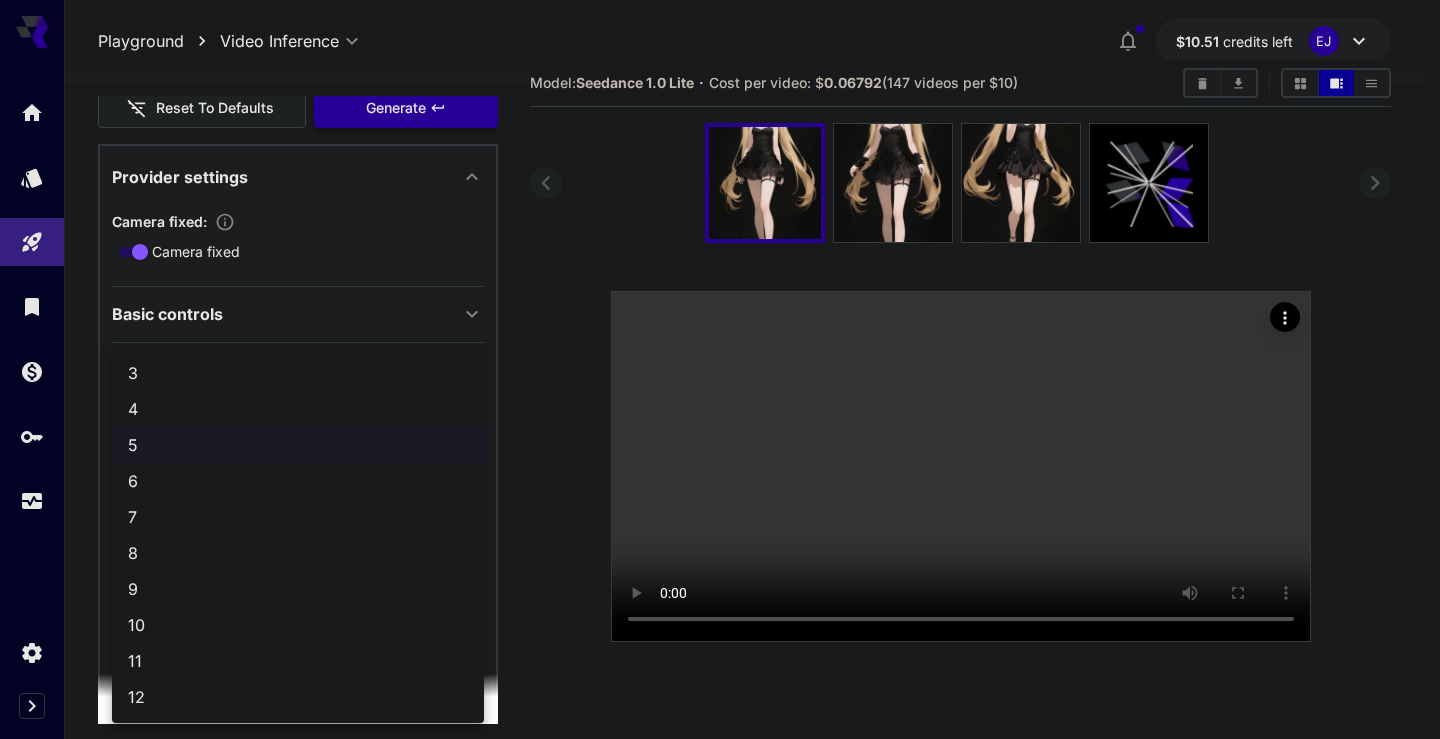 click at bounding box center [720, 369] 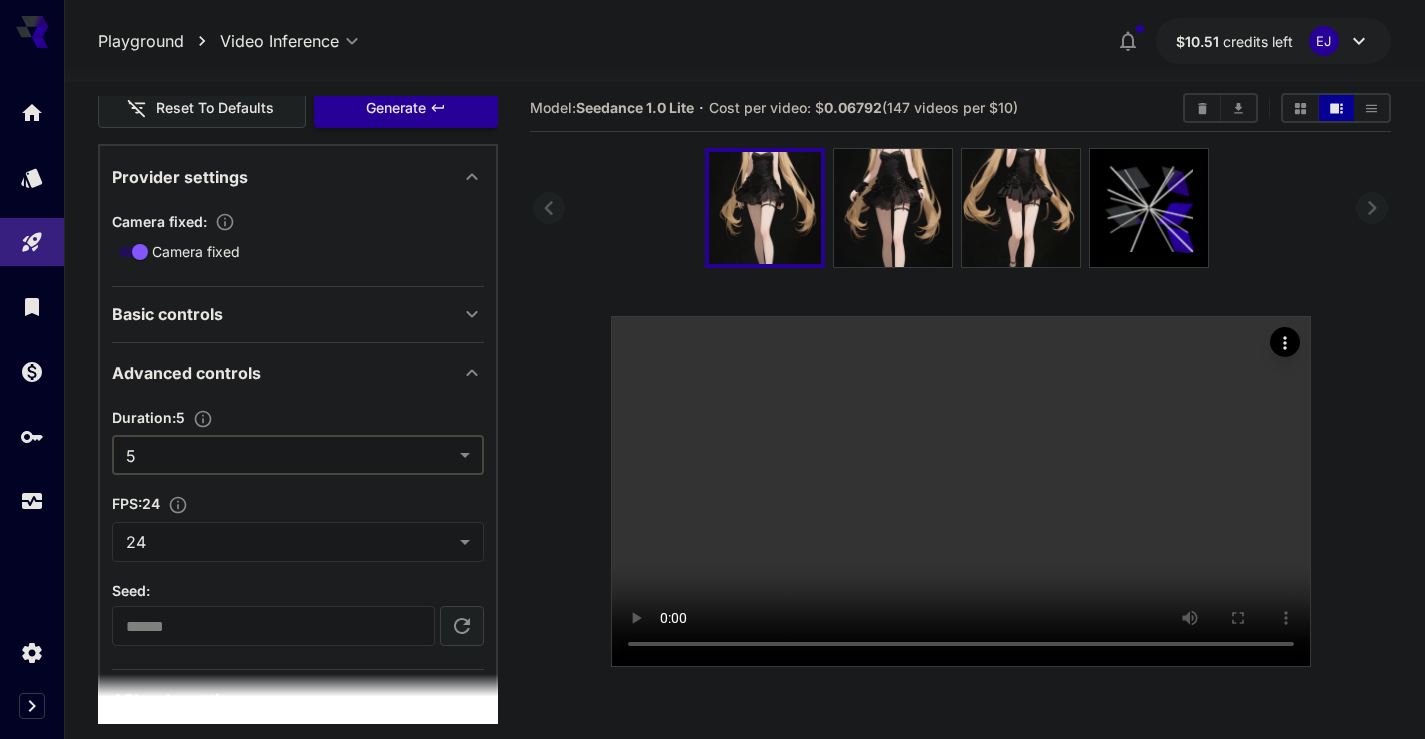 scroll, scrollTop: 0, scrollLeft: 0, axis: both 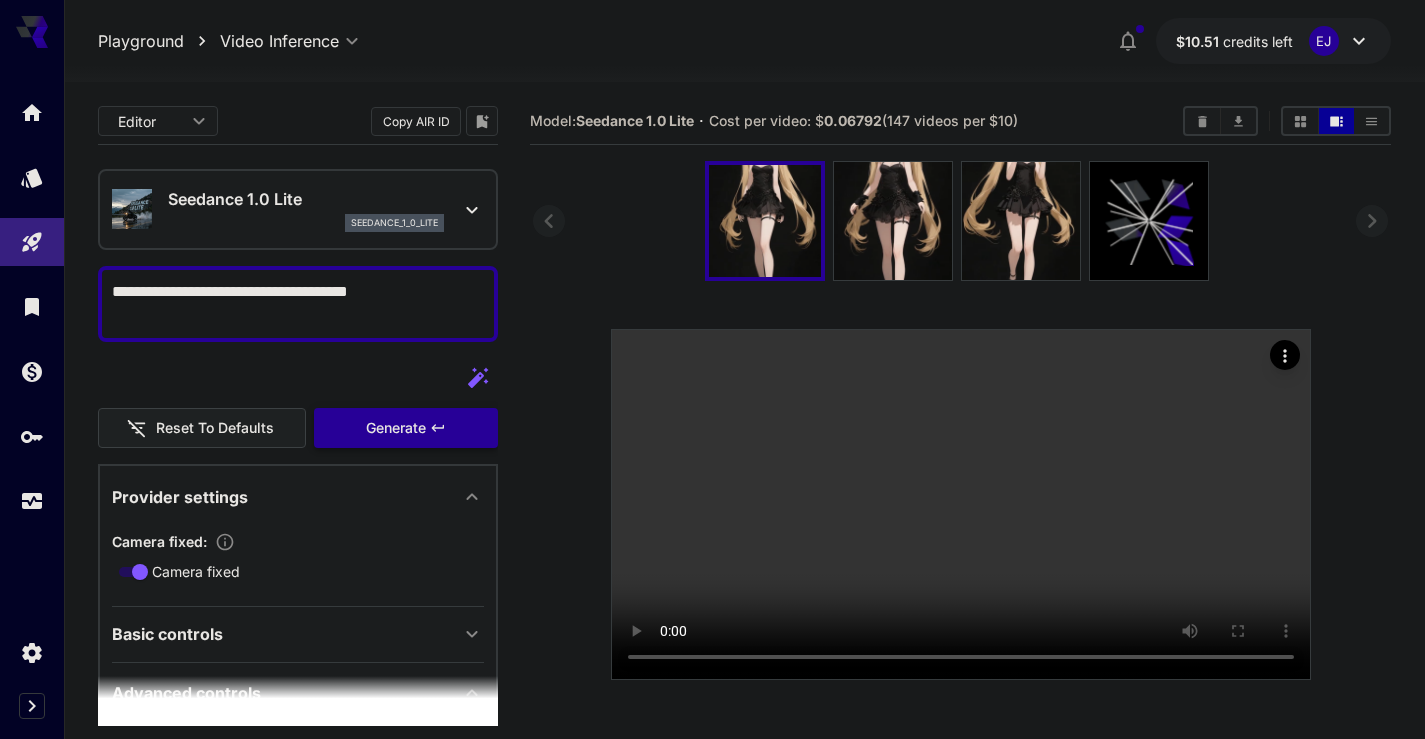 click on "**********" at bounding box center [298, 304] 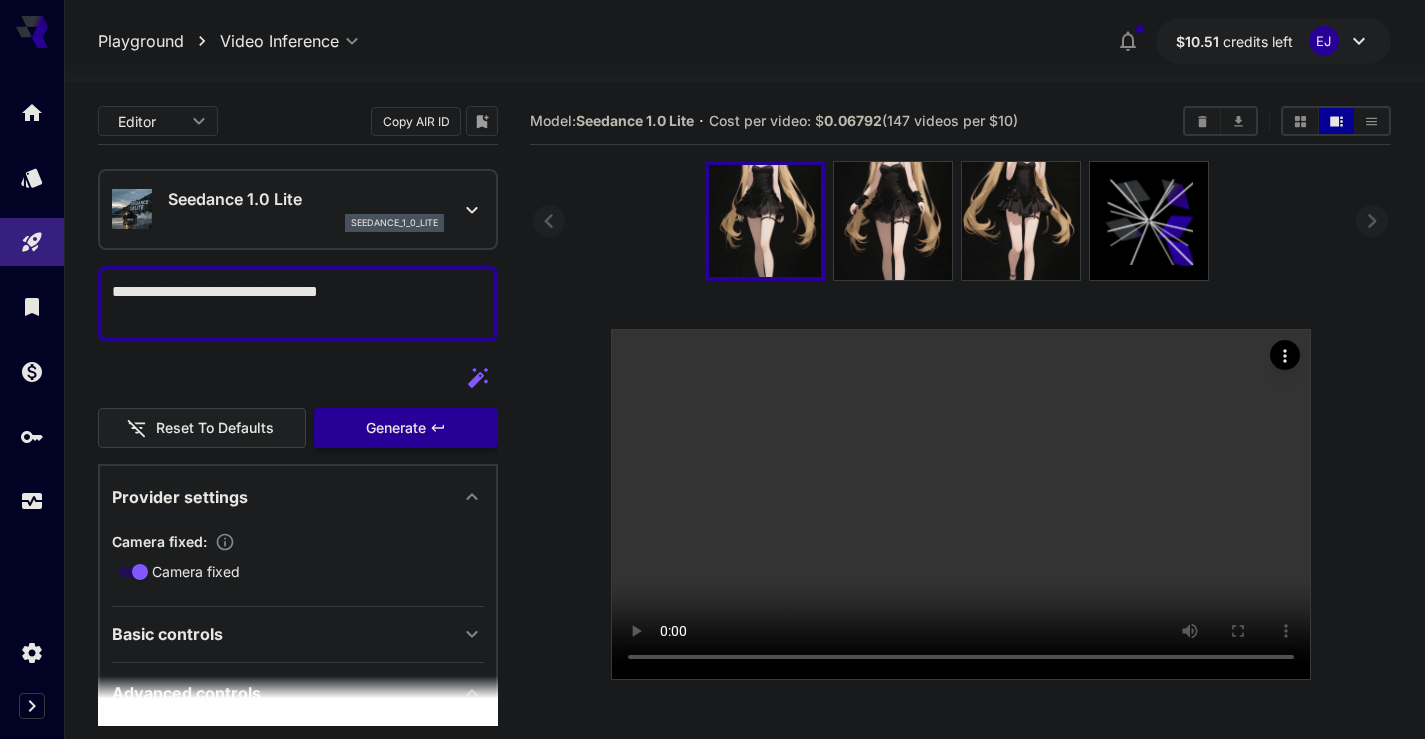 click on "**********" at bounding box center (298, 304) 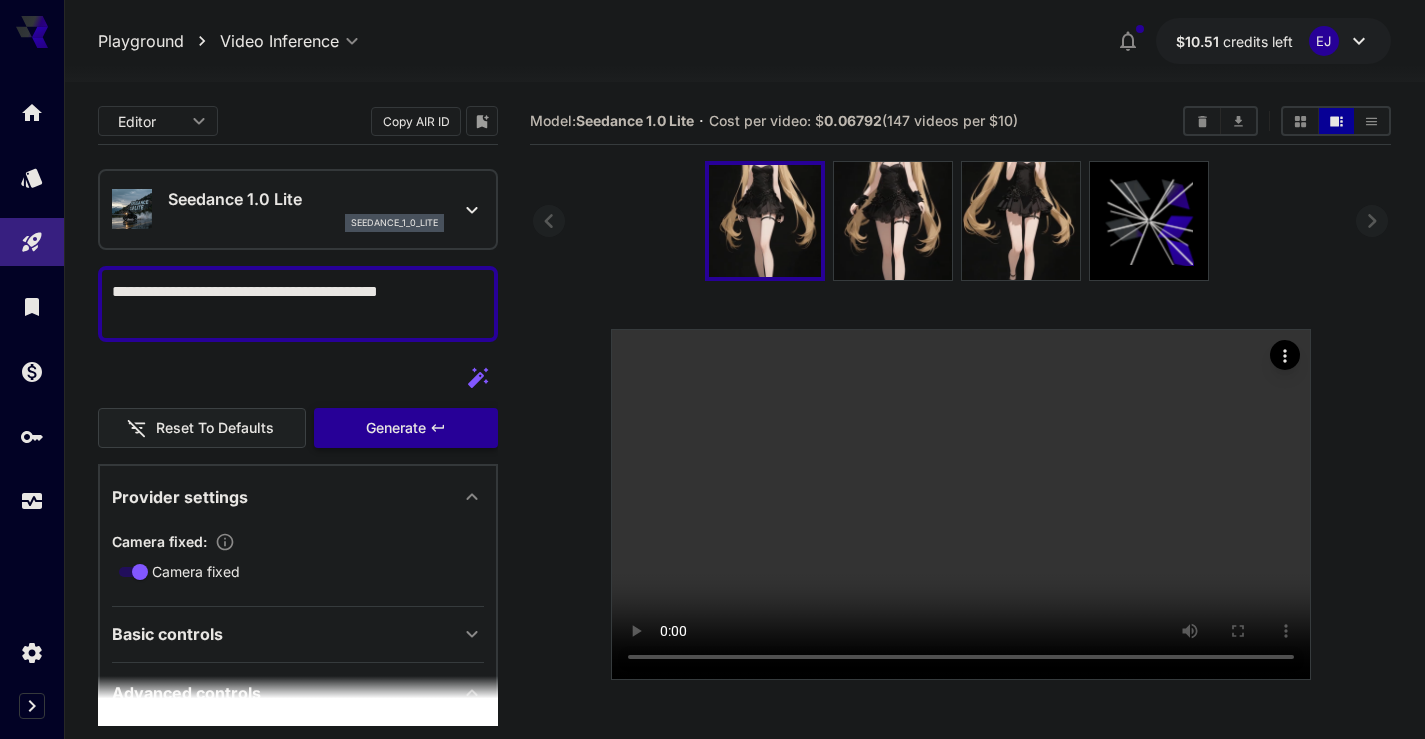 type on "**********" 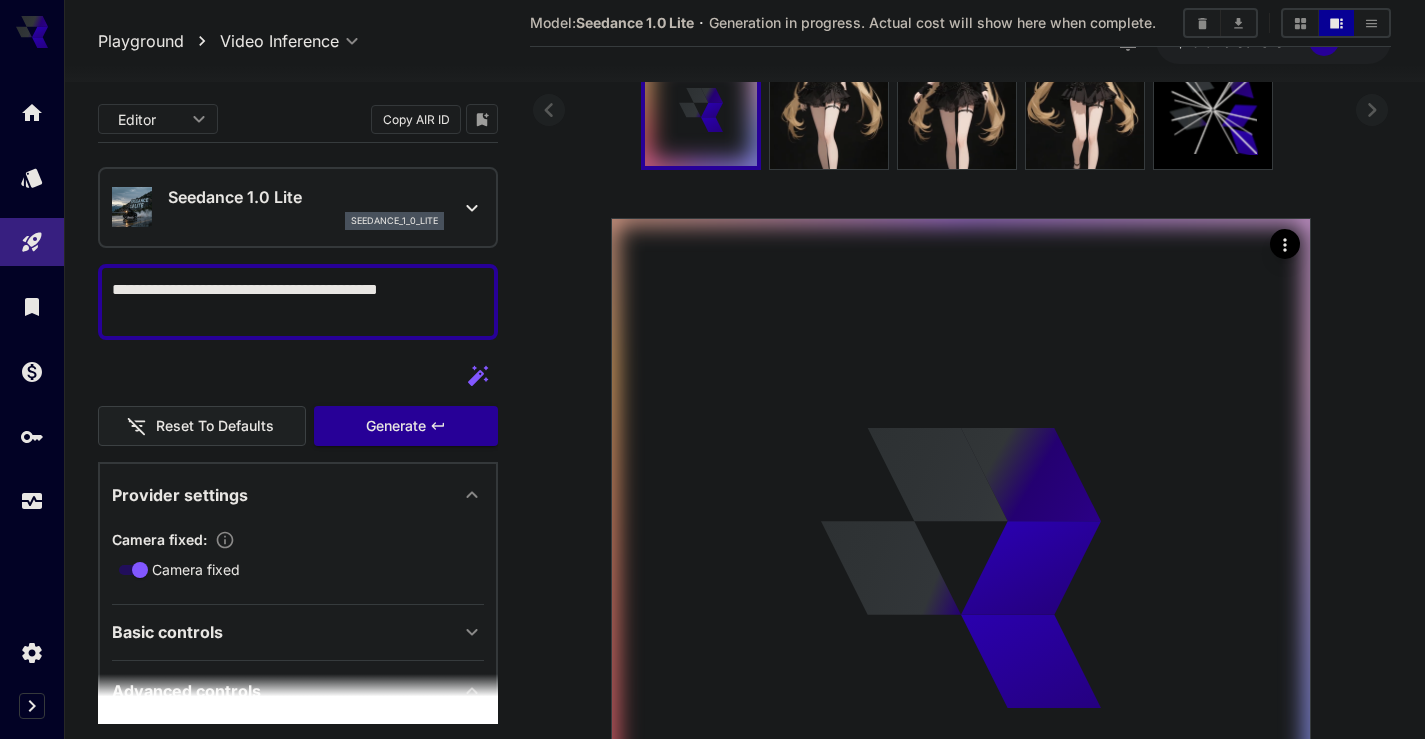 scroll, scrollTop: 110, scrollLeft: 0, axis: vertical 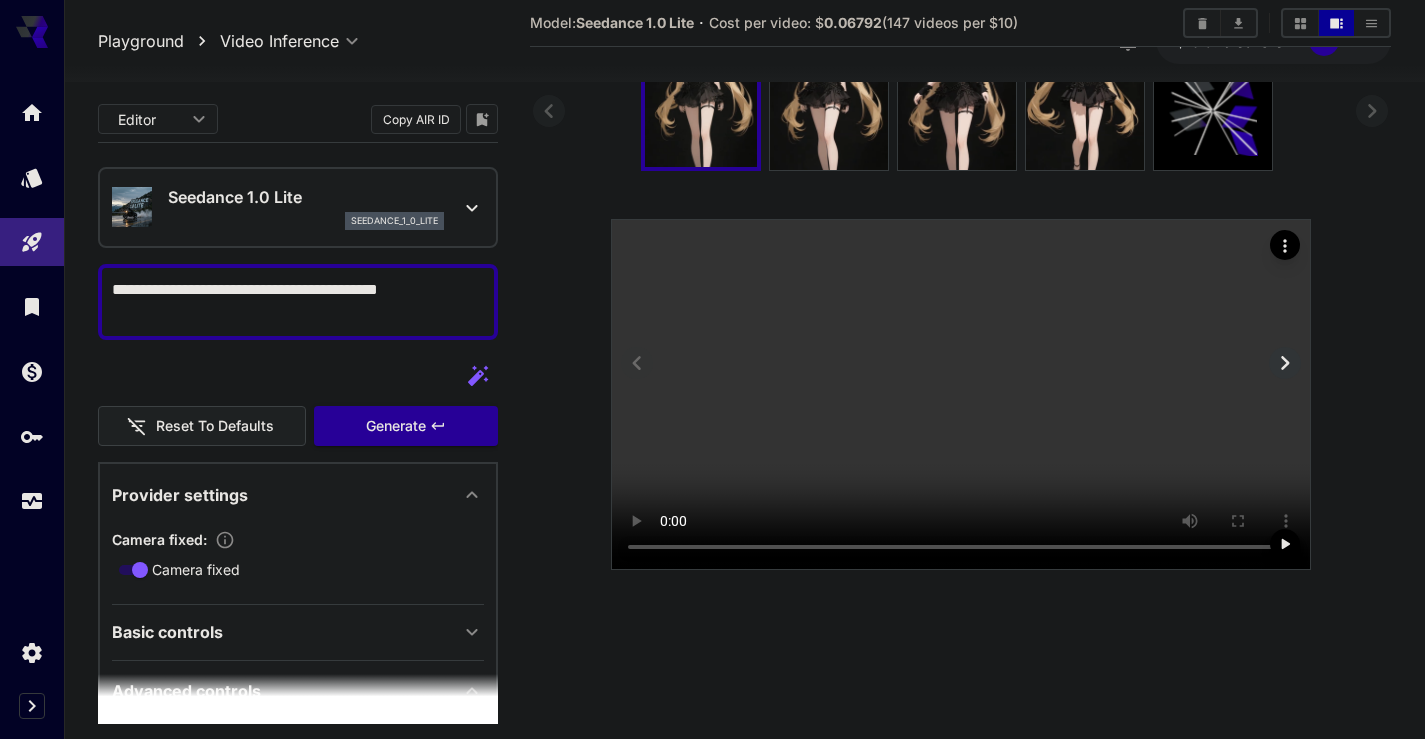 click at bounding box center [961, 394] 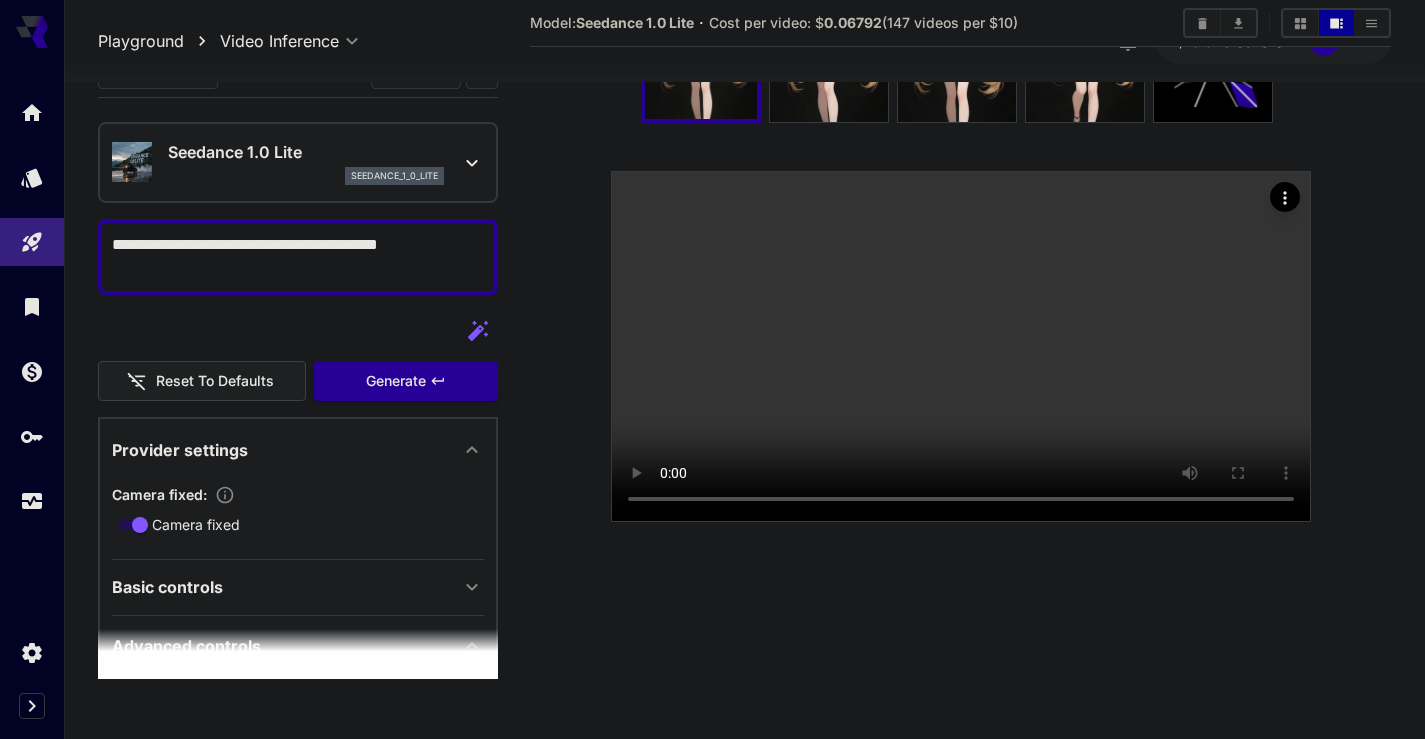 scroll, scrollTop: 668, scrollLeft: 0, axis: vertical 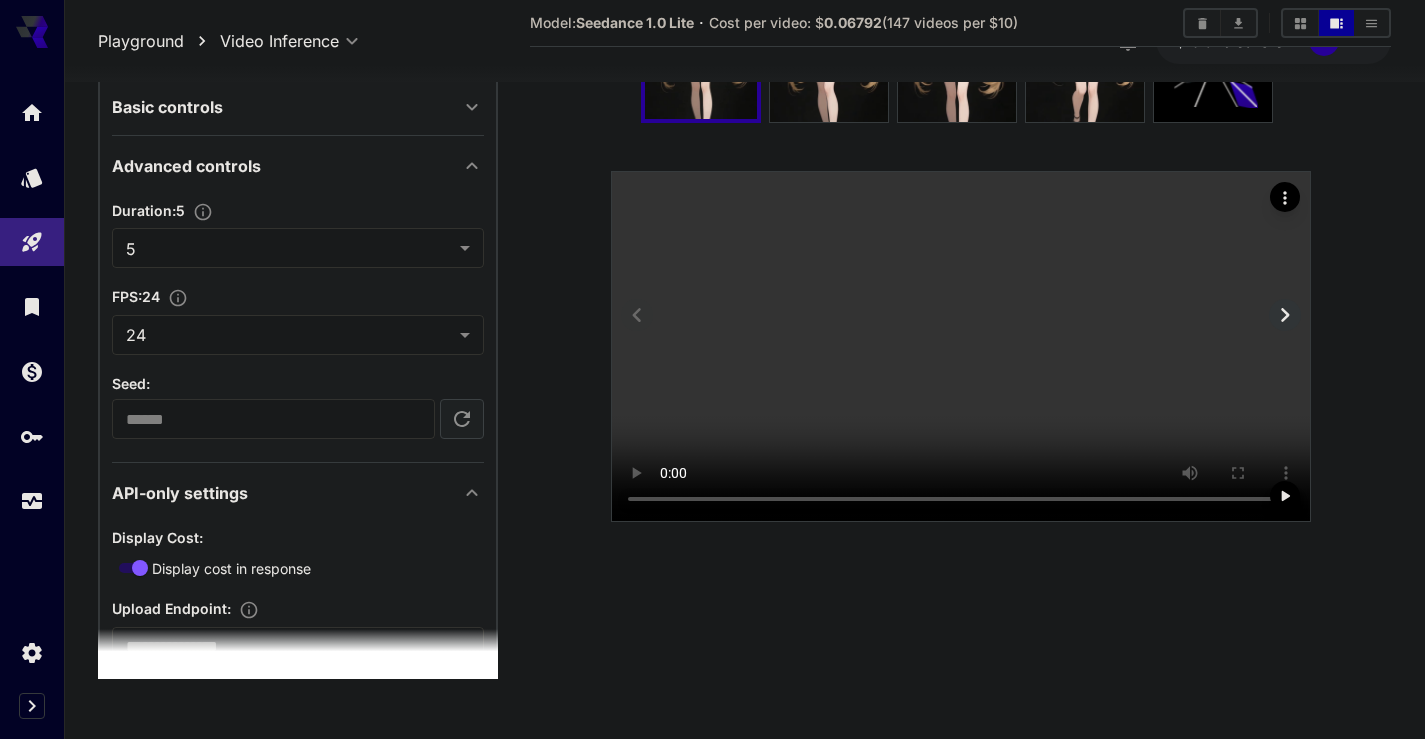 click at bounding box center (1285, 197) 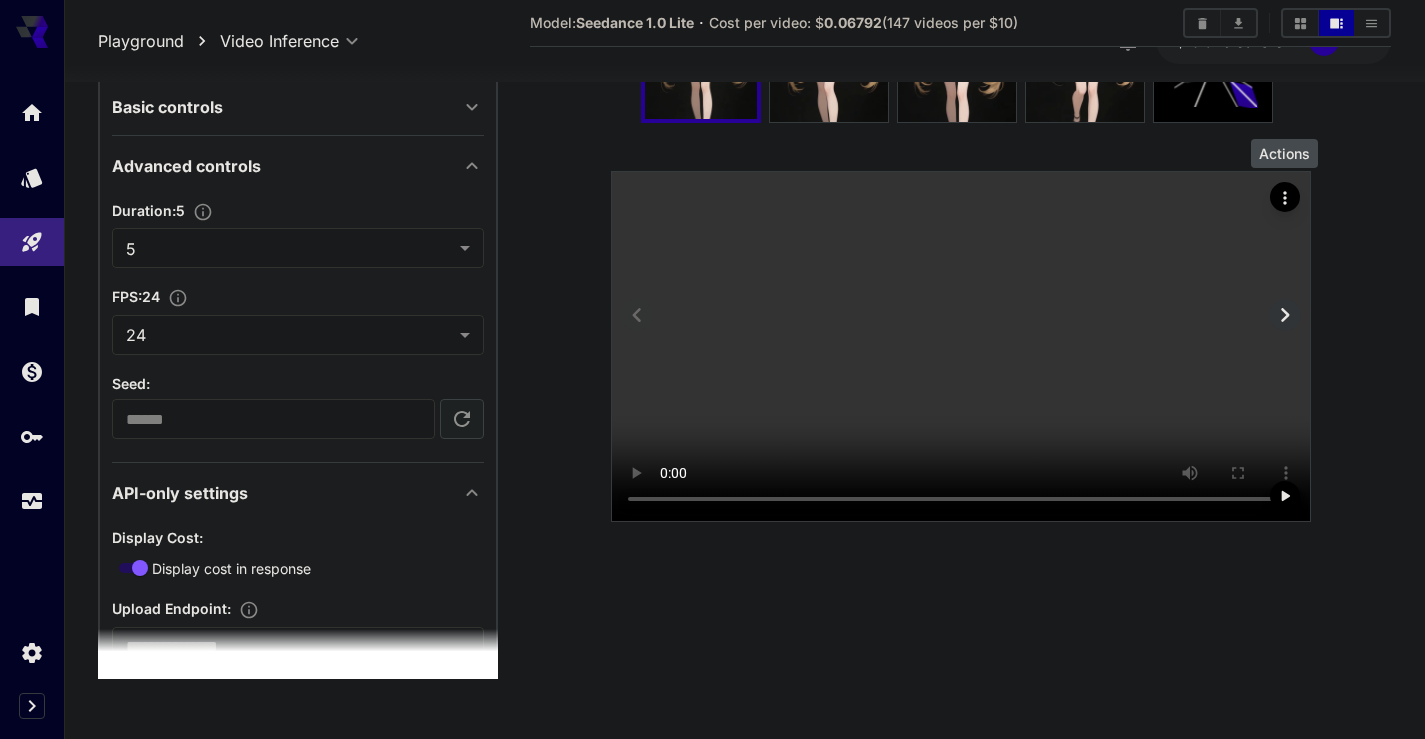 click 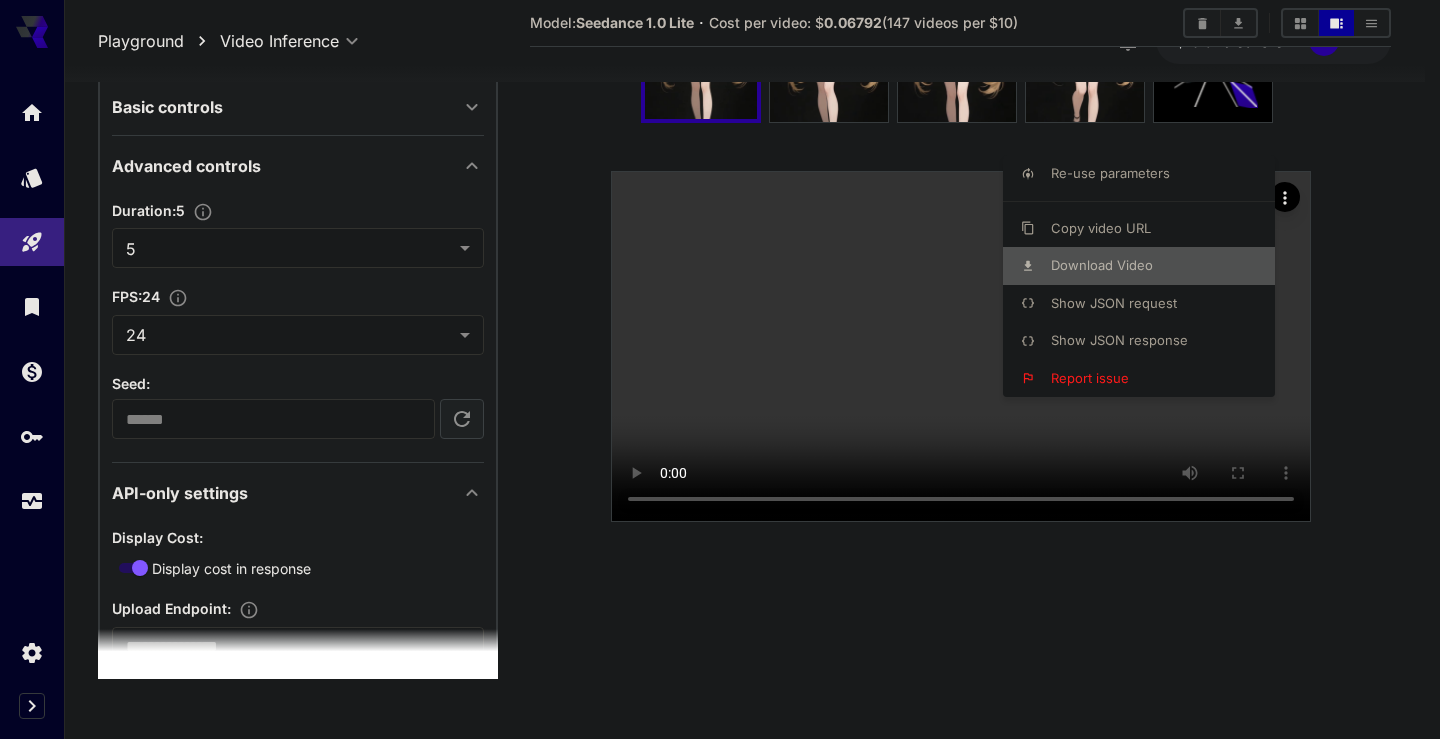 click on "Download Video" at bounding box center [1102, 265] 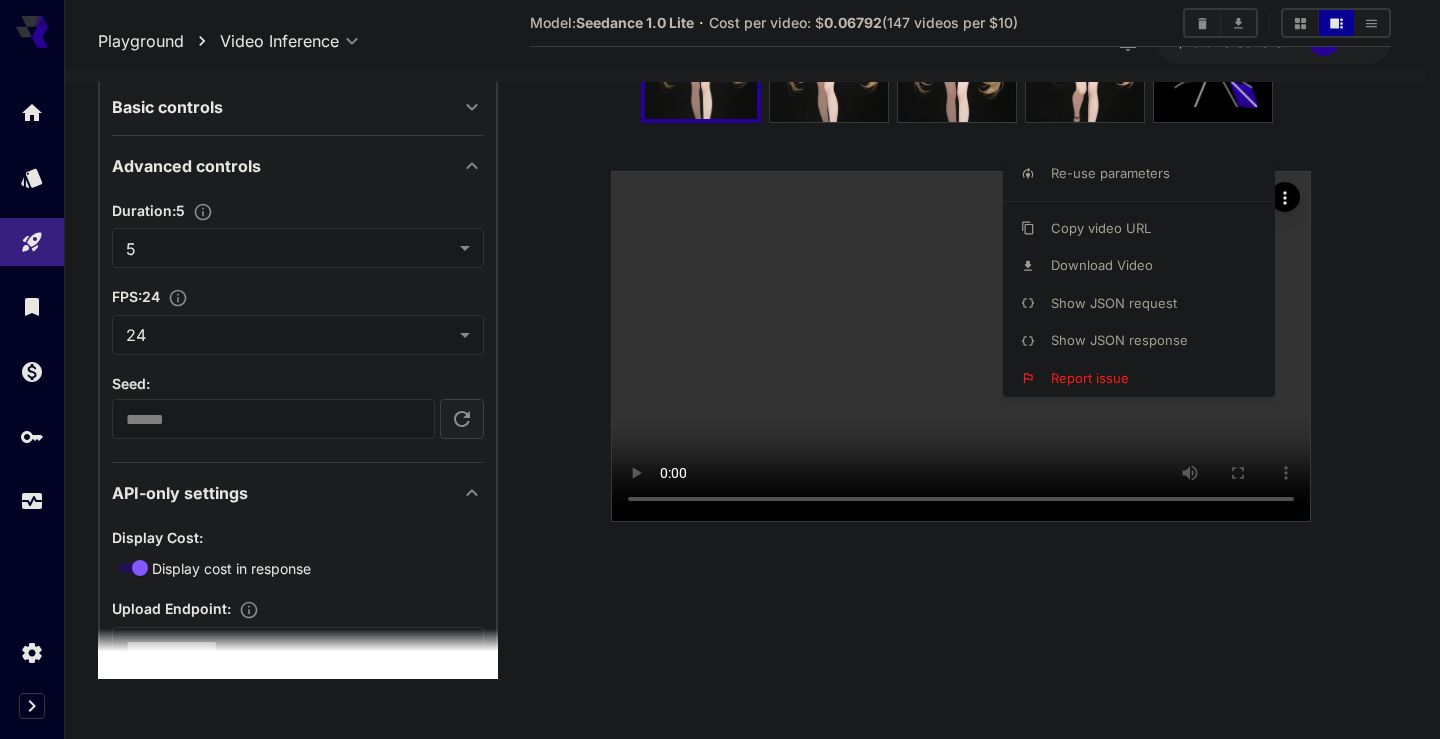 click at bounding box center (720, 369) 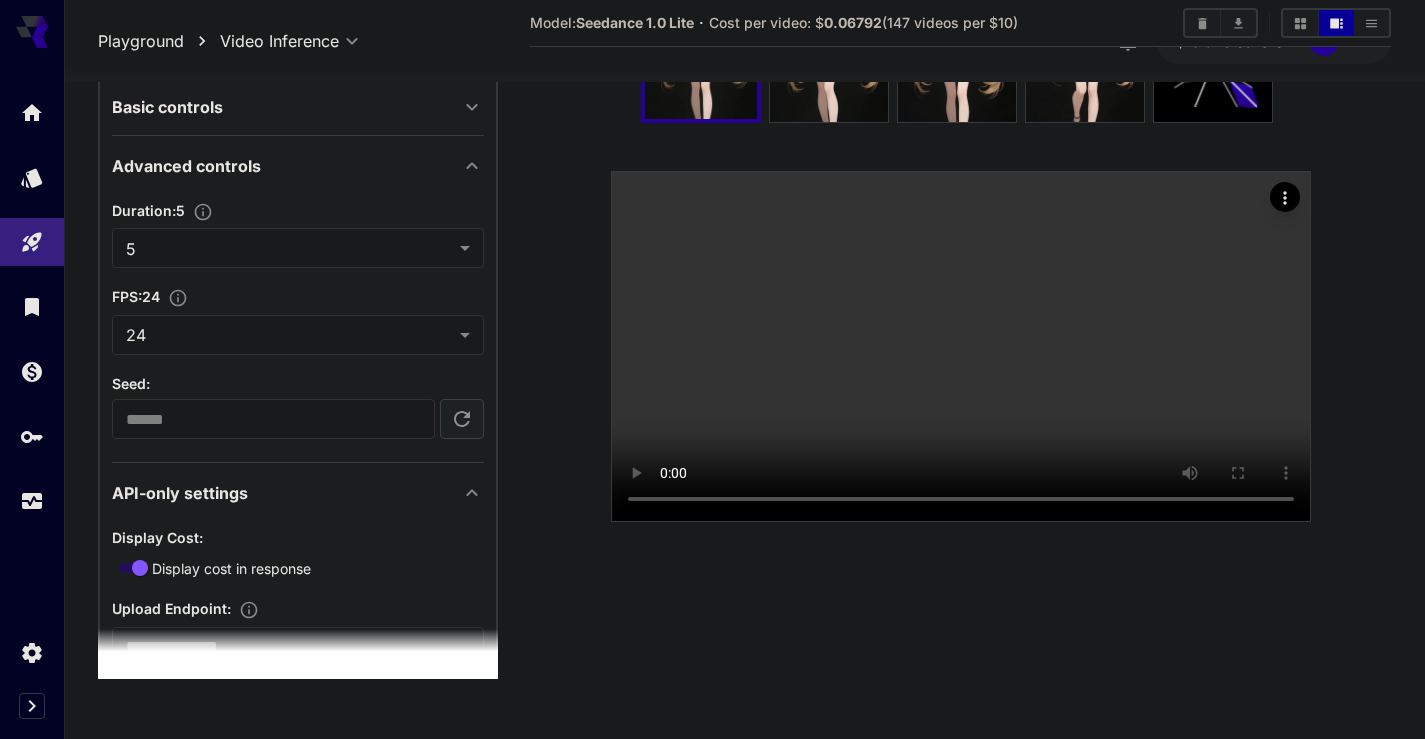 click on "Duration :  5 5 * ​" at bounding box center (298, 233) 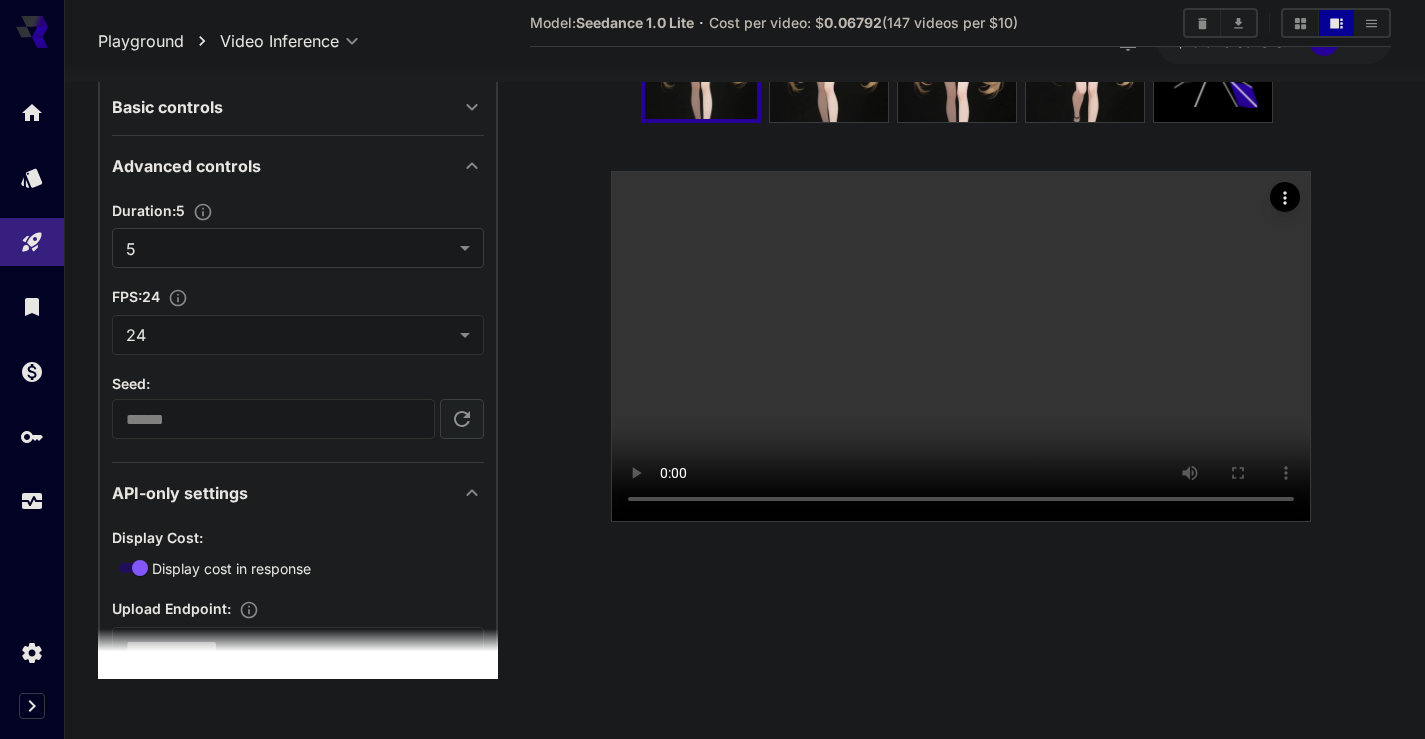 click on "**********" at bounding box center [712, 290] 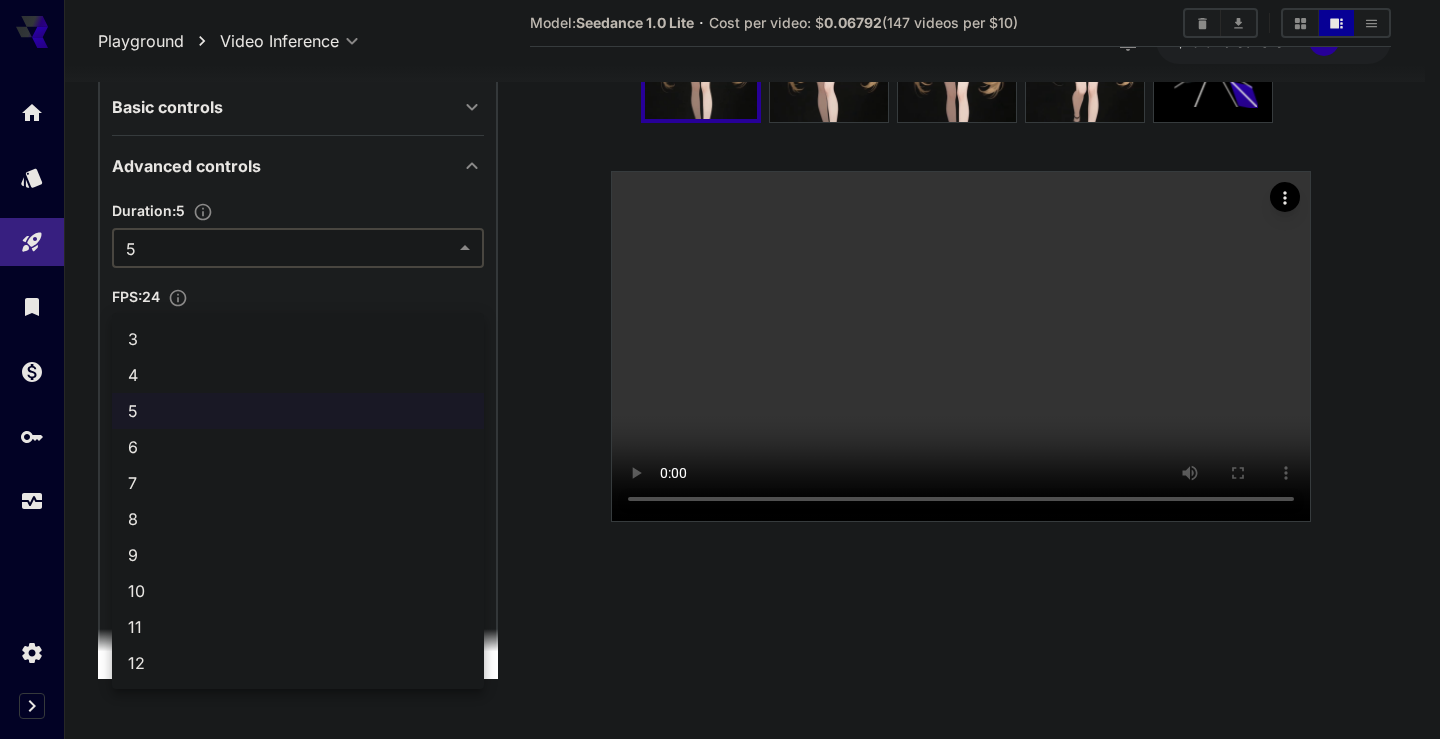 click on "12" at bounding box center [298, 663] 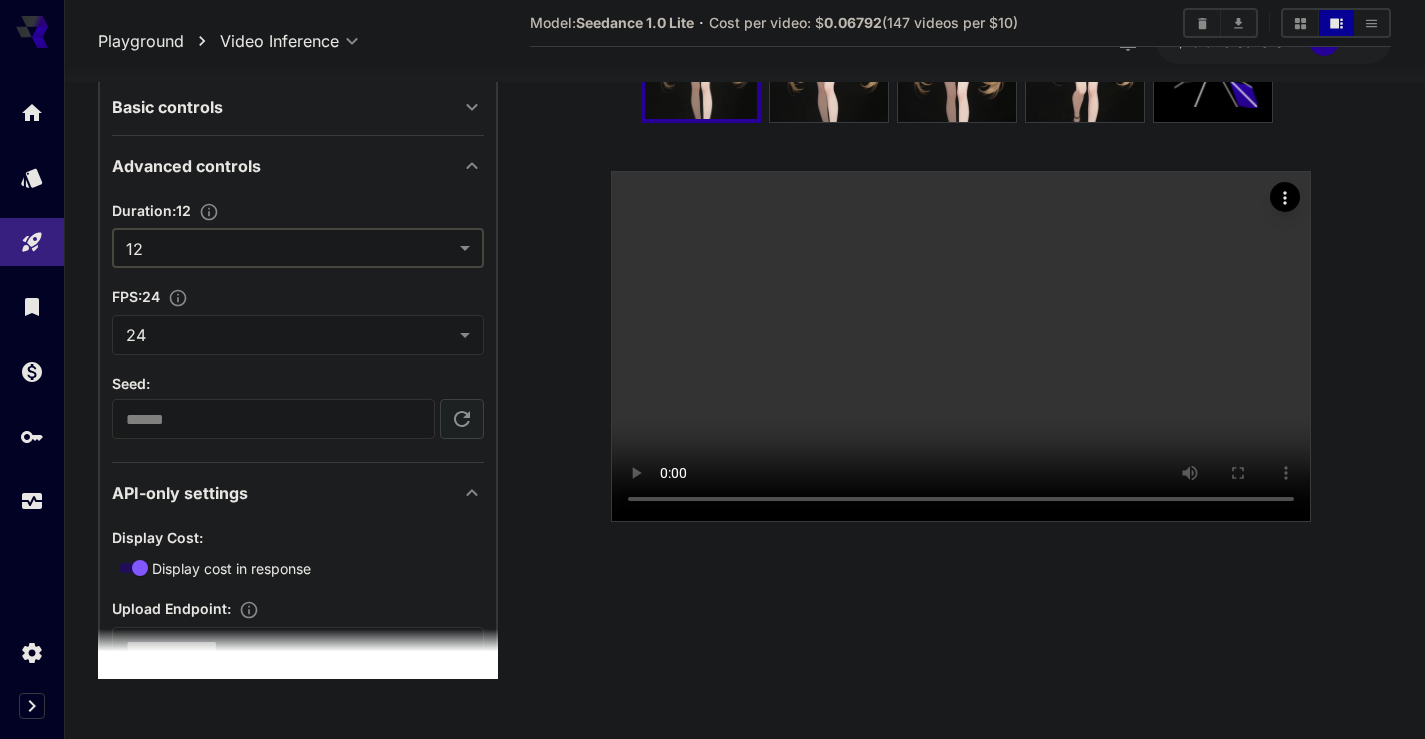 scroll, scrollTop: 788, scrollLeft: 0, axis: vertical 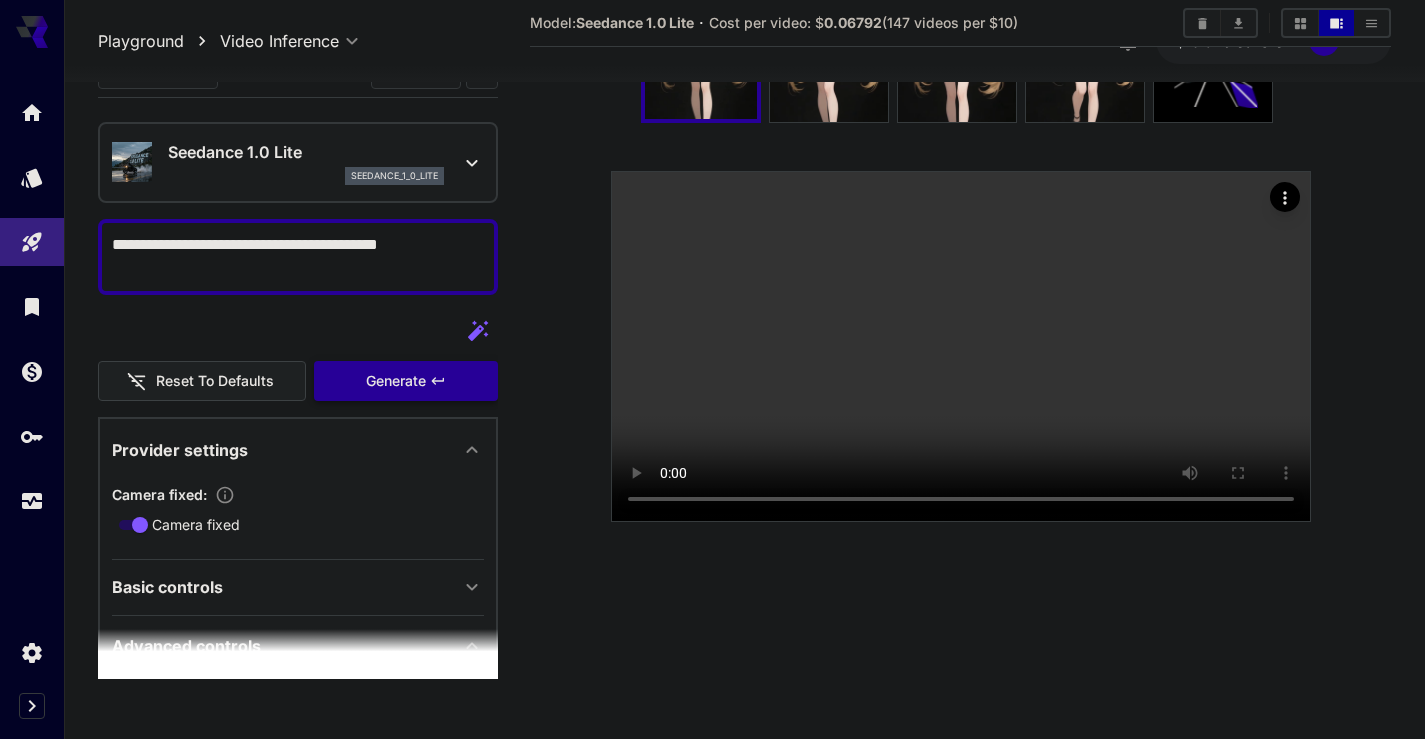 click on "Generate" at bounding box center (406, 381) 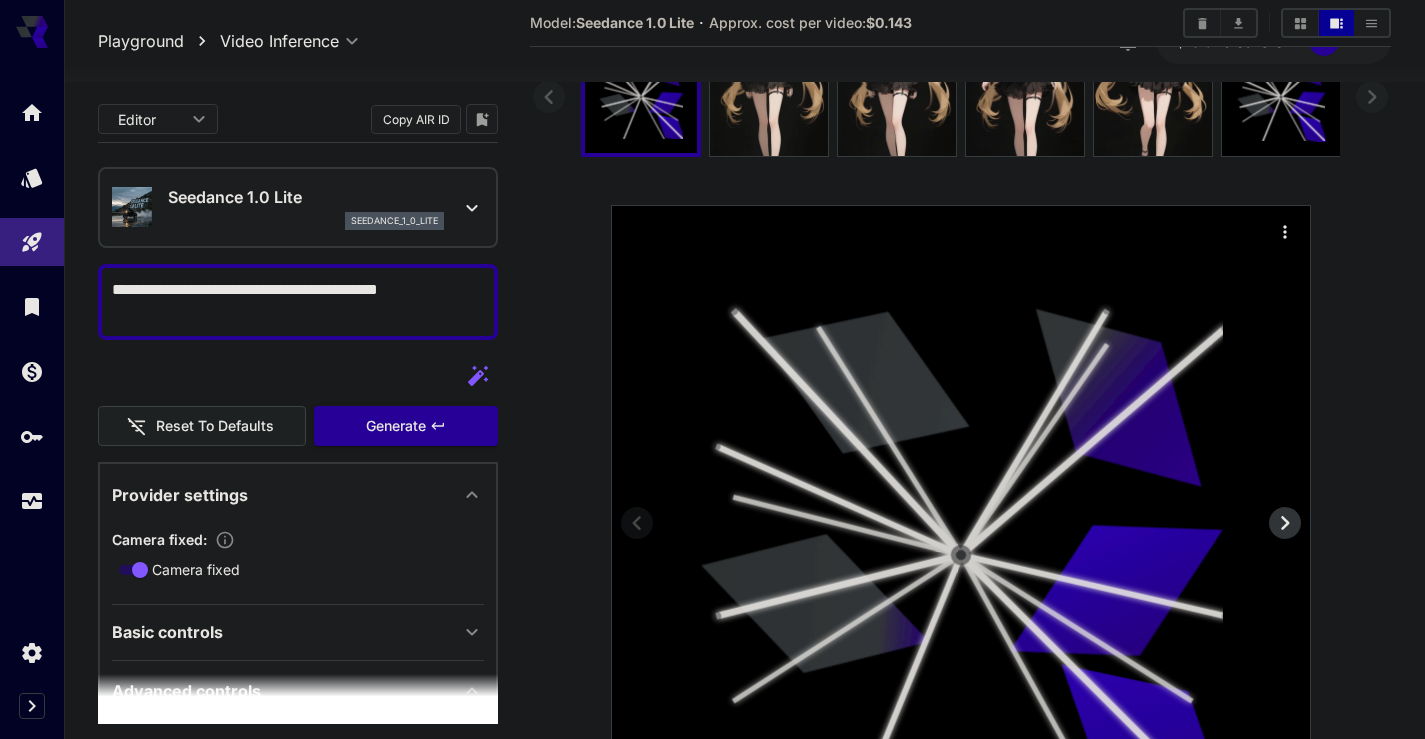 scroll, scrollTop: 466, scrollLeft: 0, axis: vertical 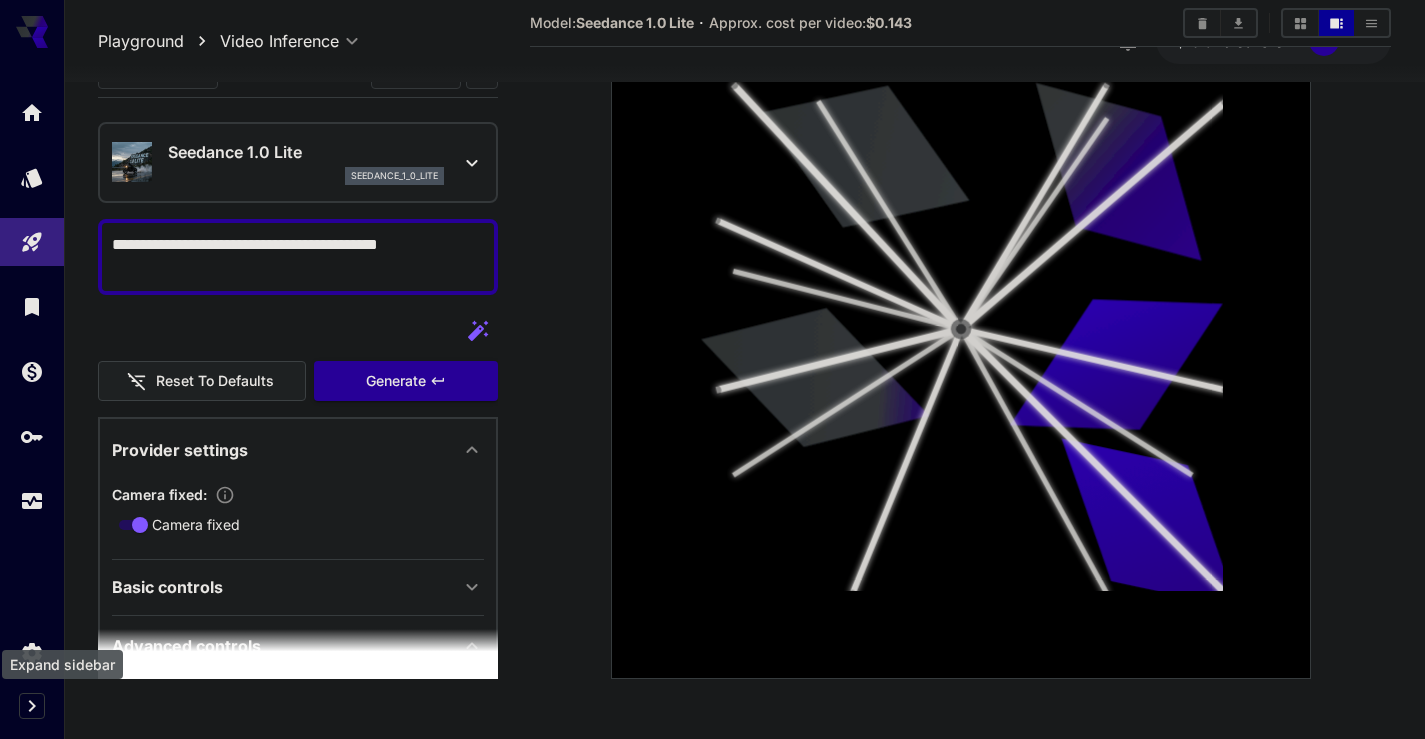 click 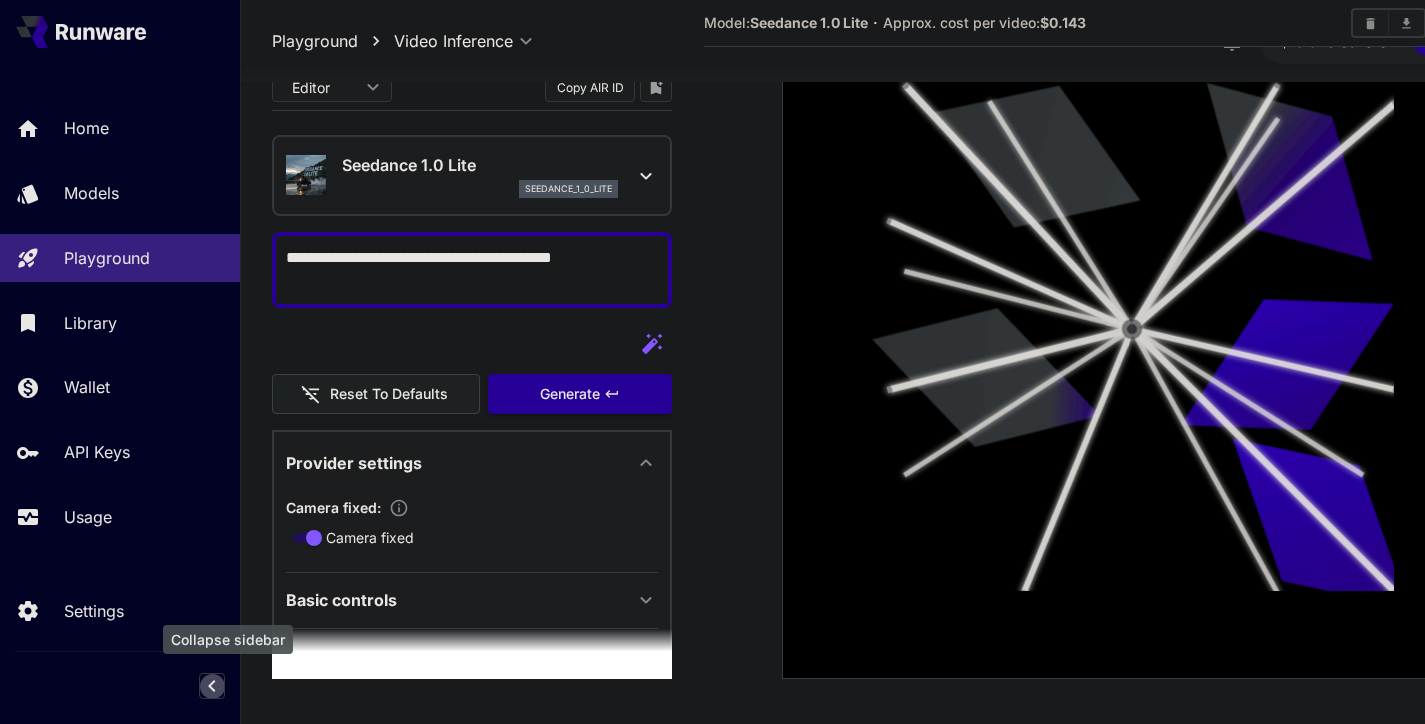 click 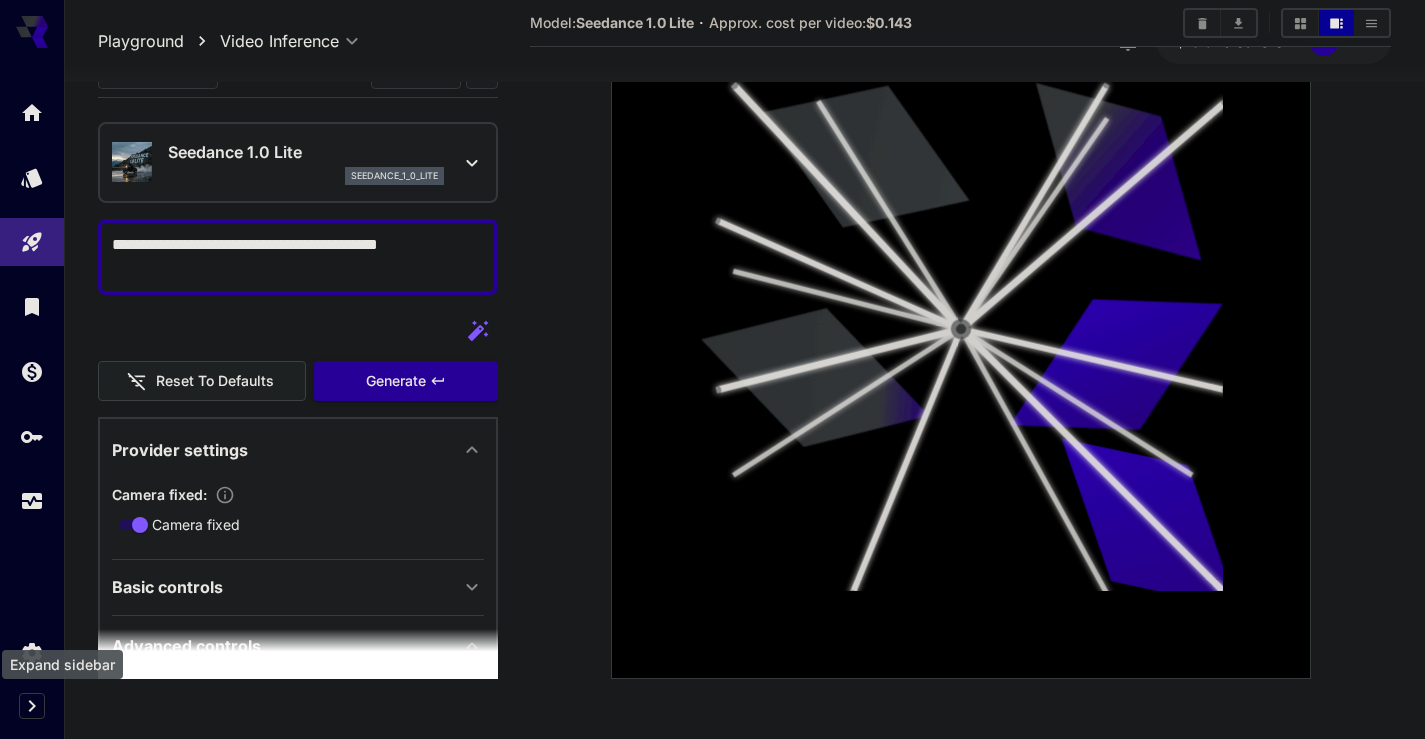 click 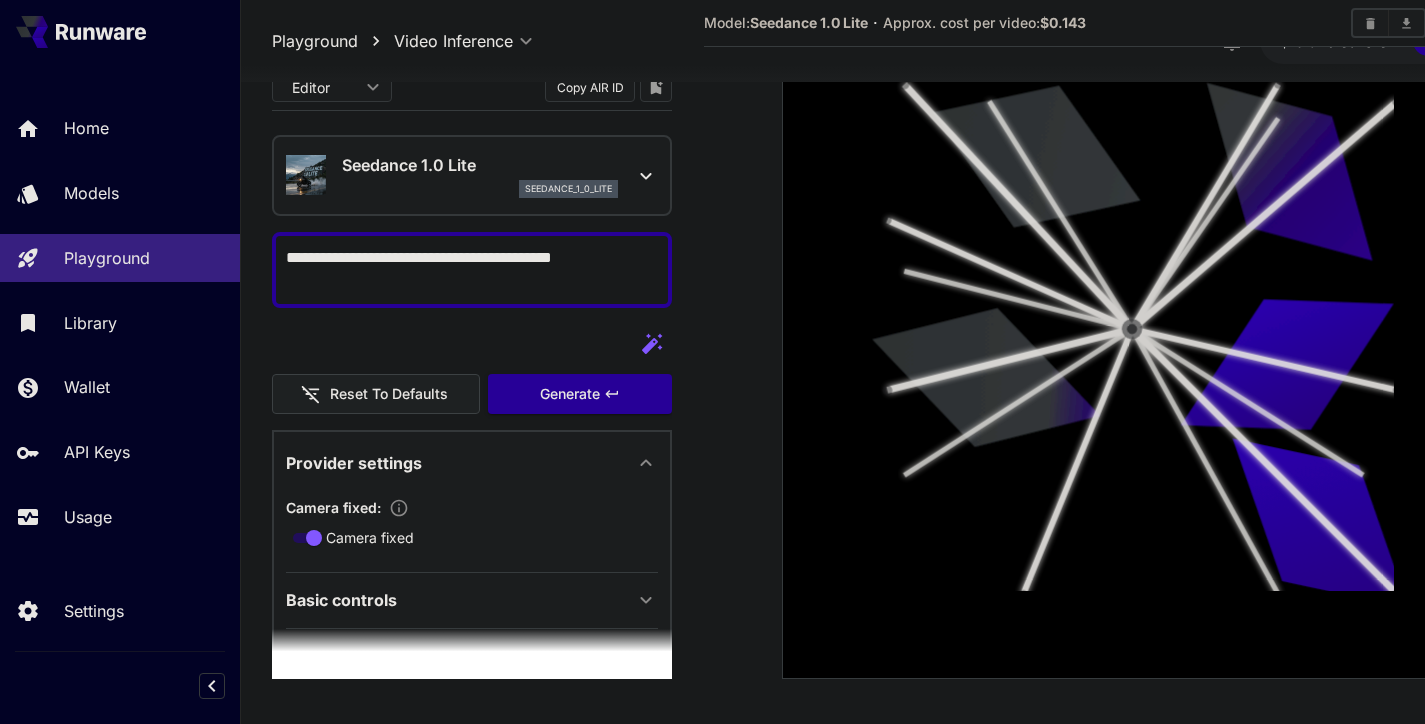click at bounding box center (120, 686) 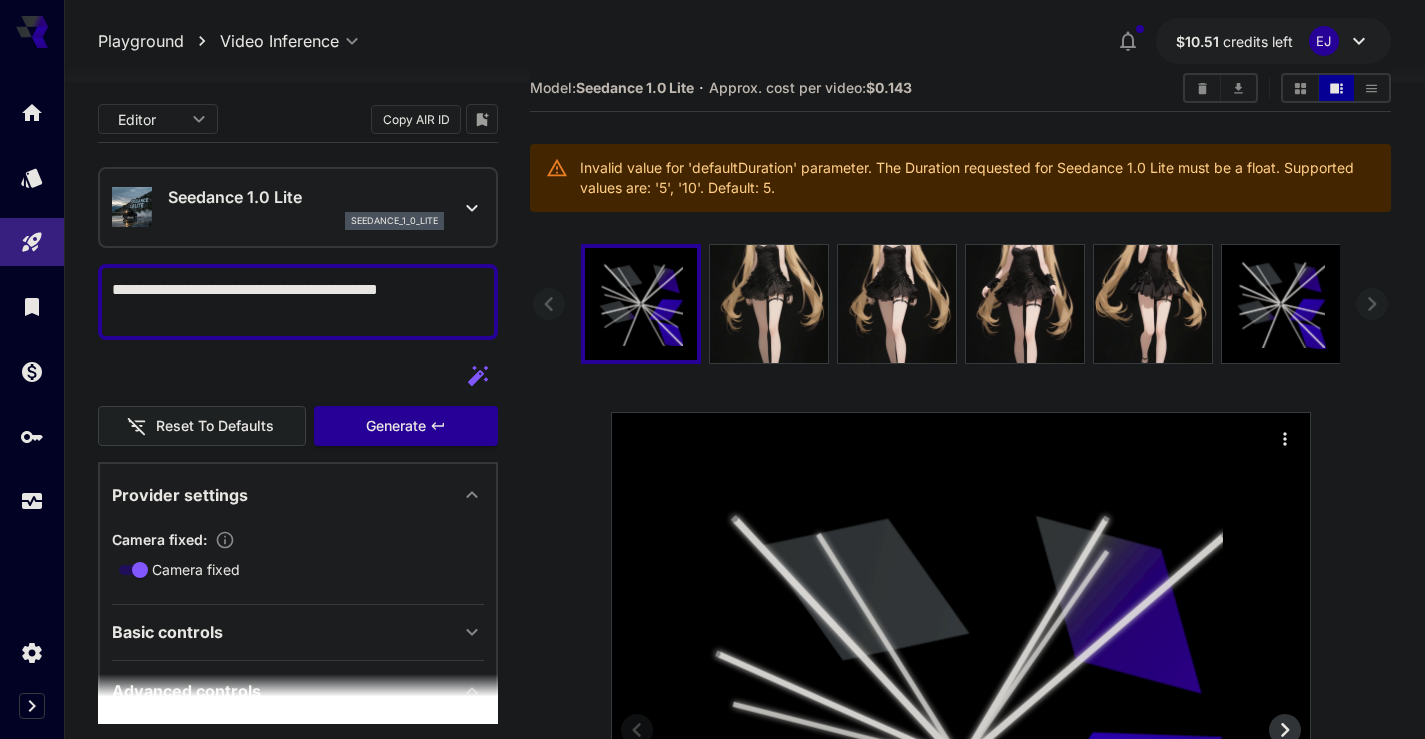 scroll, scrollTop: 0, scrollLeft: 0, axis: both 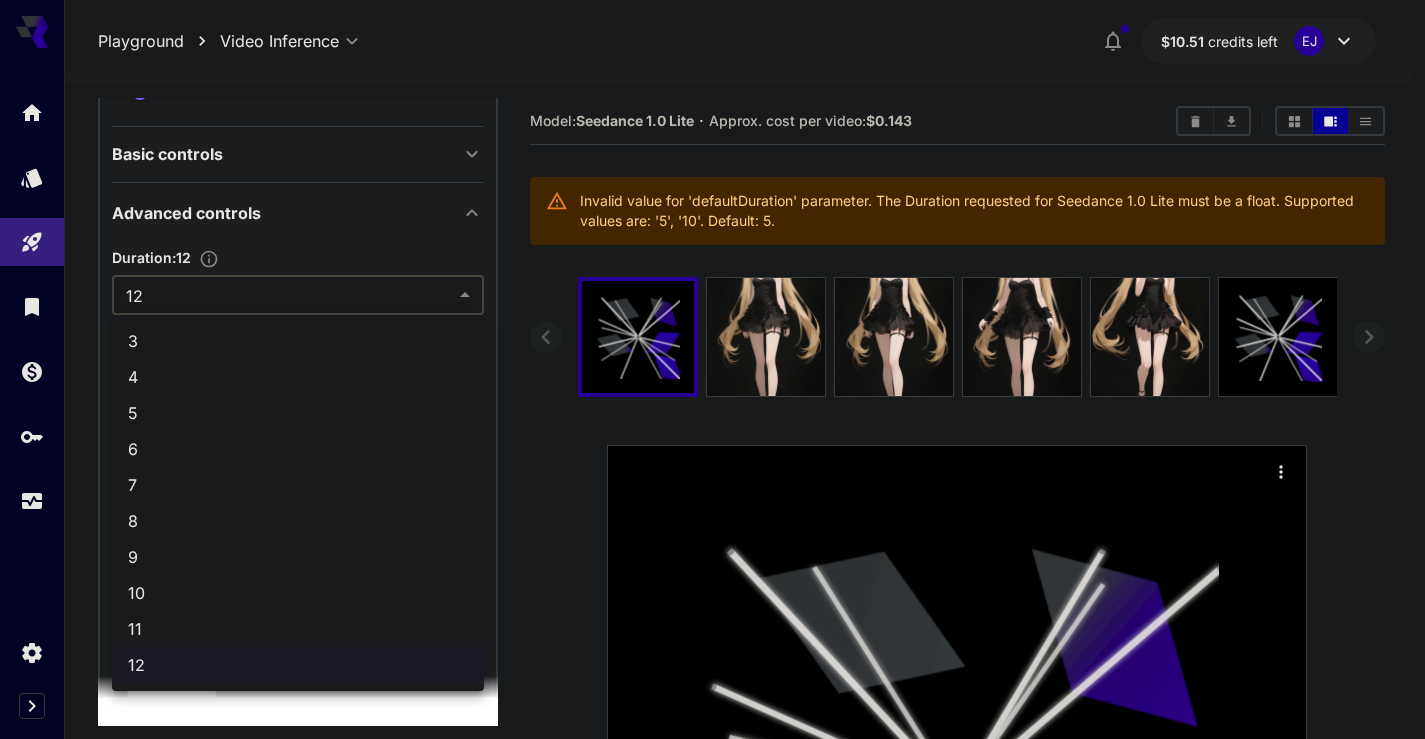 click on "**********" at bounding box center (712, 602) 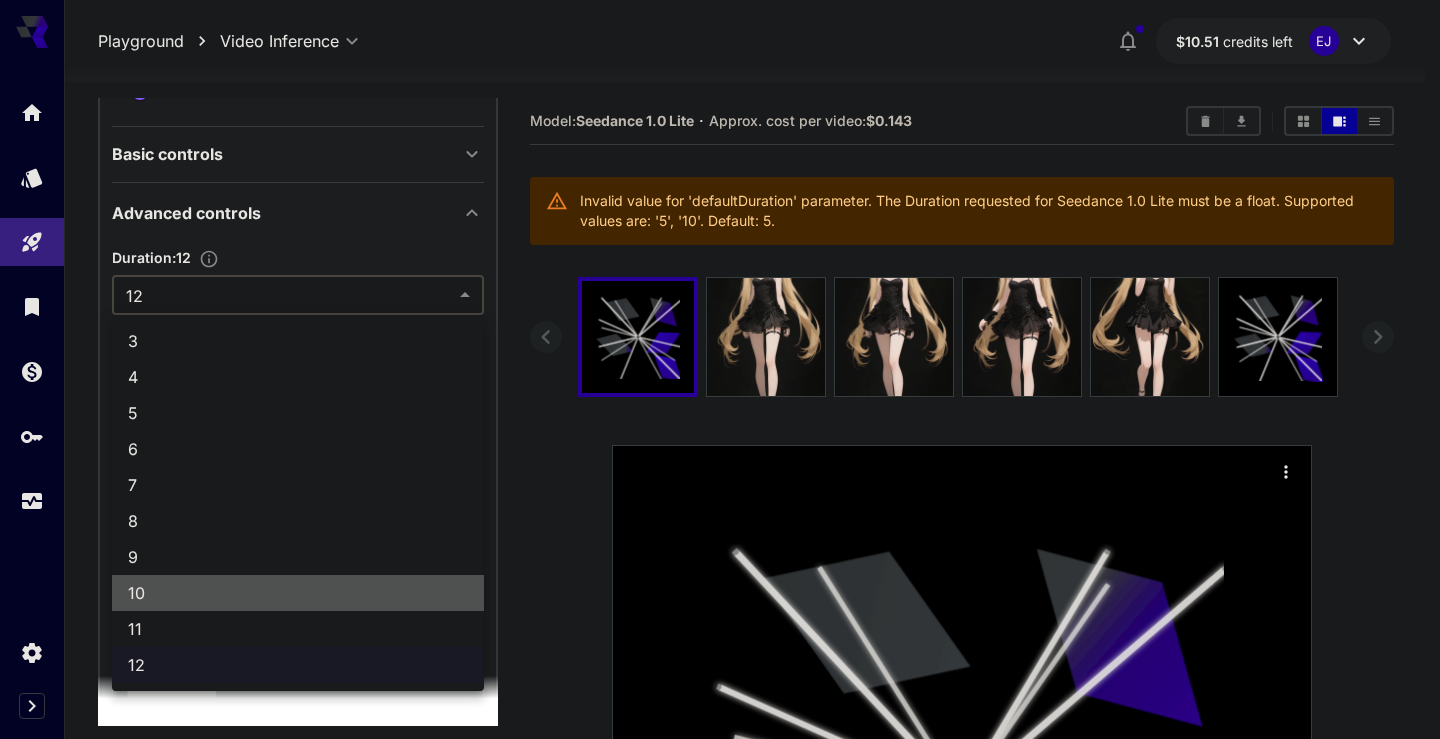 click on "10" at bounding box center (298, 593) 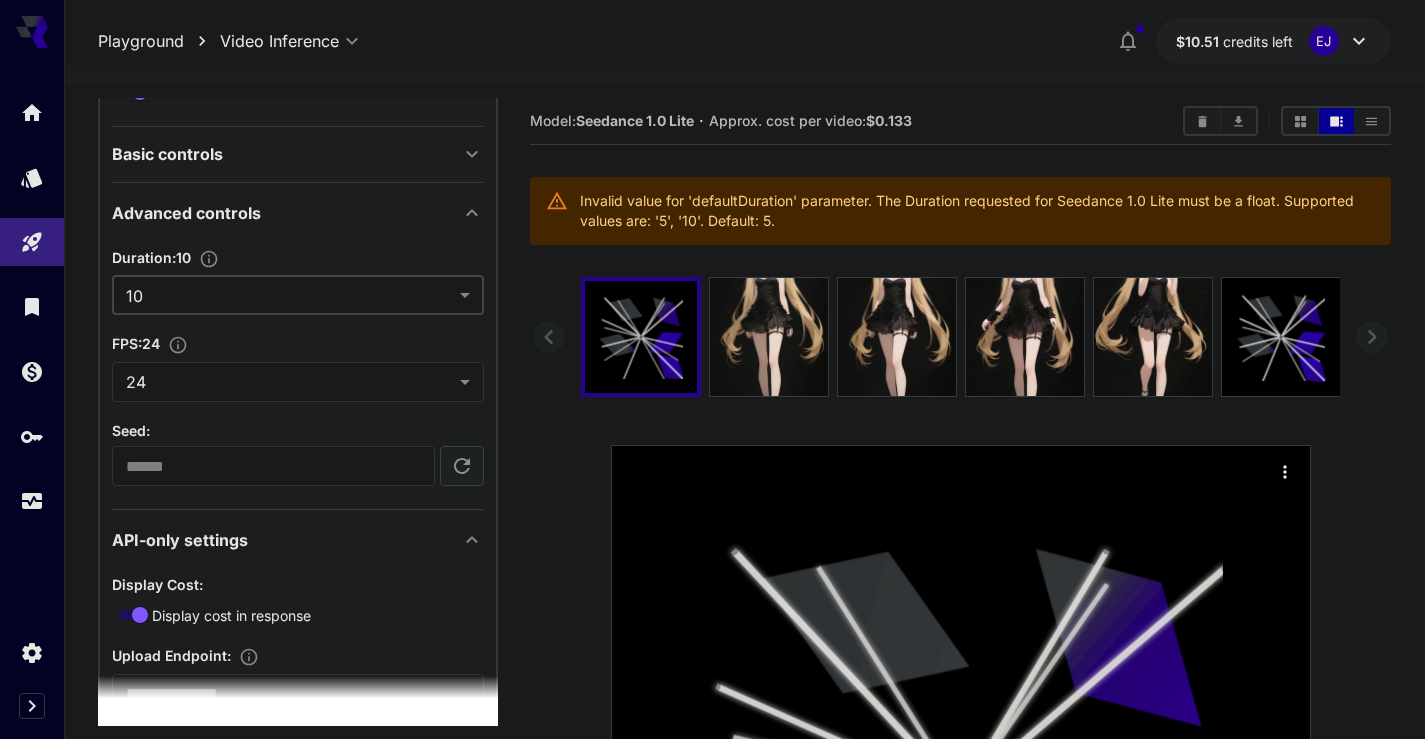 scroll, scrollTop: 0, scrollLeft: 0, axis: both 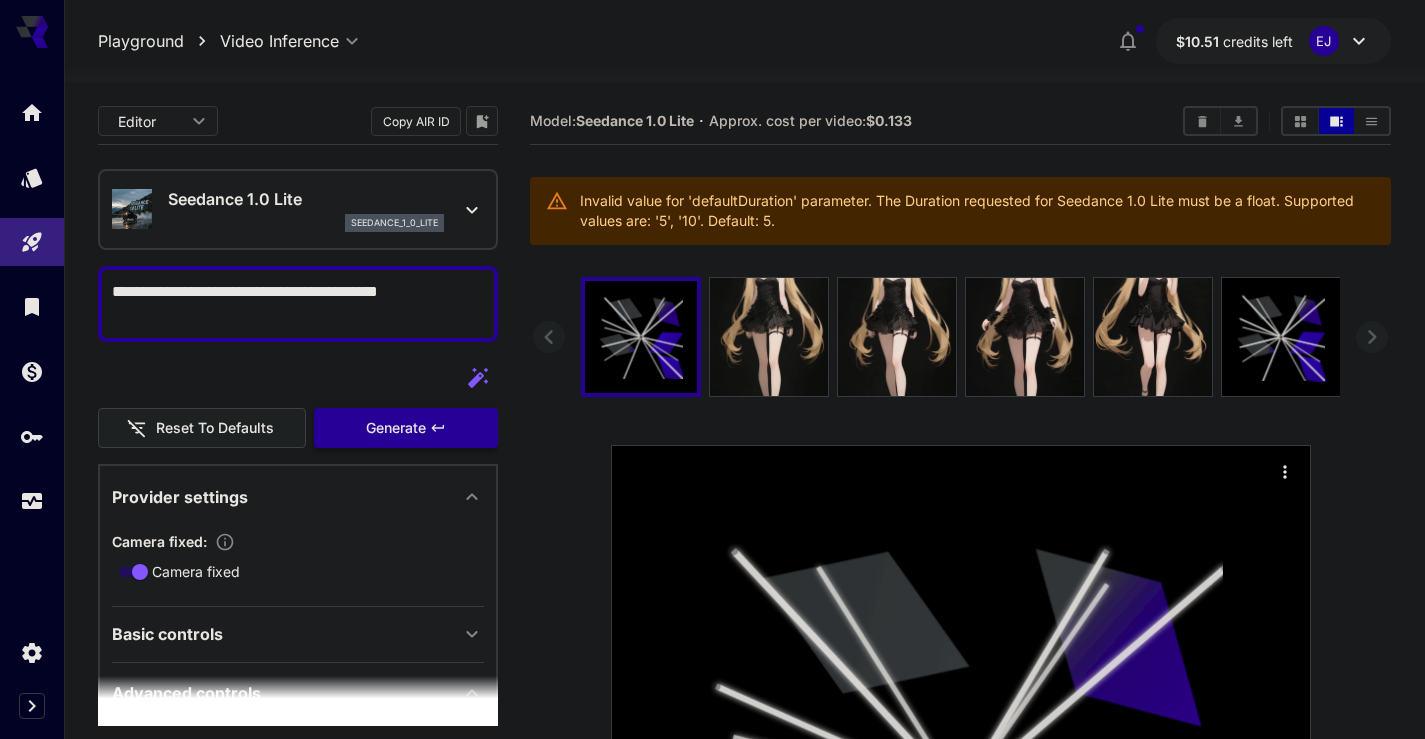 click on "Generate" at bounding box center (406, 428) 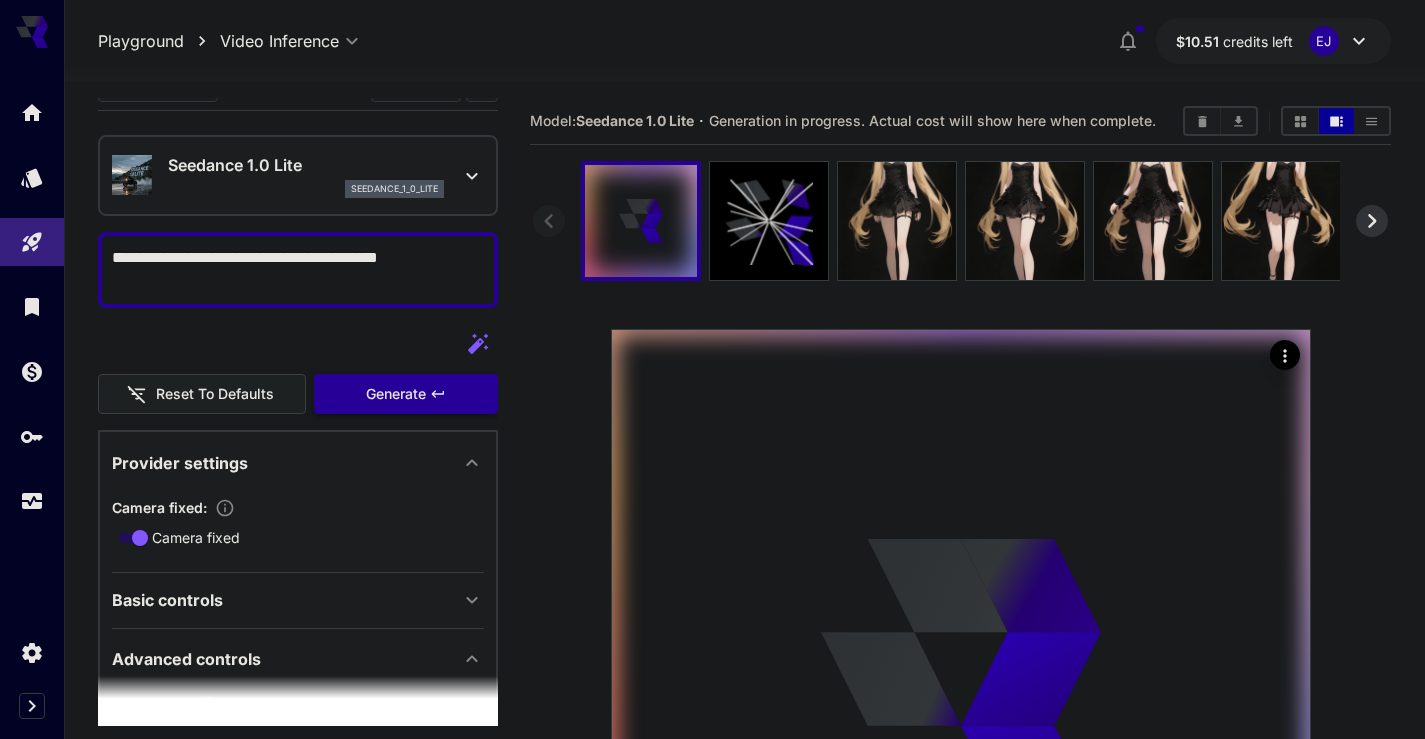 scroll, scrollTop: 0, scrollLeft: 0, axis: both 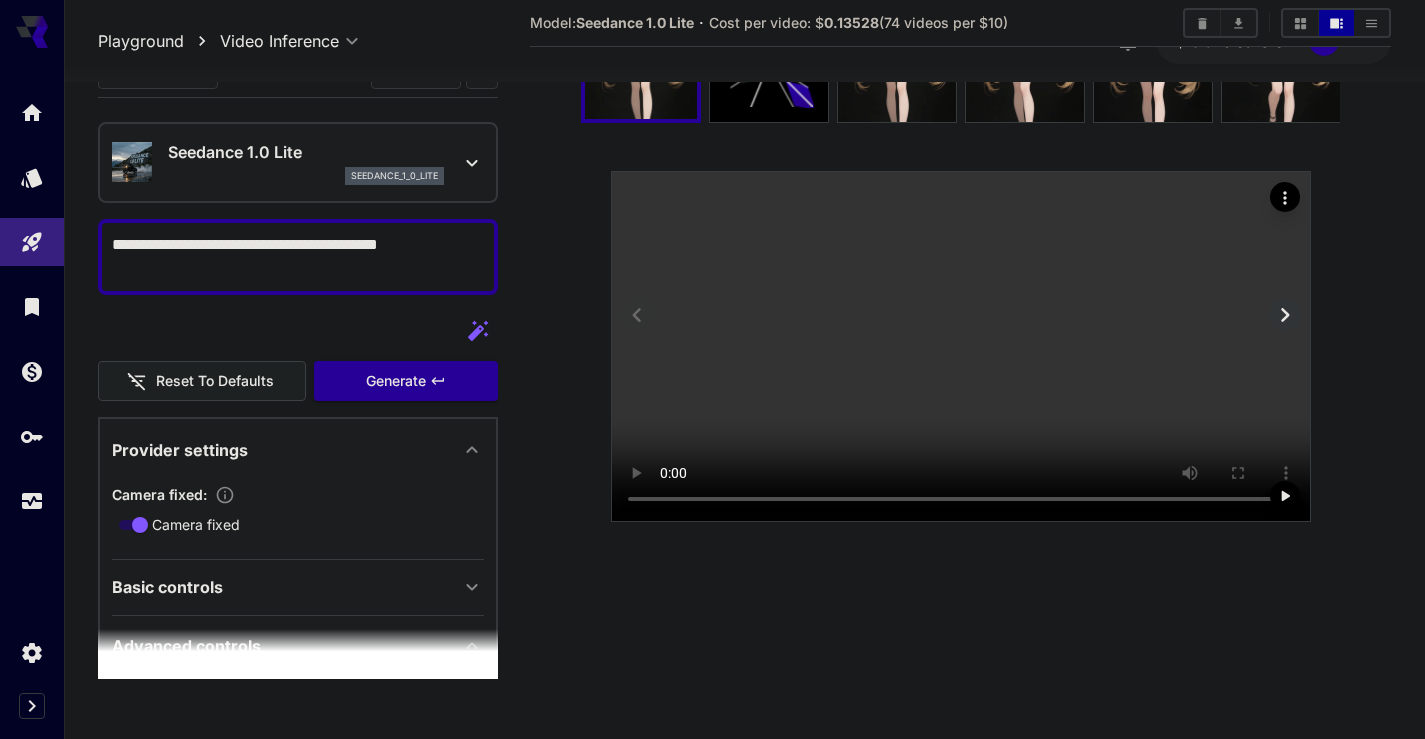 click at bounding box center [961, 346] 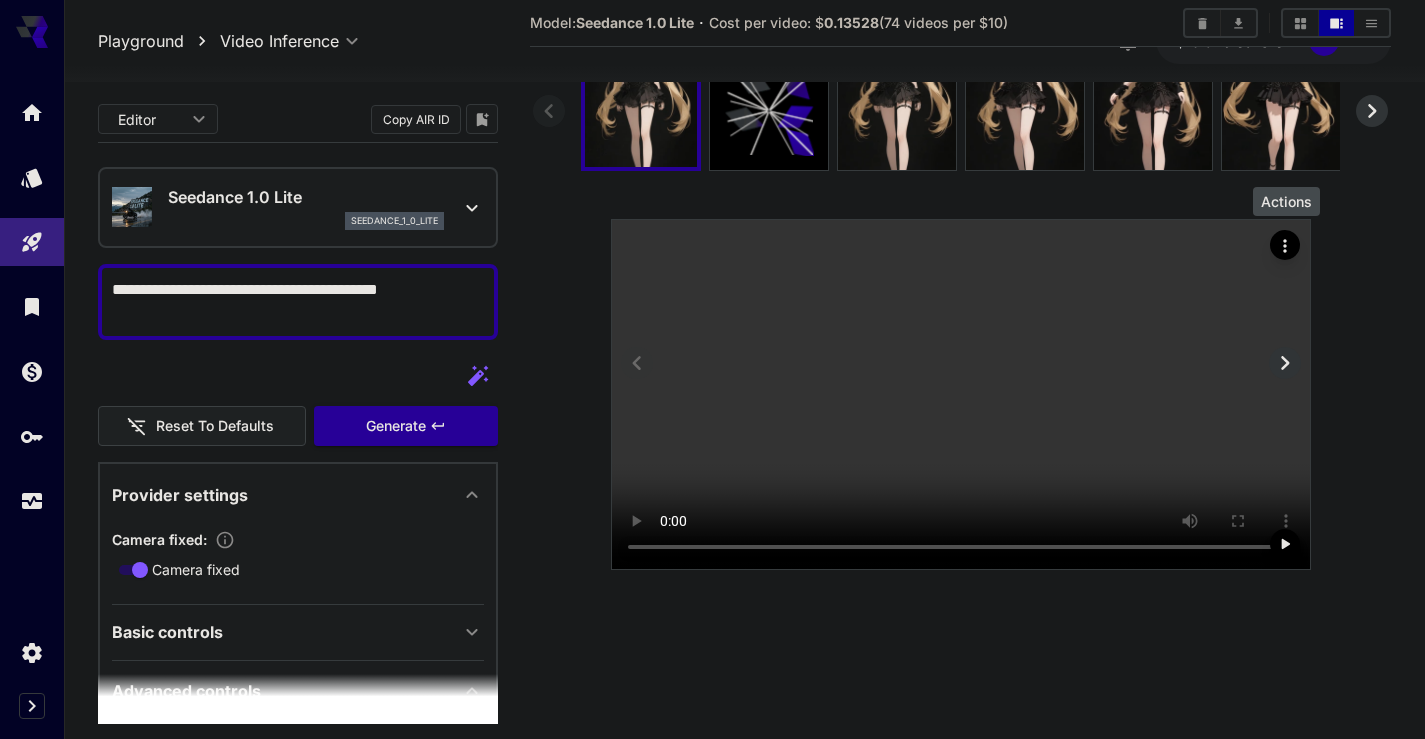 click 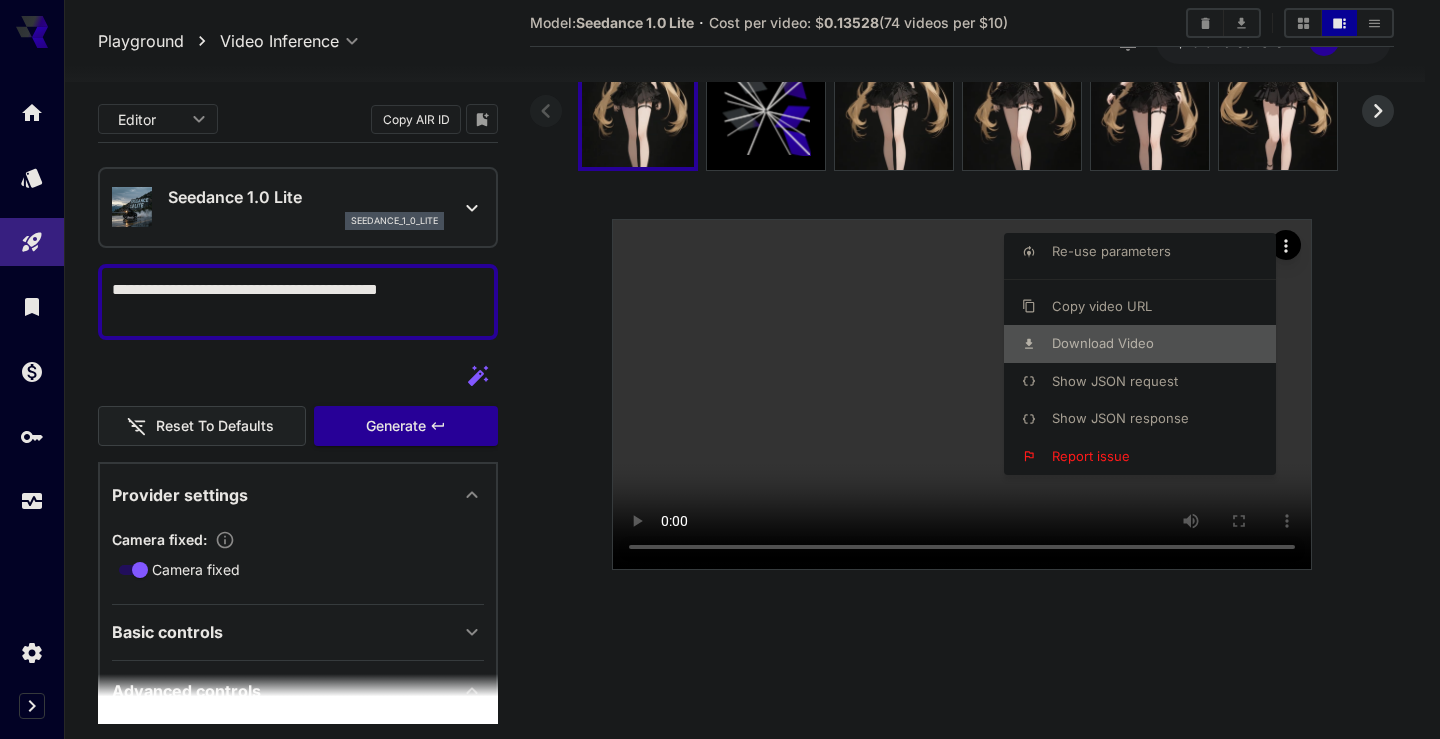 click on "Download Video" at bounding box center [1103, 343] 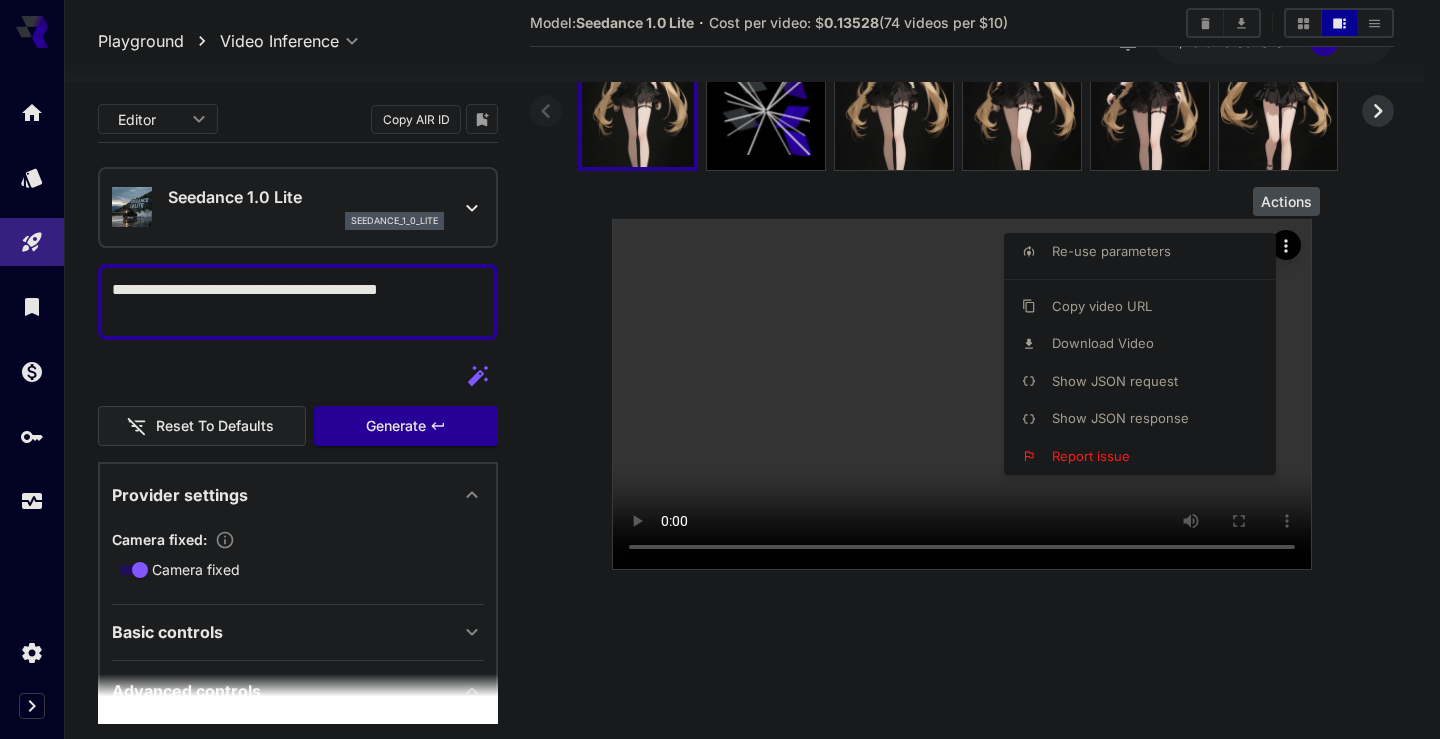 click at bounding box center [720, 369] 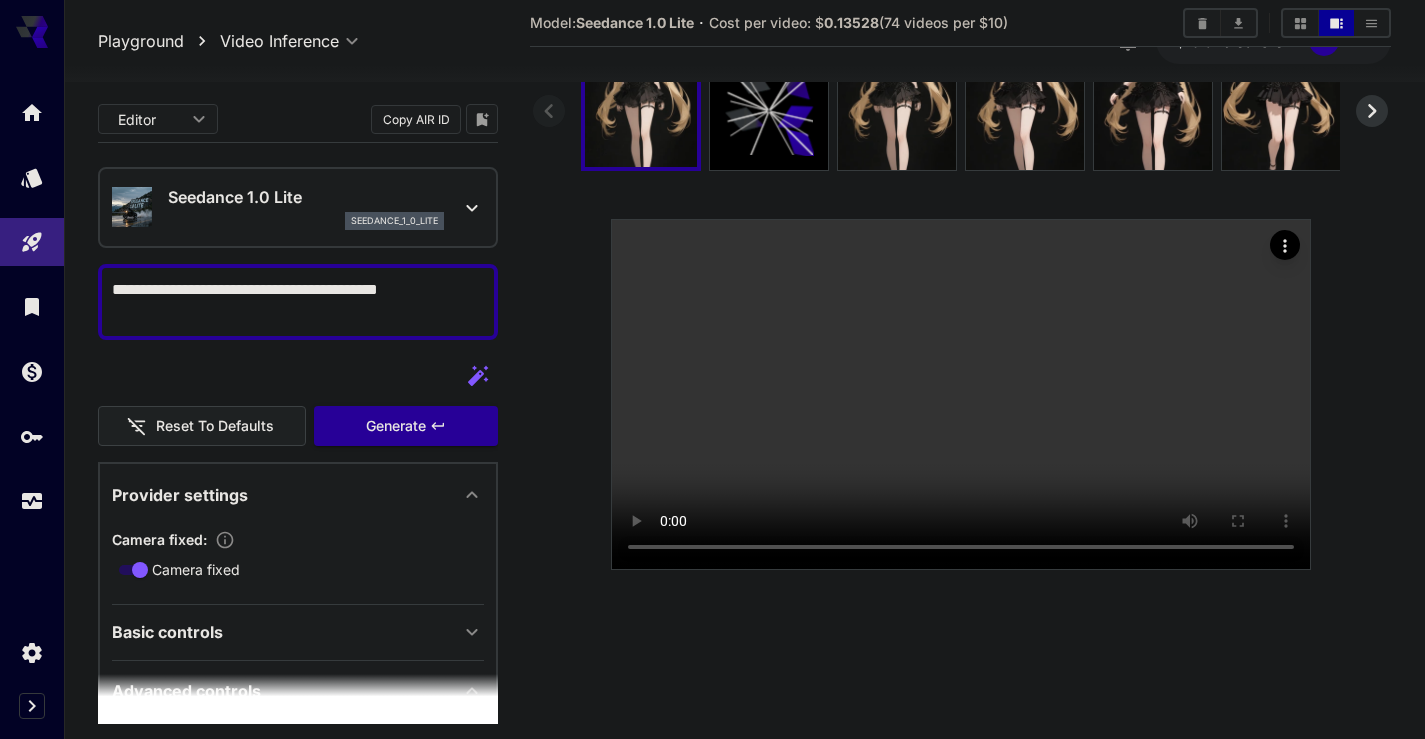 click on "**********" at bounding box center [298, 302] 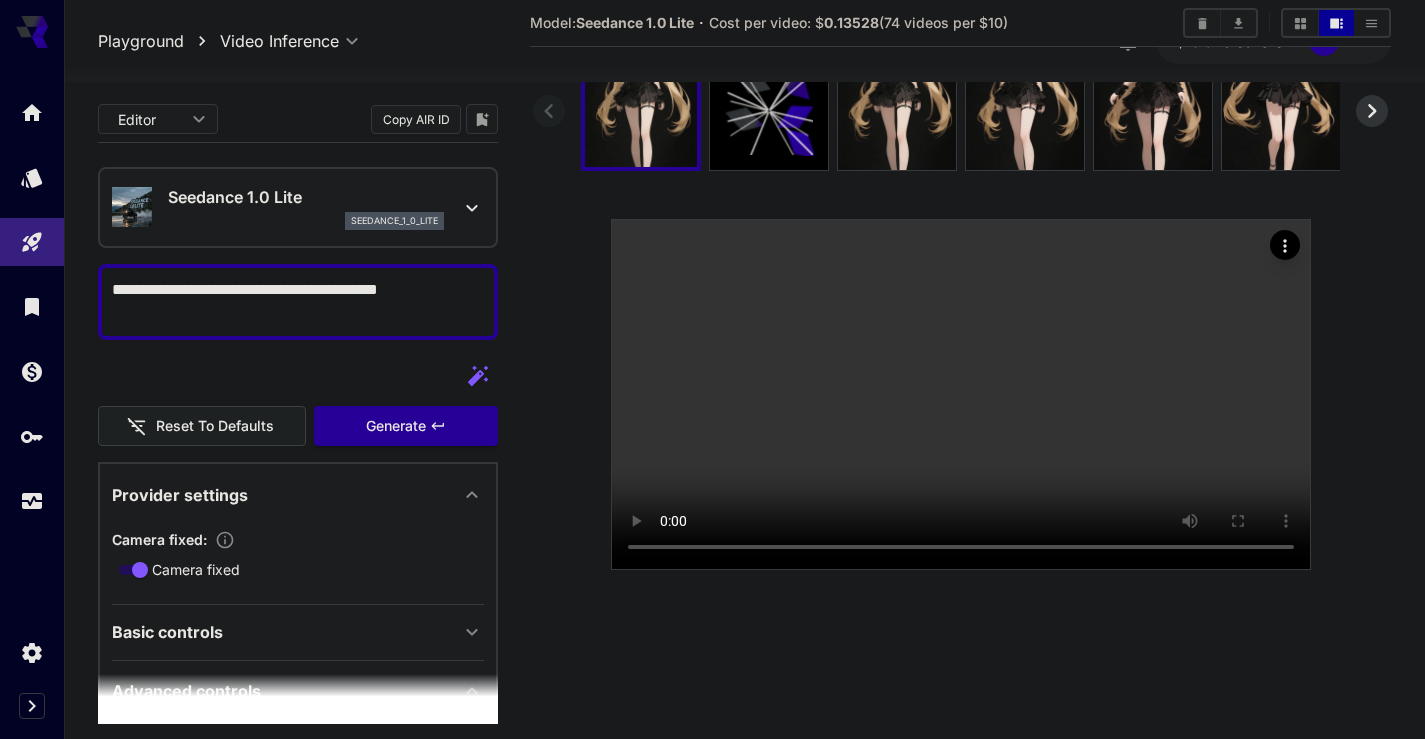 click on "**********" at bounding box center [298, 302] 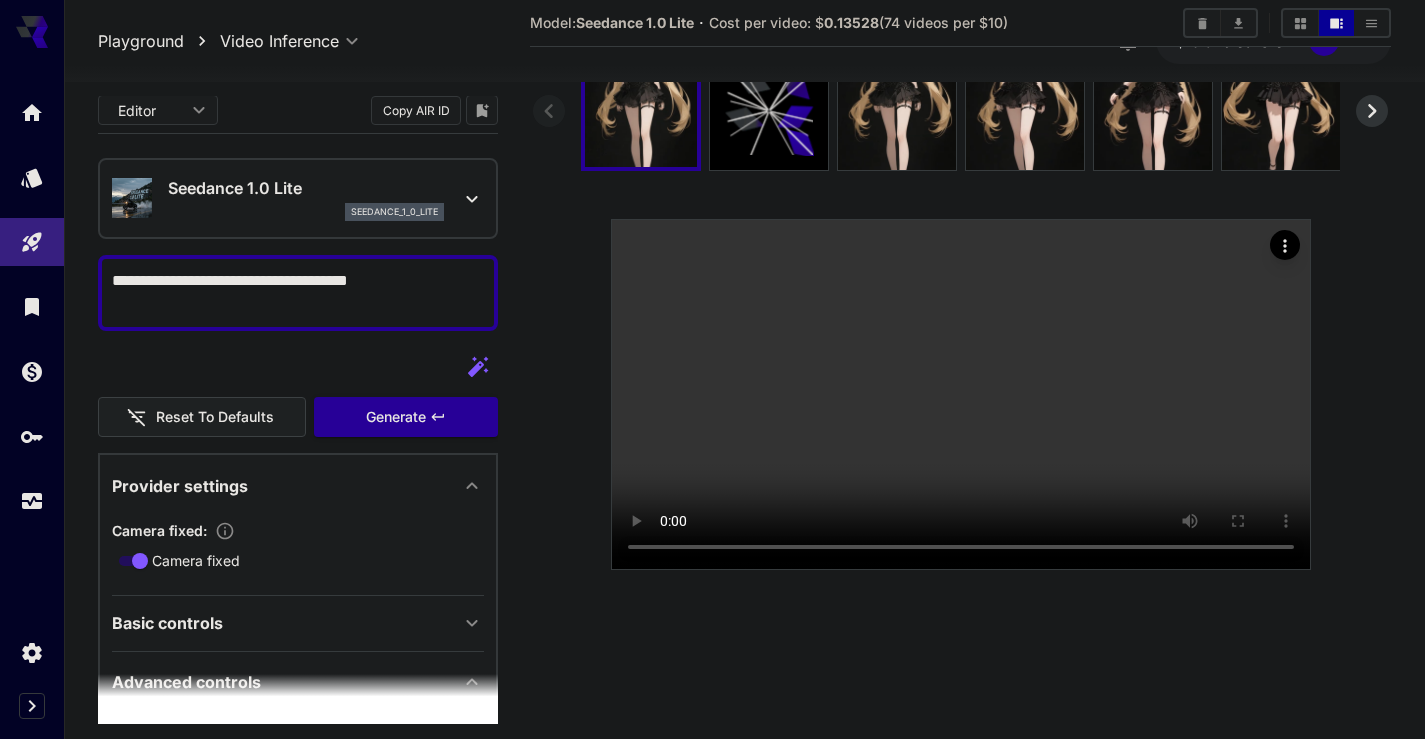 scroll, scrollTop: 0, scrollLeft: 0, axis: both 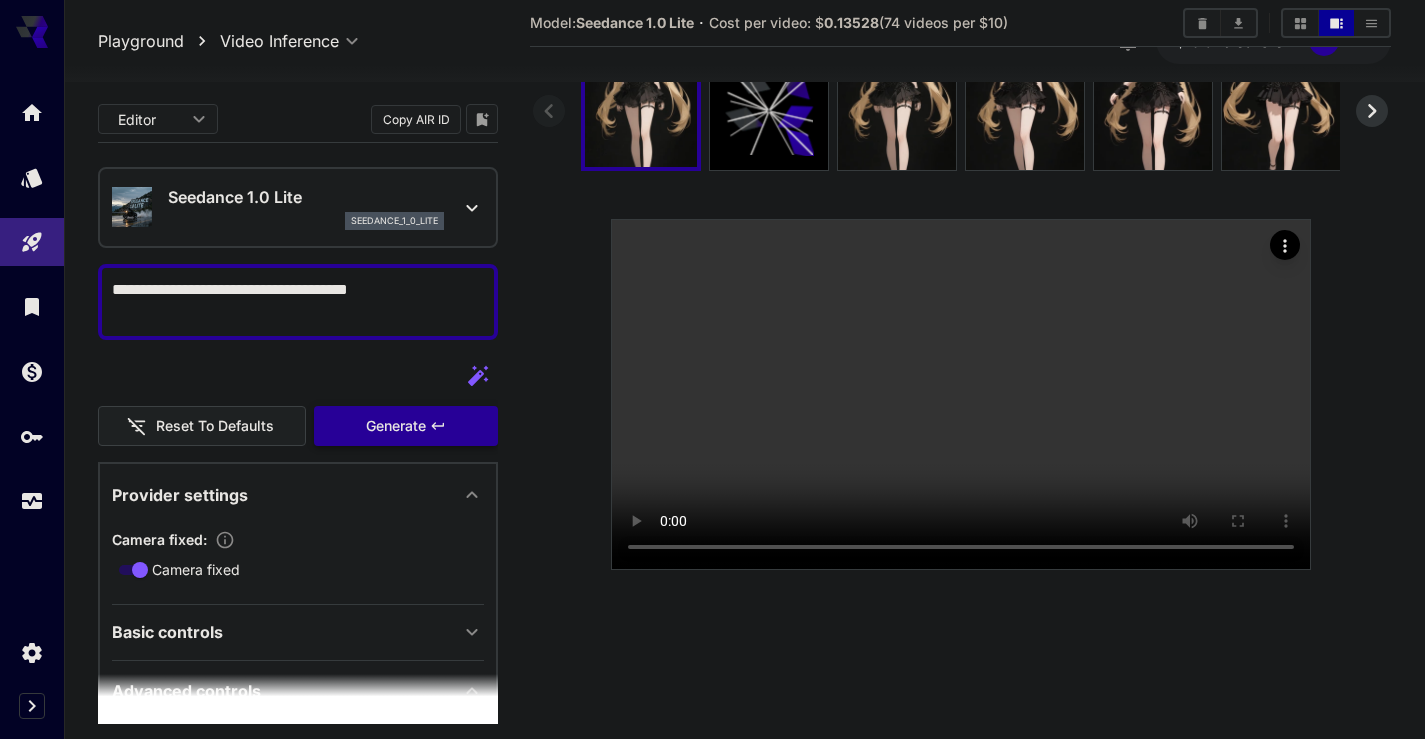 type on "**********" 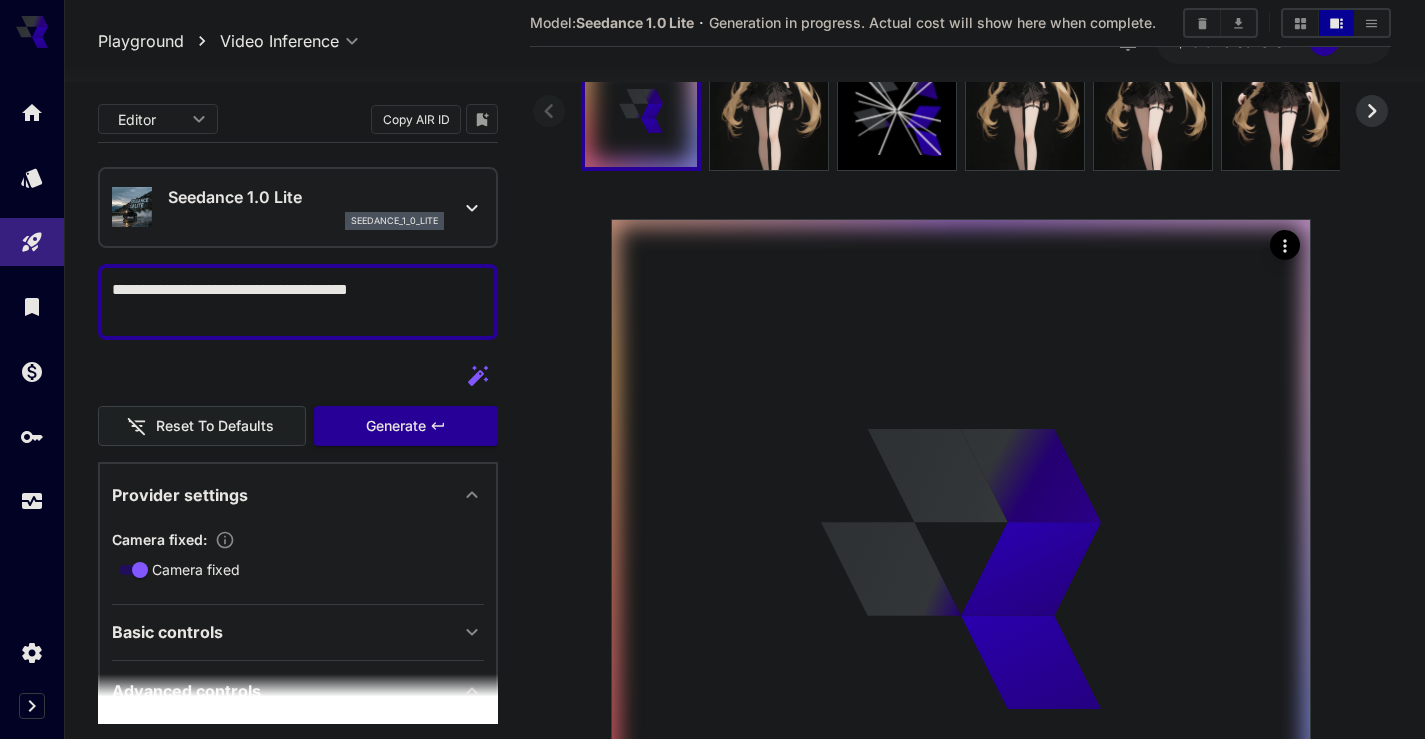 scroll, scrollTop: 350, scrollLeft: 0, axis: vertical 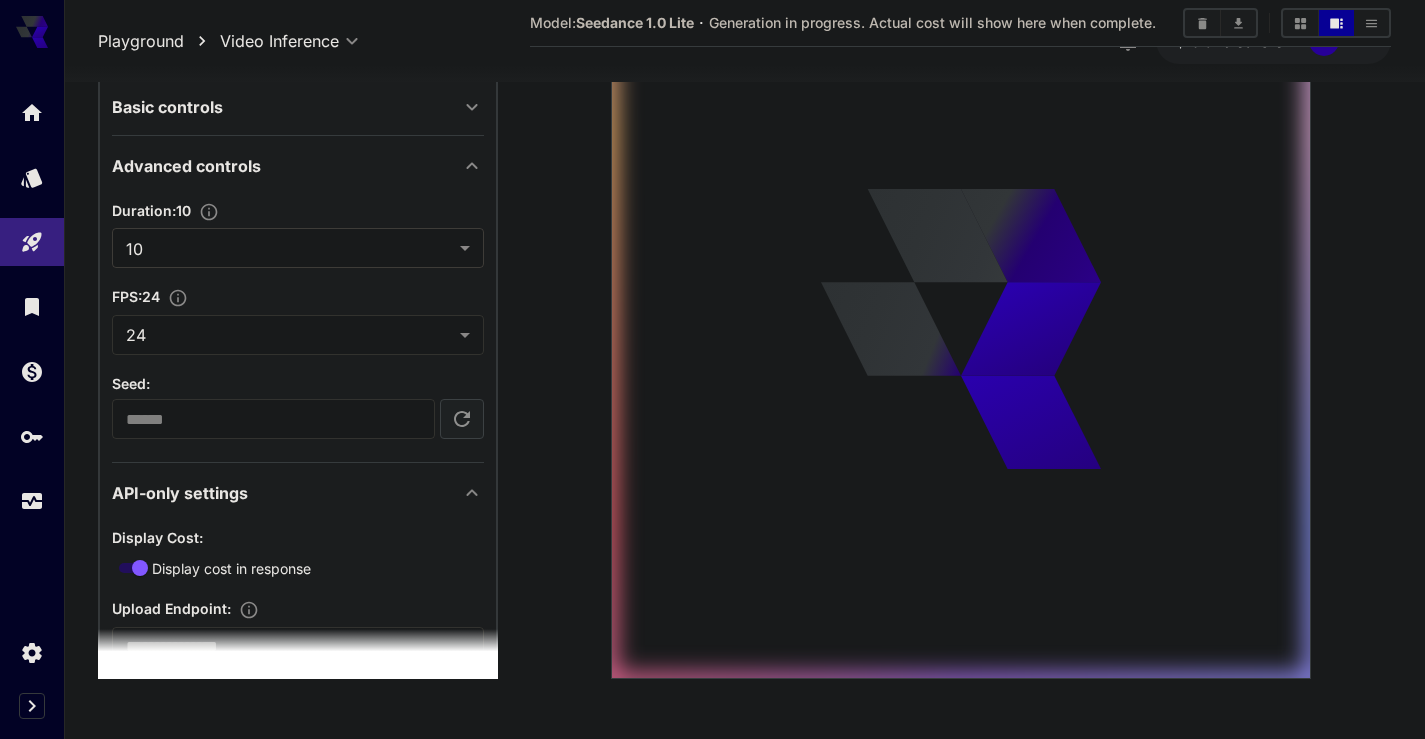 click on "**********" at bounding box center (712, 194) 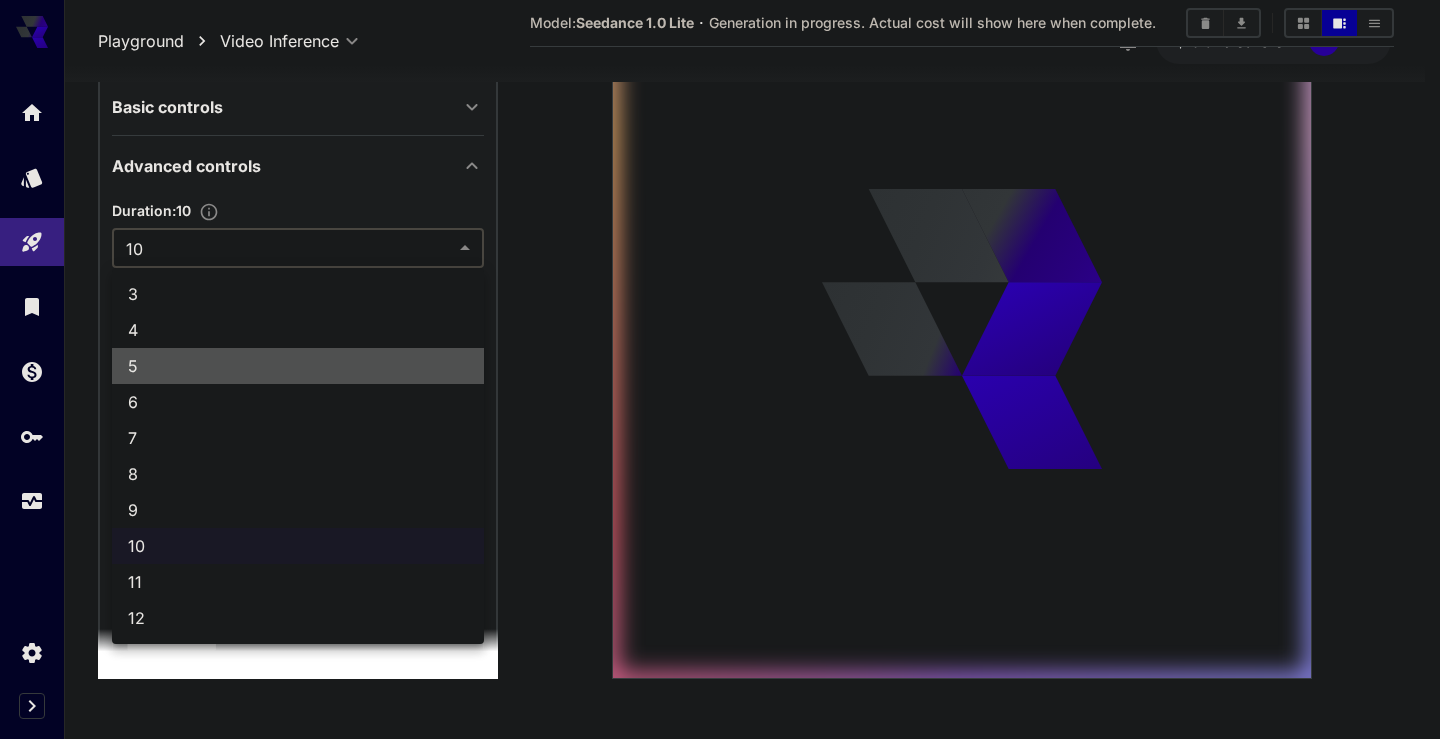 click on "5" at bounding box center [298, 366] 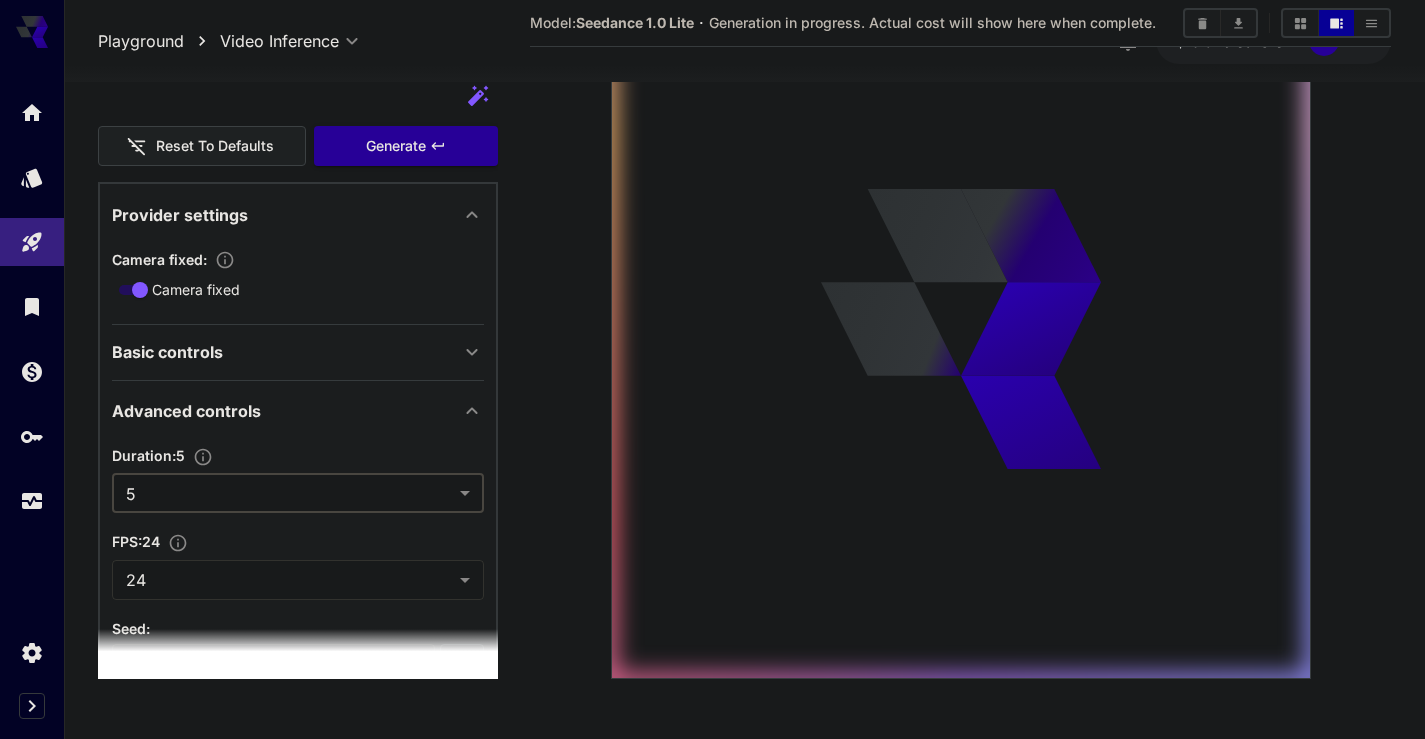 scroll, scrollTop: 0, scrollLeft: 0, axis: both 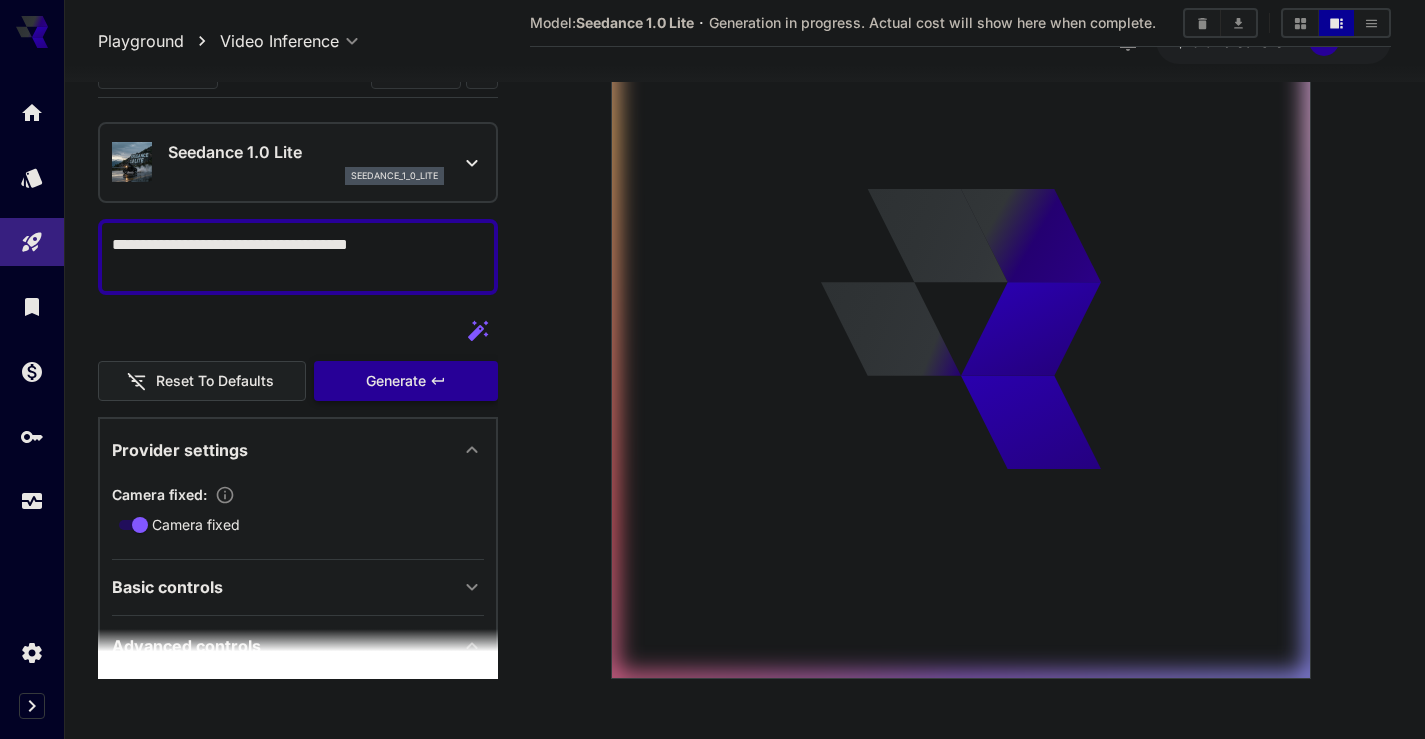 click on "Generate" at bounding box center (406, 381) 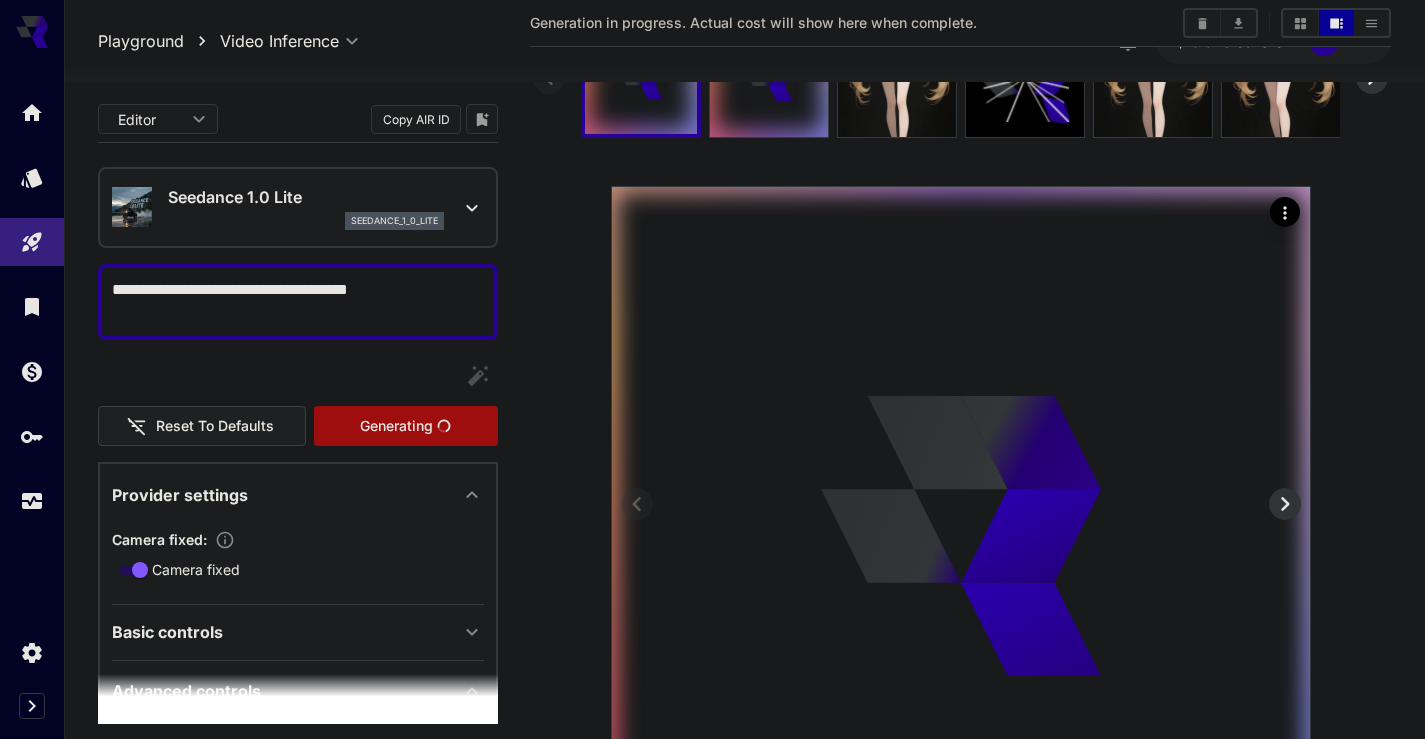 scroll, scrollTop: 0, scrollLeft: 0, axis: both 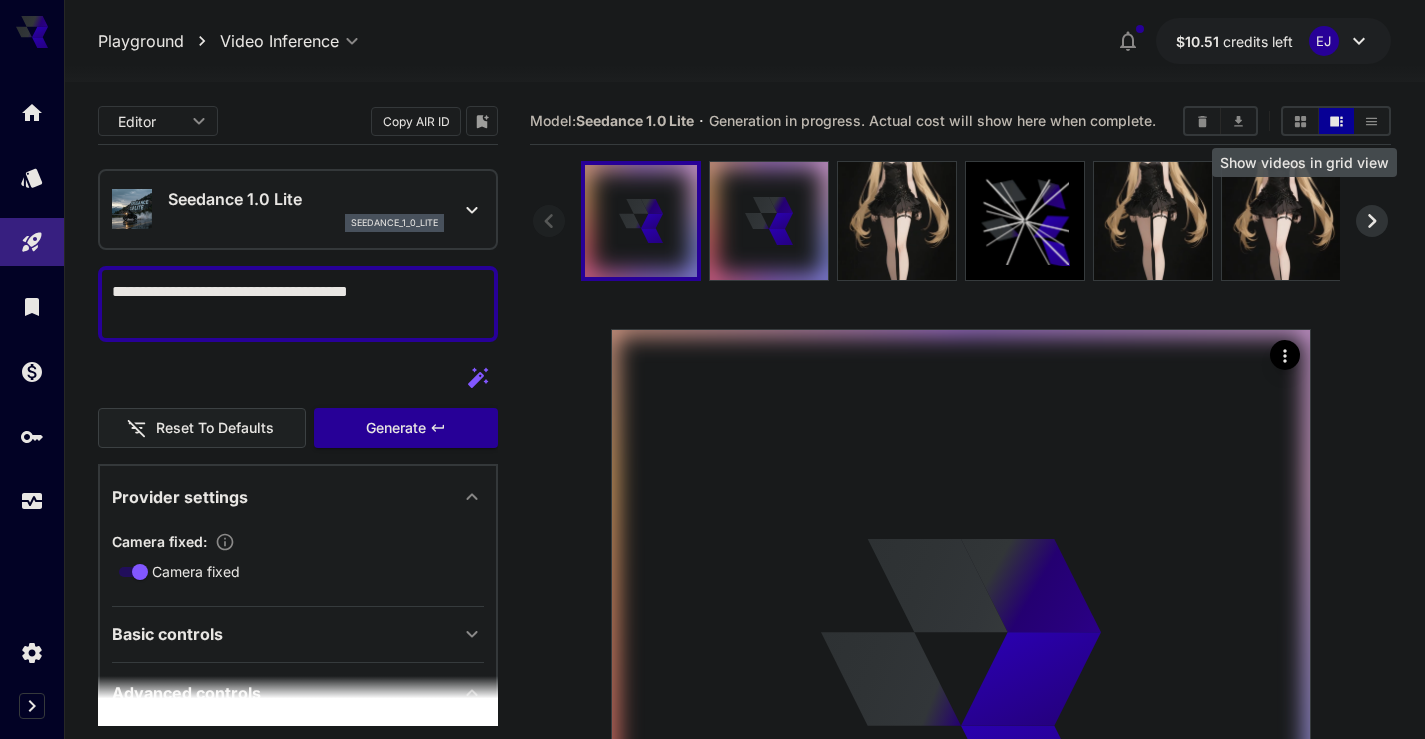 click at bounding box center [1300, 121] 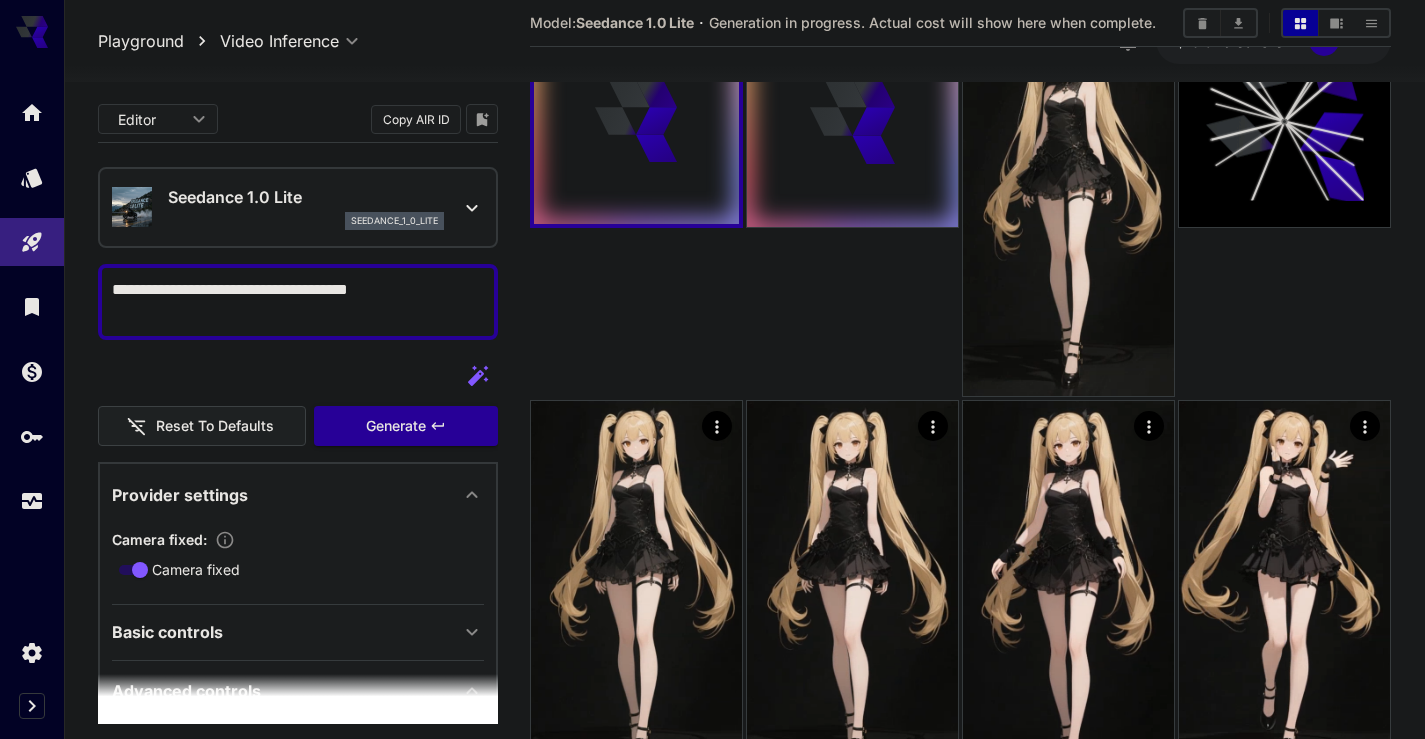 scroll, scrollTop: 0, scrollLeft: 0, axis: both 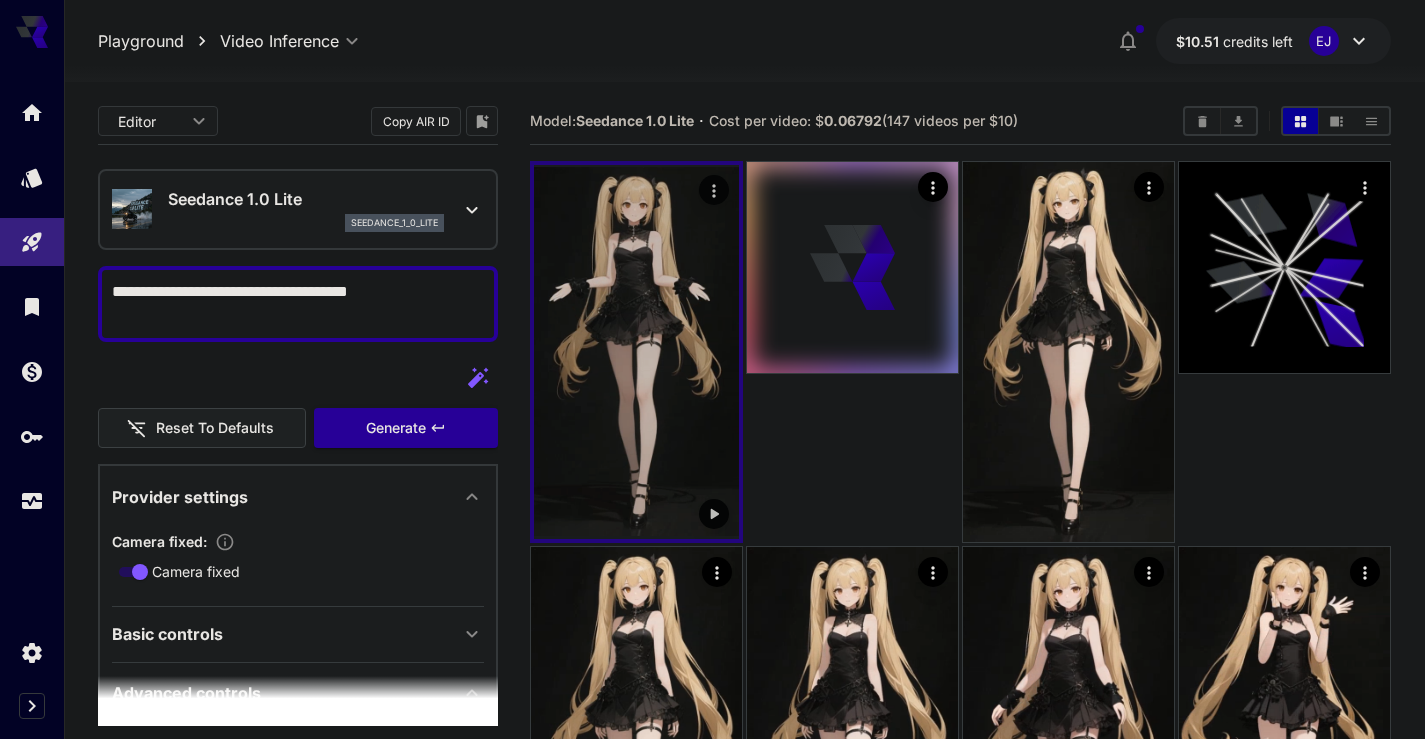 click at bounding box center (636, 352) 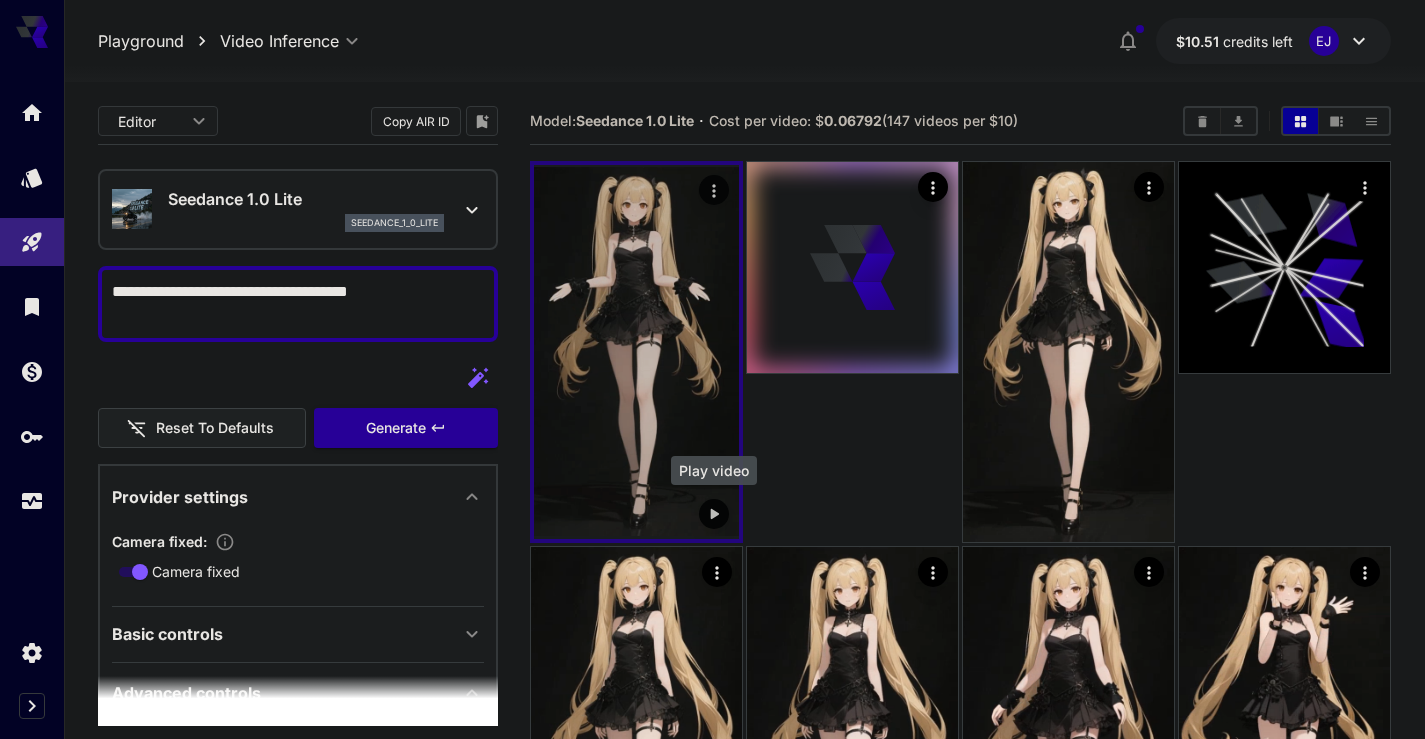 click 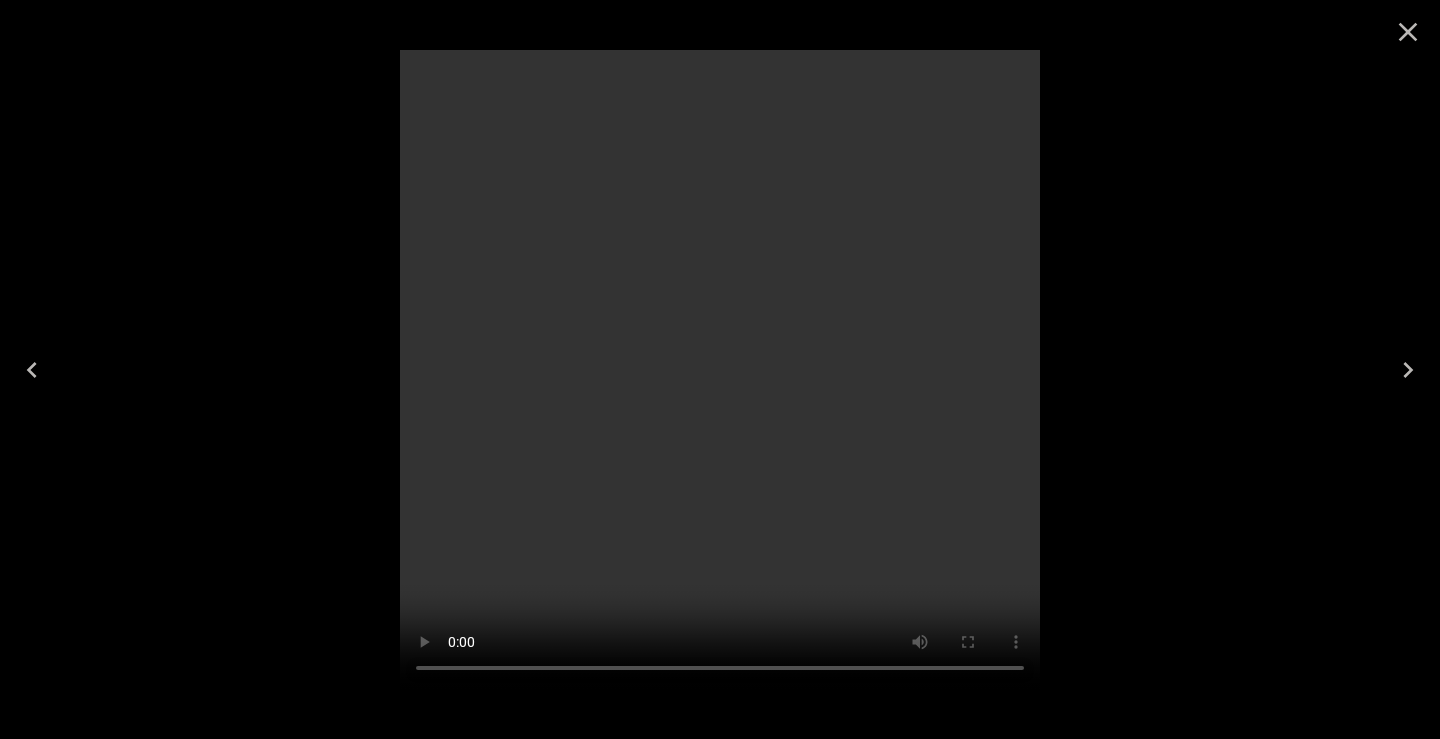click 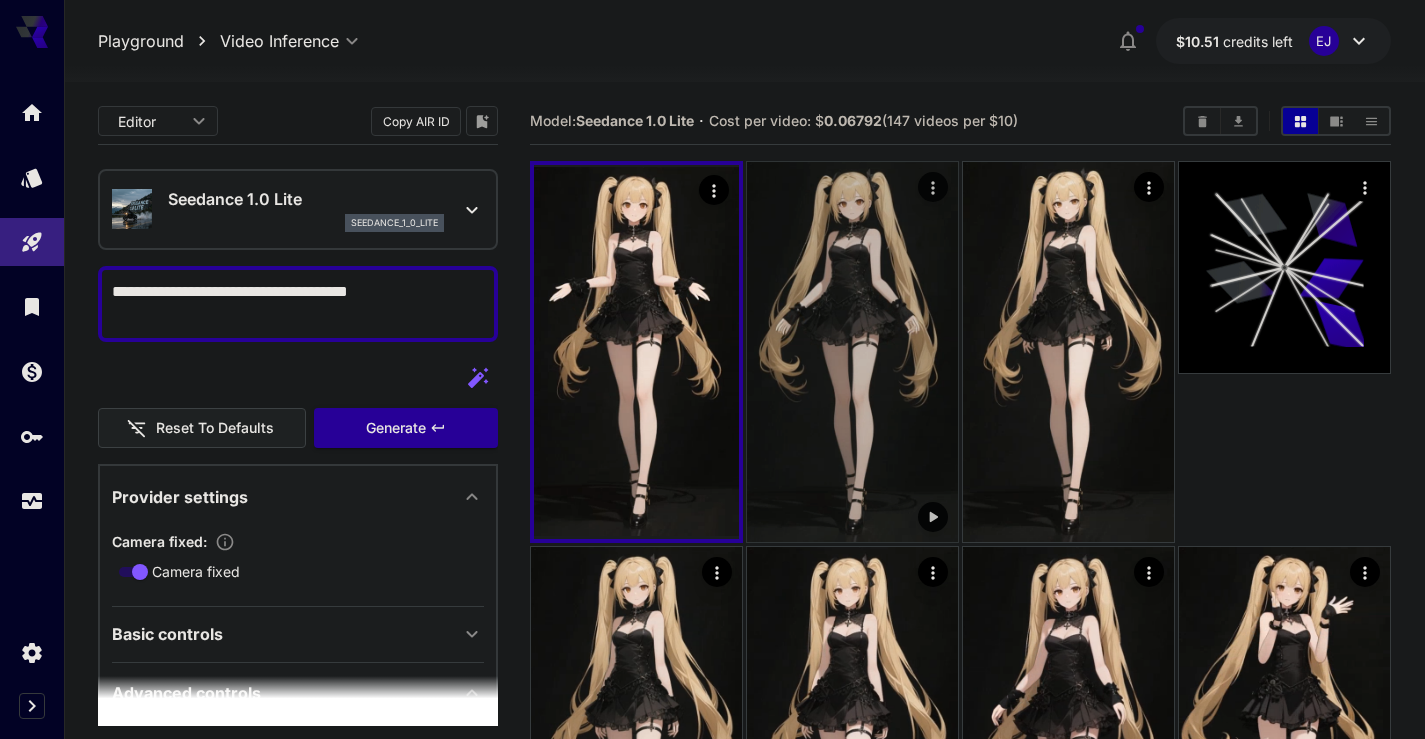 click at bounding box center [852, 352] 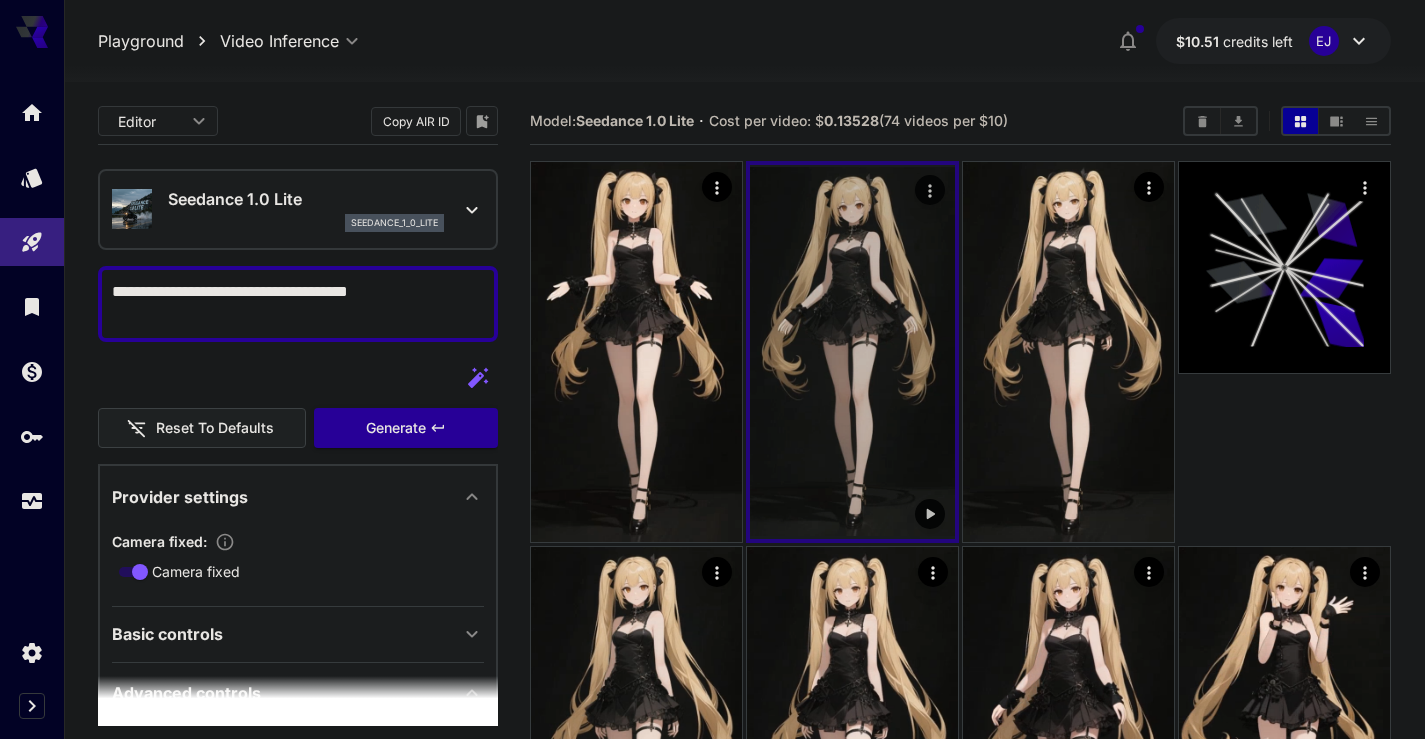 click 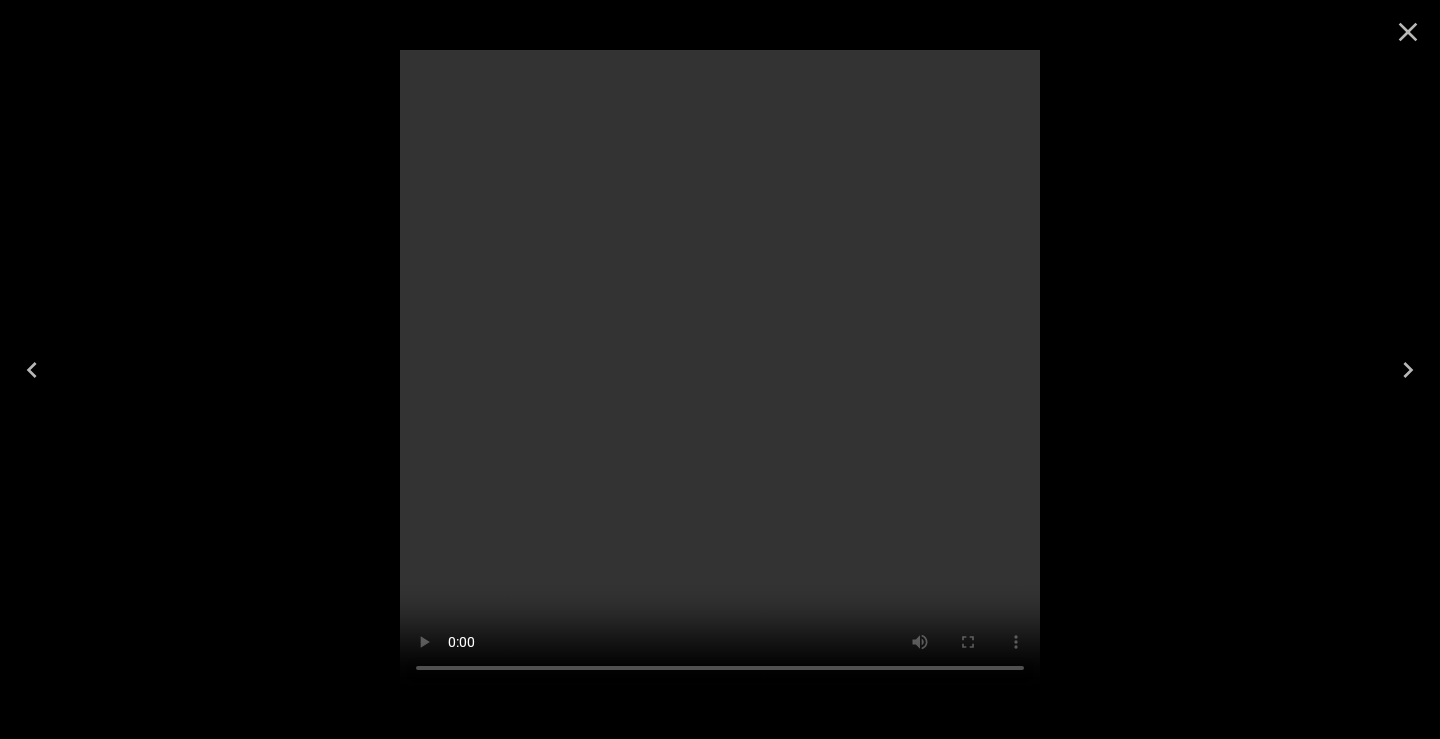click 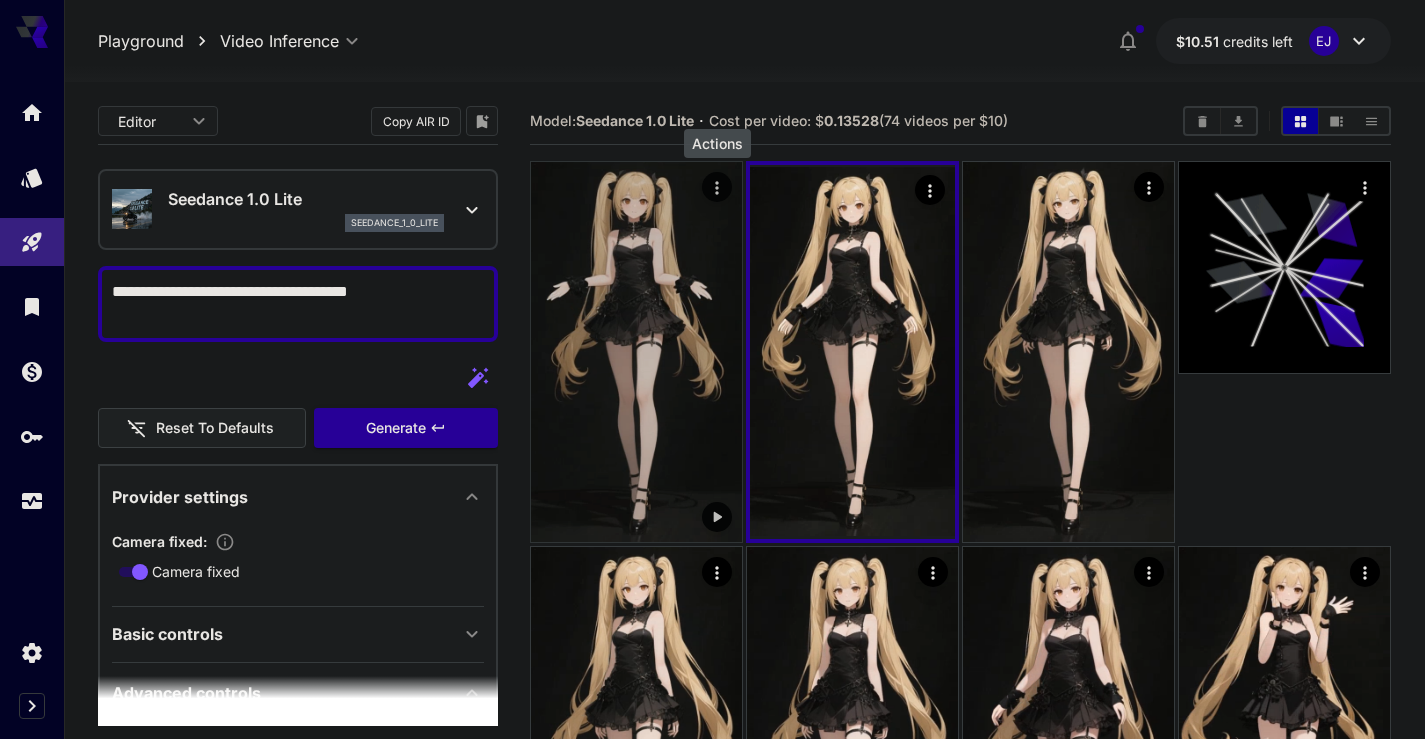 click 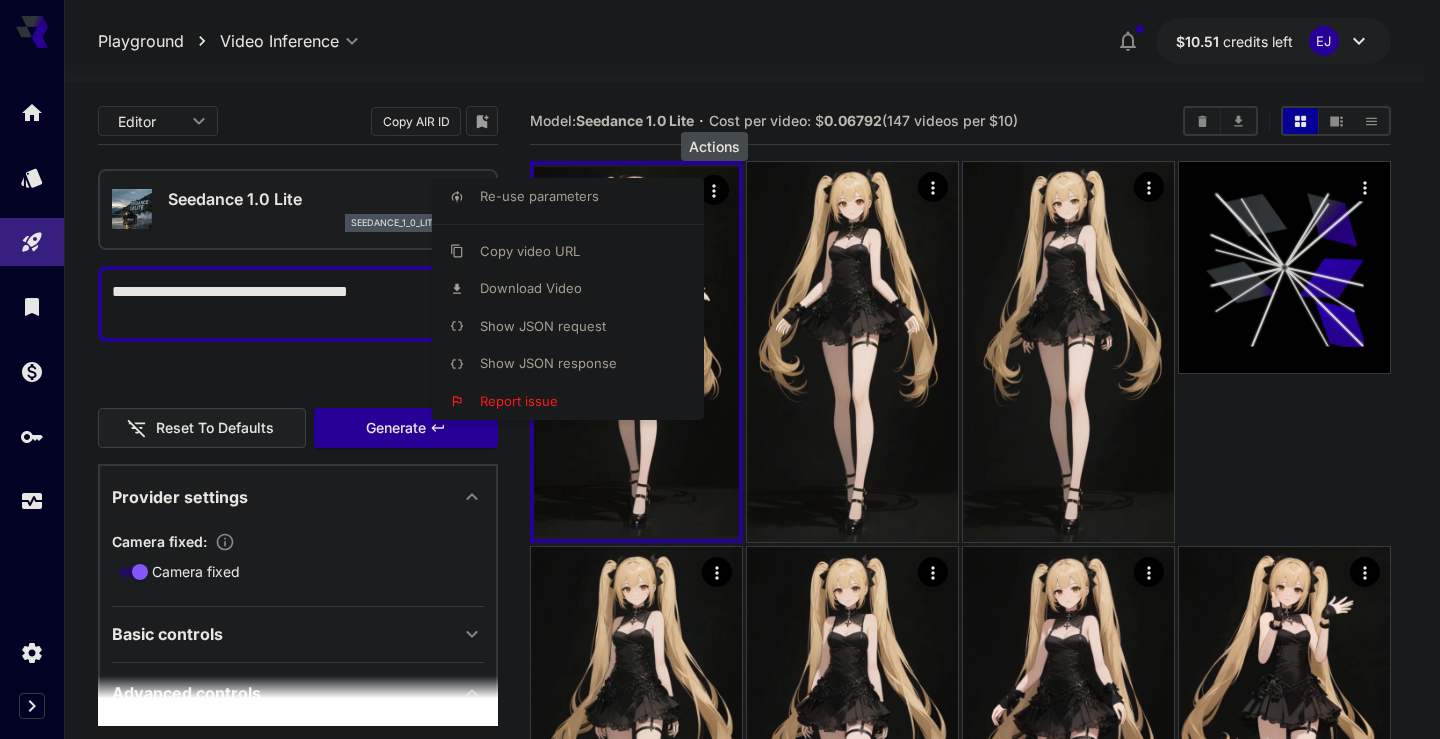click on "Download Video" at bounding box center (531, 288) 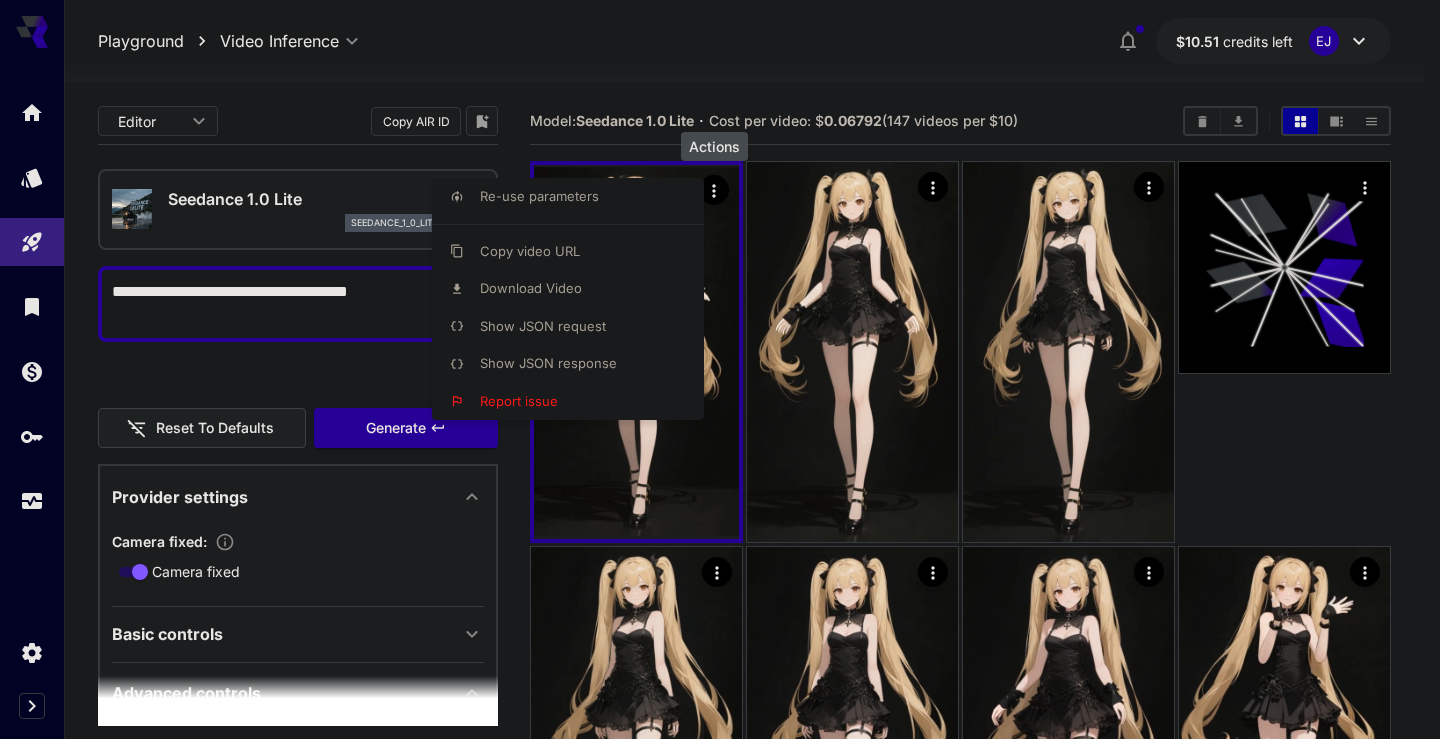 click at bounding box center [720, 369] 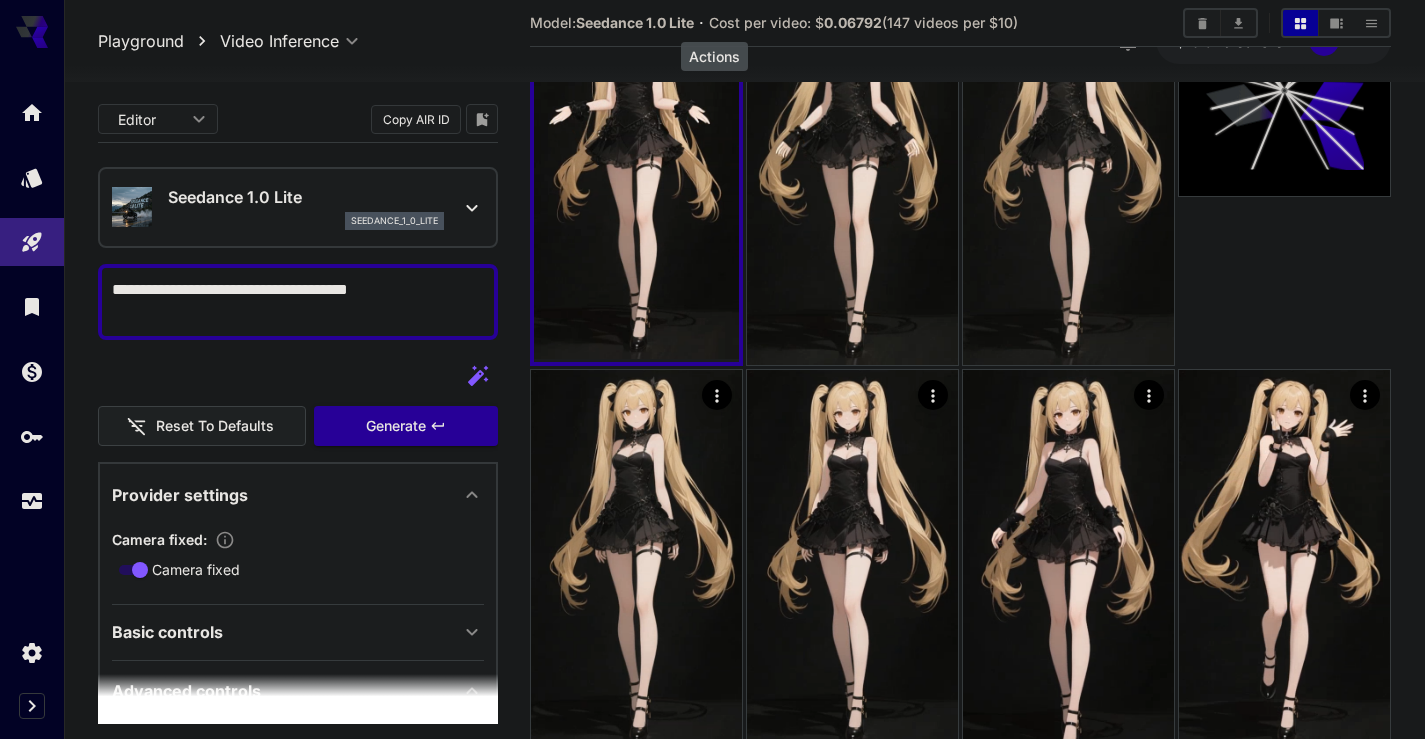 scroll, scrollTop: 464, scrollLeft: 0, axis: vertical 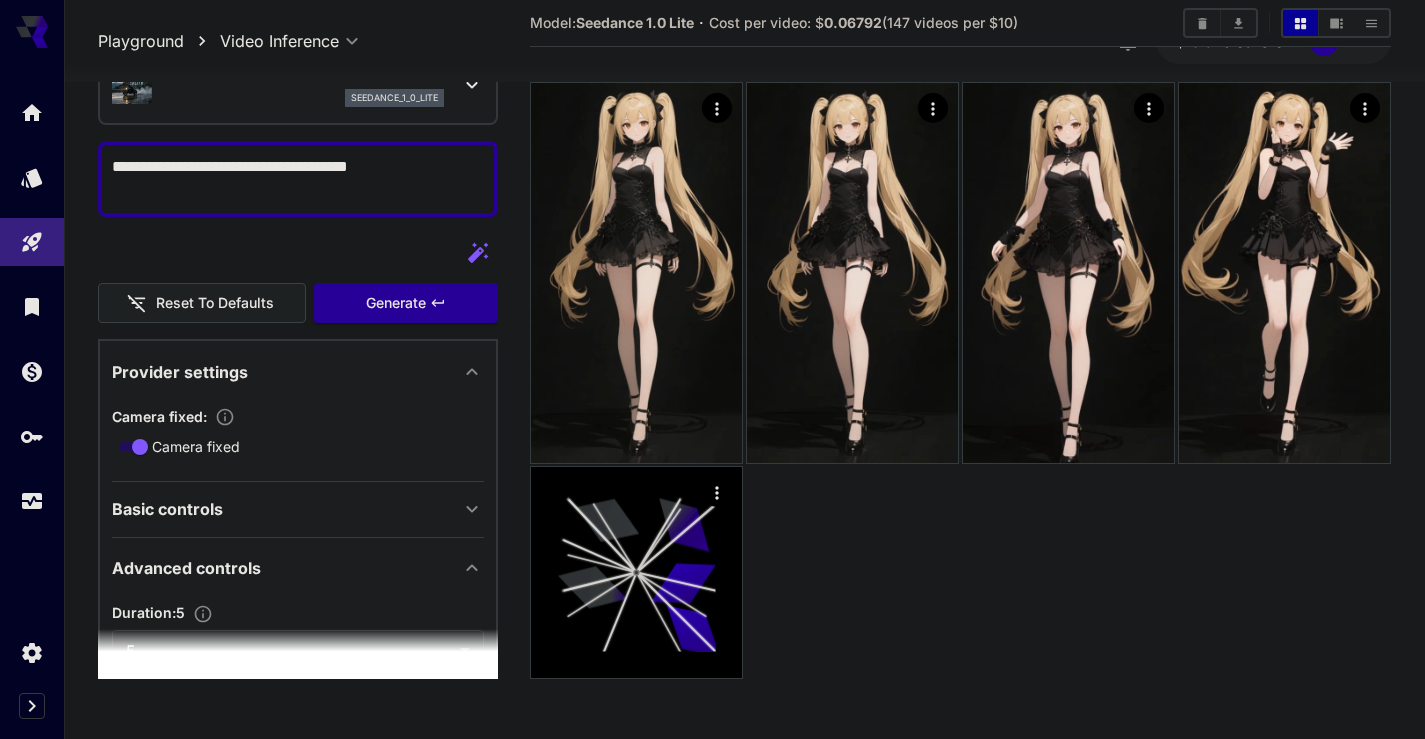 click on "Basic controls" at bounding box center (286, 509) 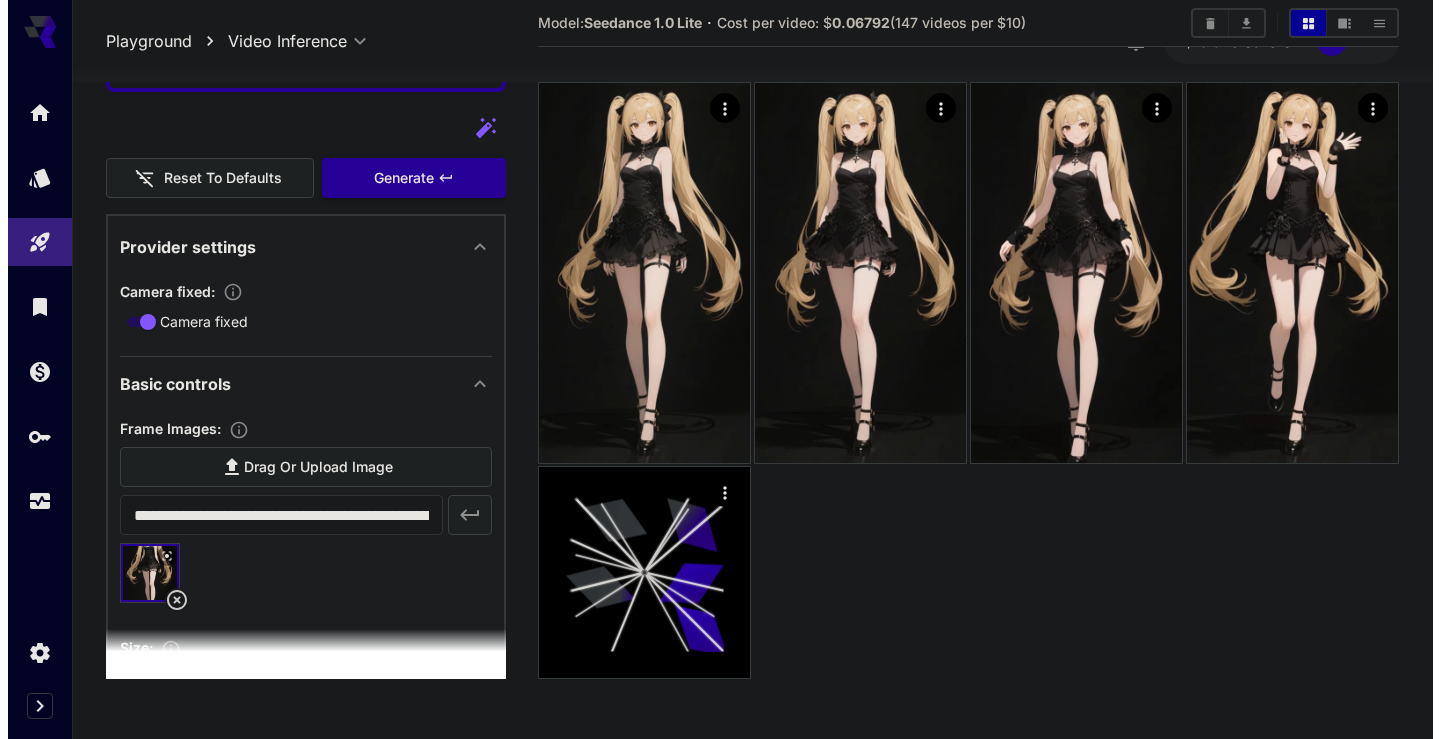 scroll, scrollTop: 438, scrollLeft: 0, axis: vertical 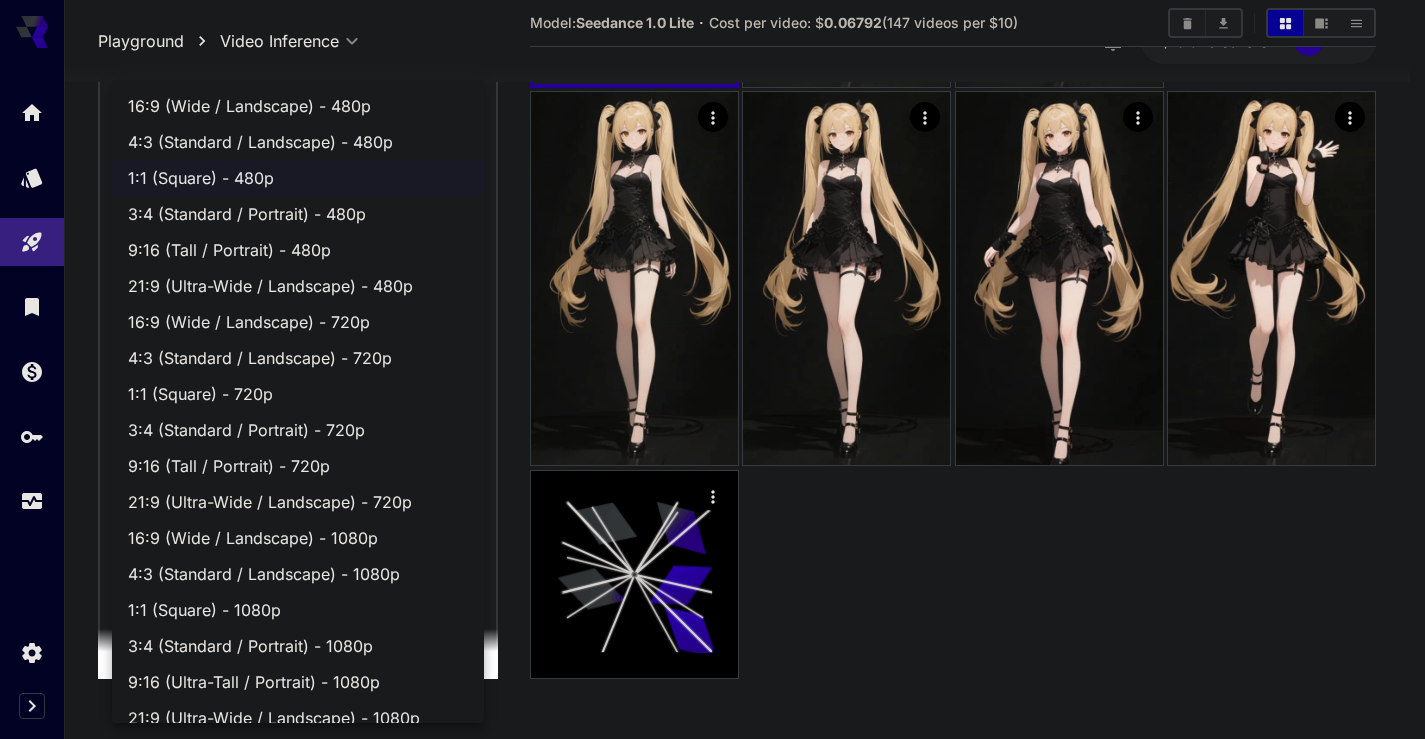 click on "**********" at bounding box center [712, 145] 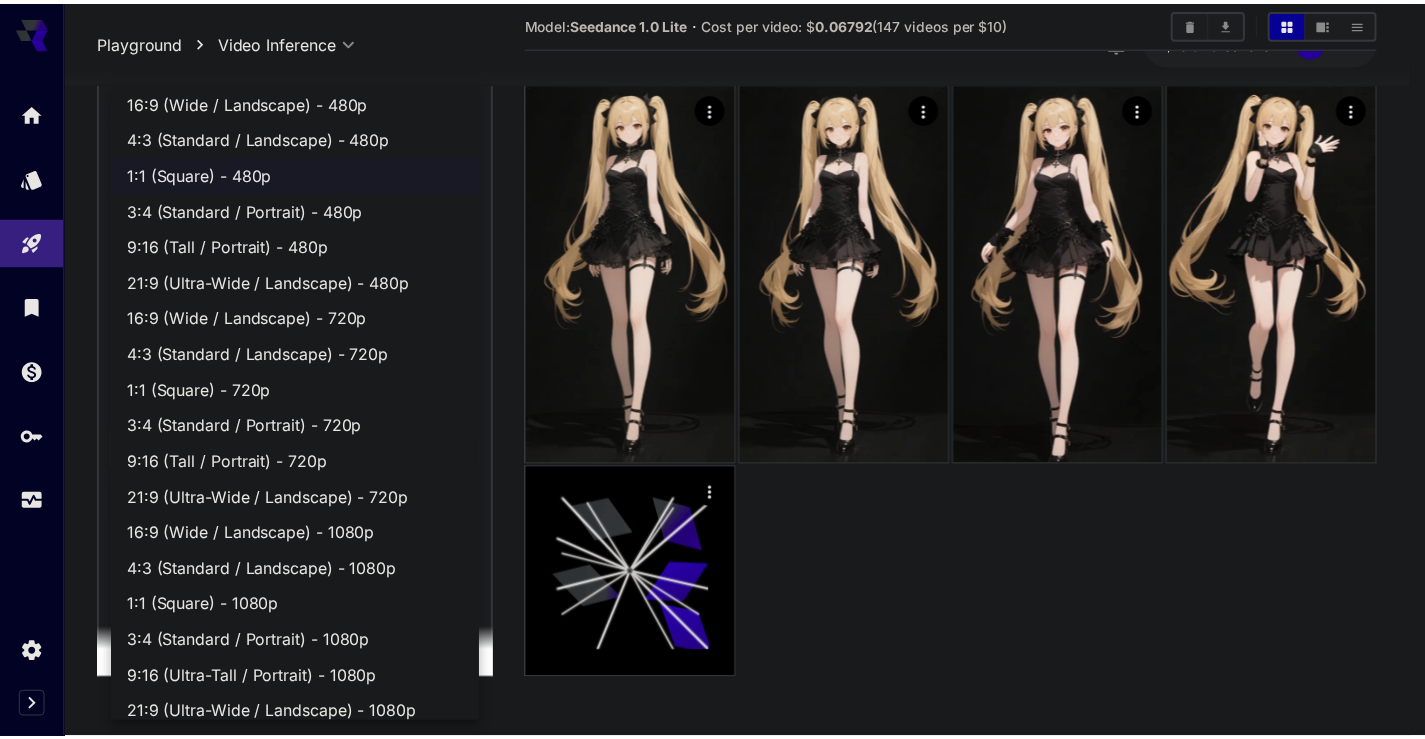 scroll, scrollTop: 0, scrollLeft: 0, axis: both 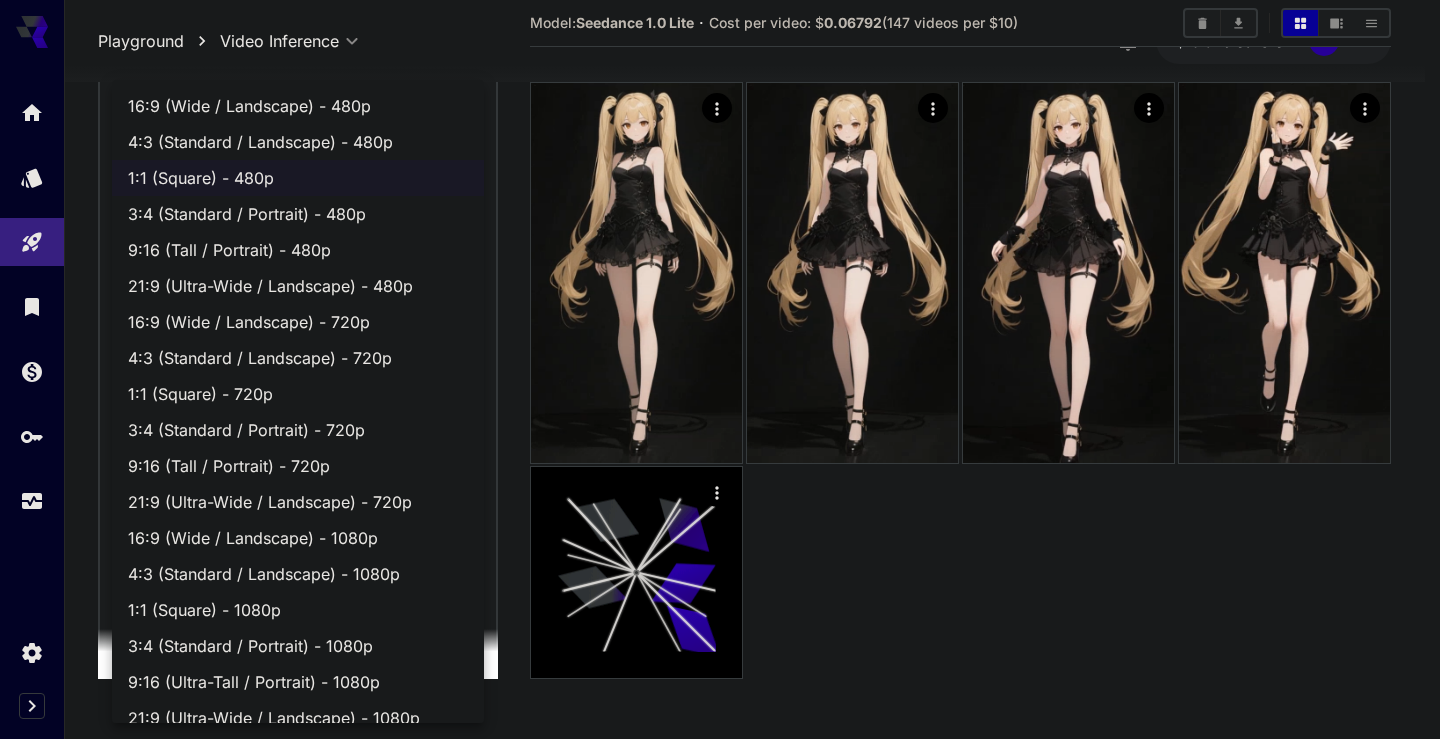 click at bounding box center [720, 369] 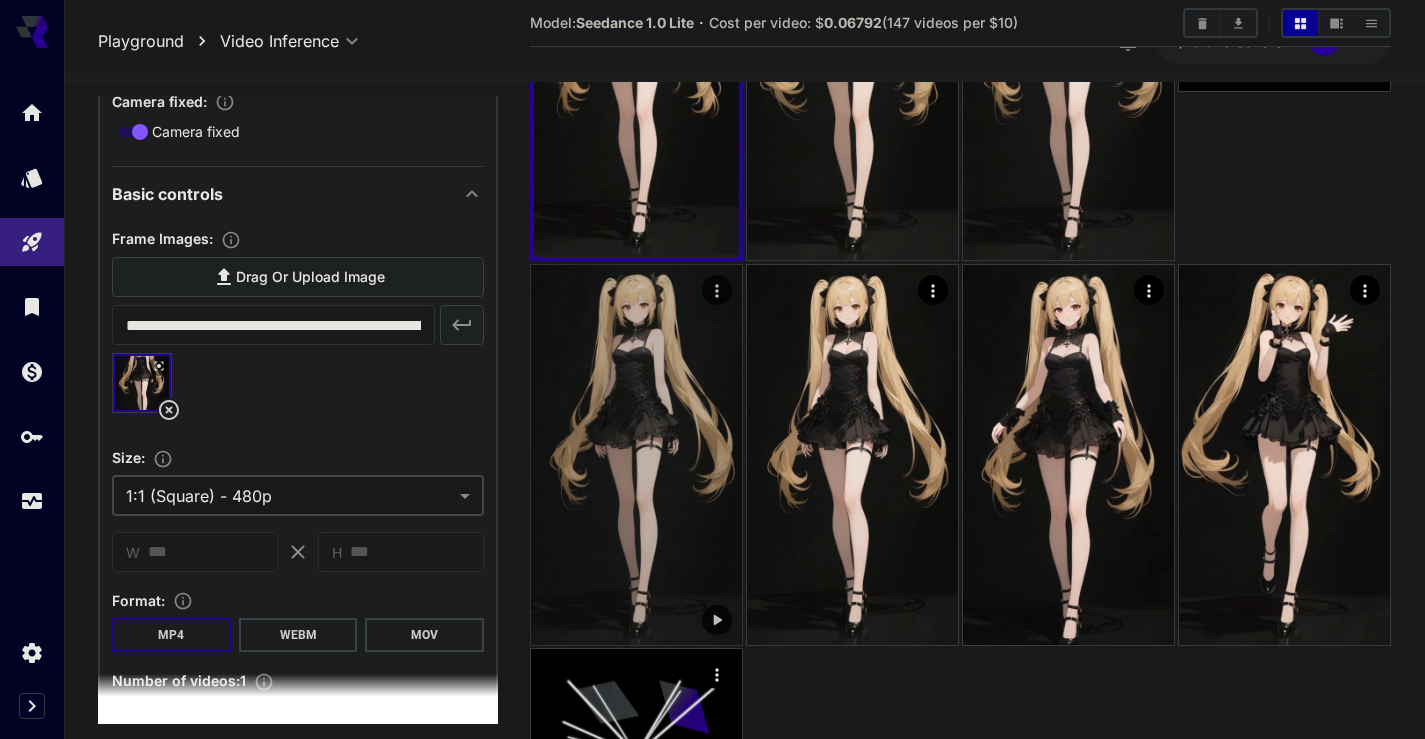 scroll, scrollTop: 0, scrollLeft: 0, axis: both 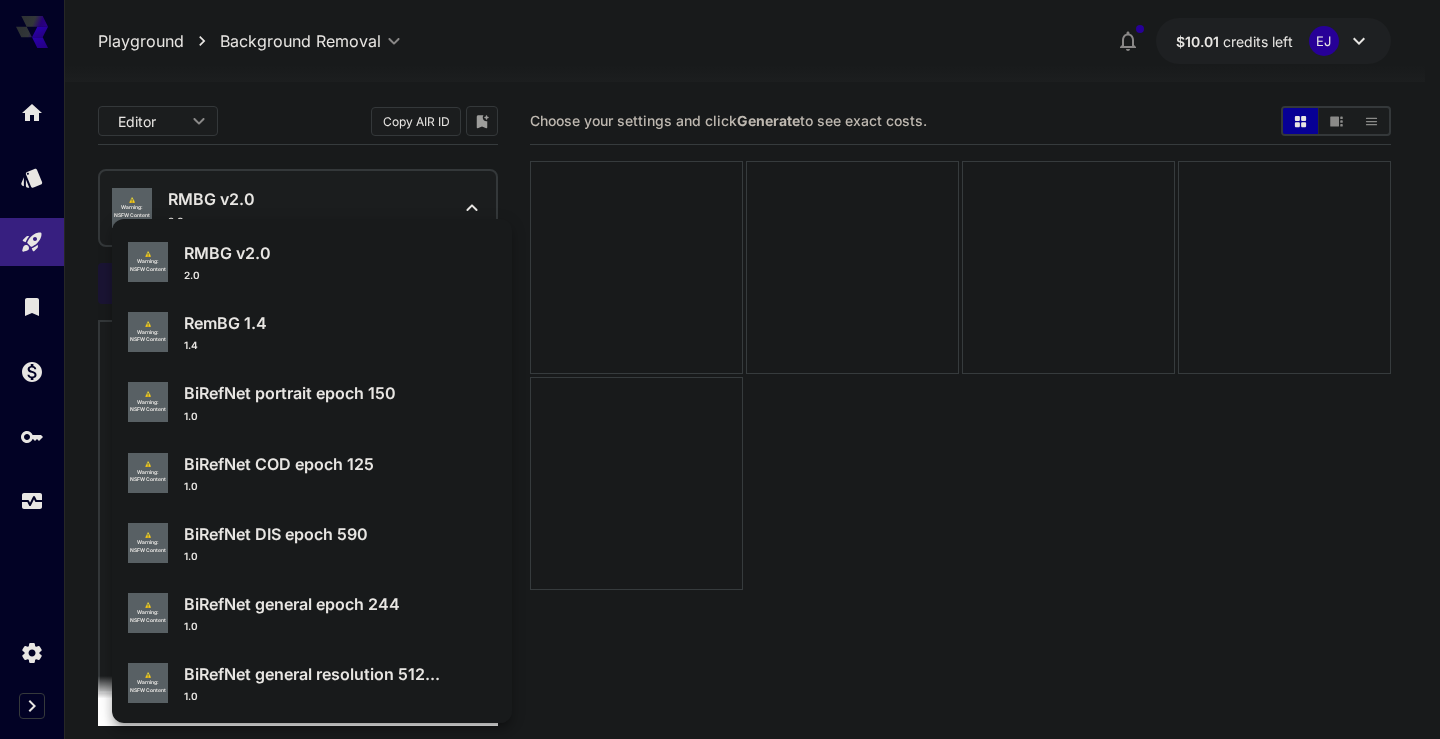 click at bounding box center [720, 369] 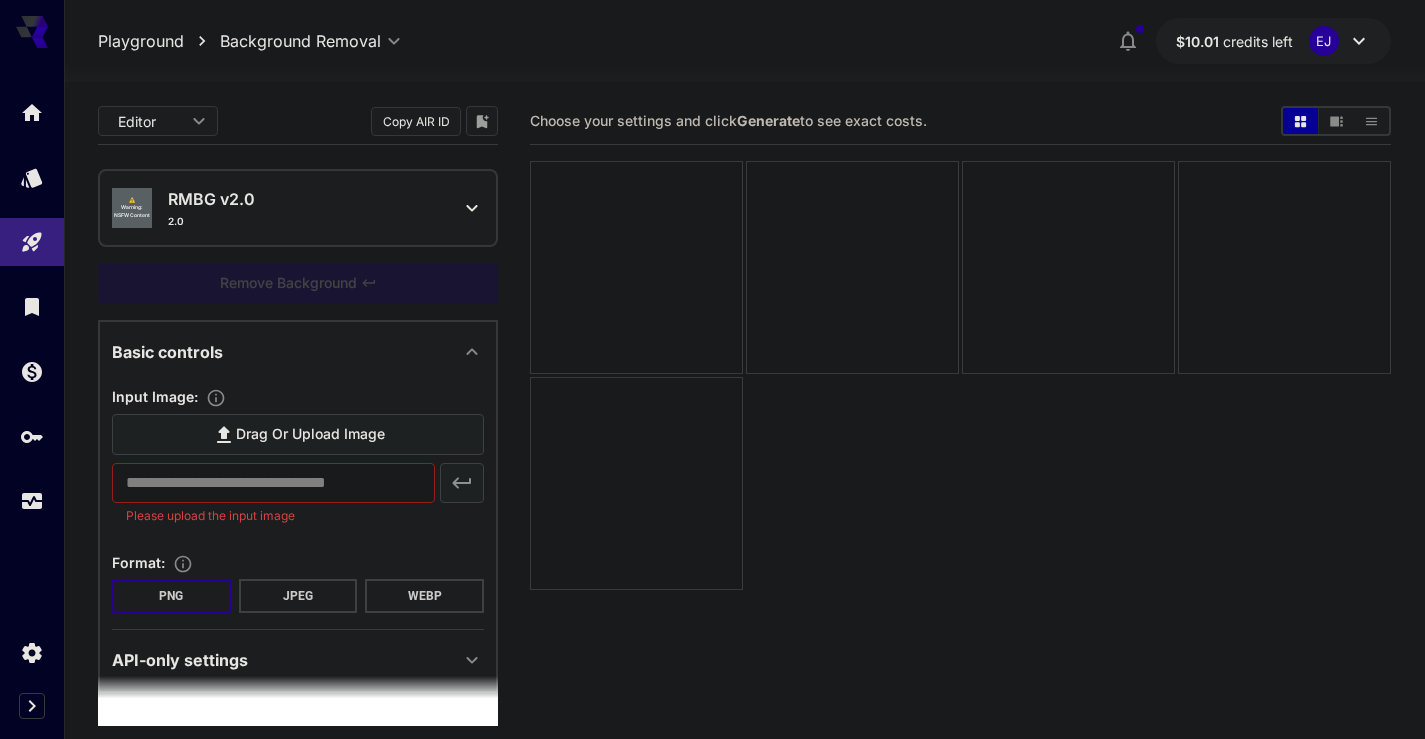 click on "Remove Background" at bounding box center [298, 283] 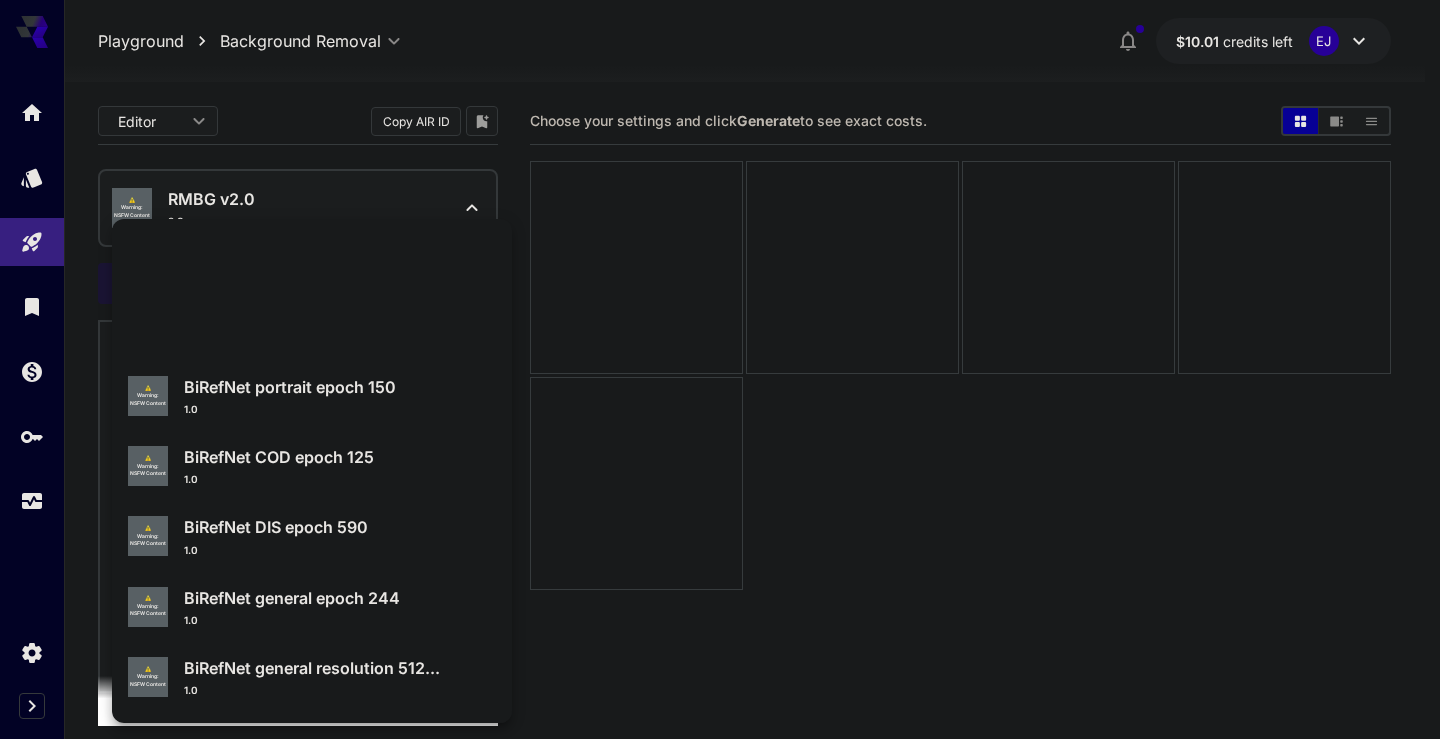 scroll, scrollTop: 0, scrollLeft: 0, axis: both 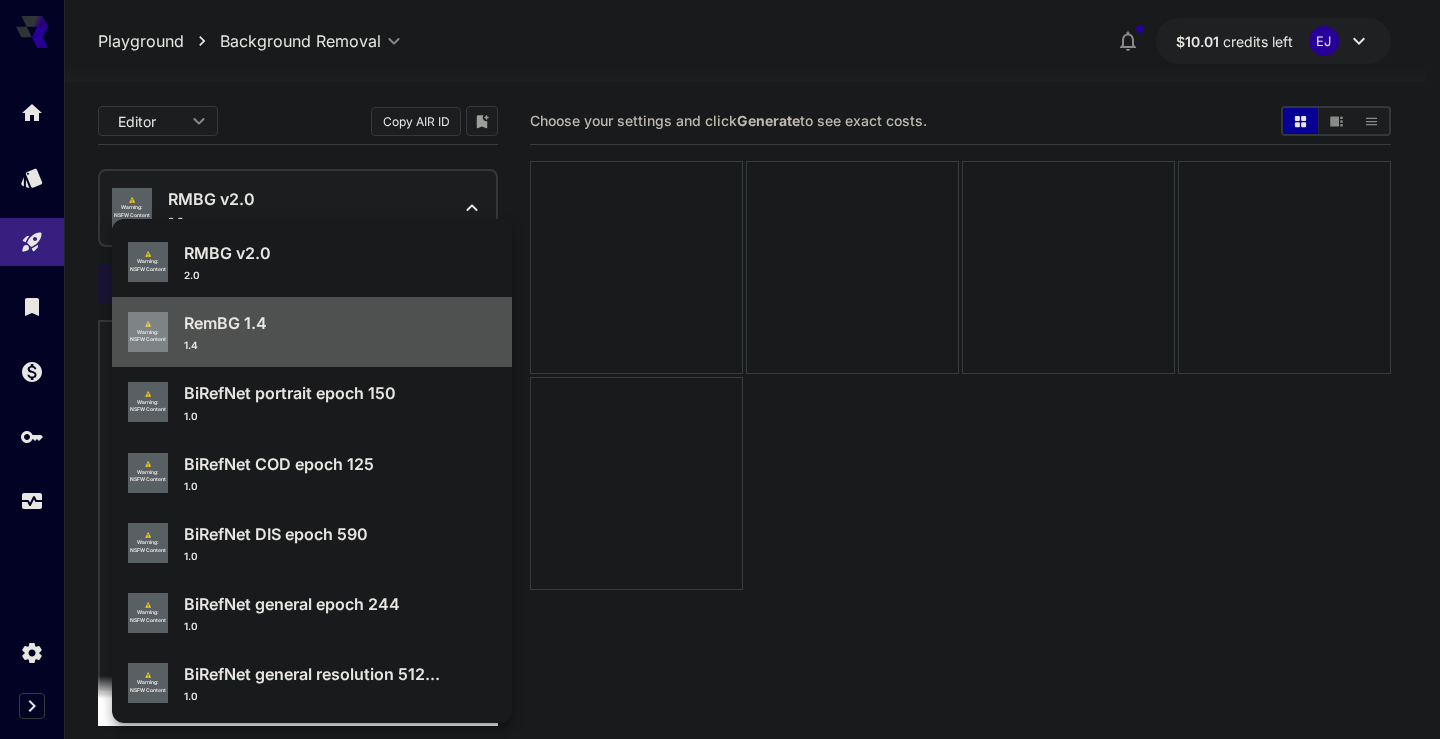 click on "RemBG 1.4" at bounding box center [340, 323] 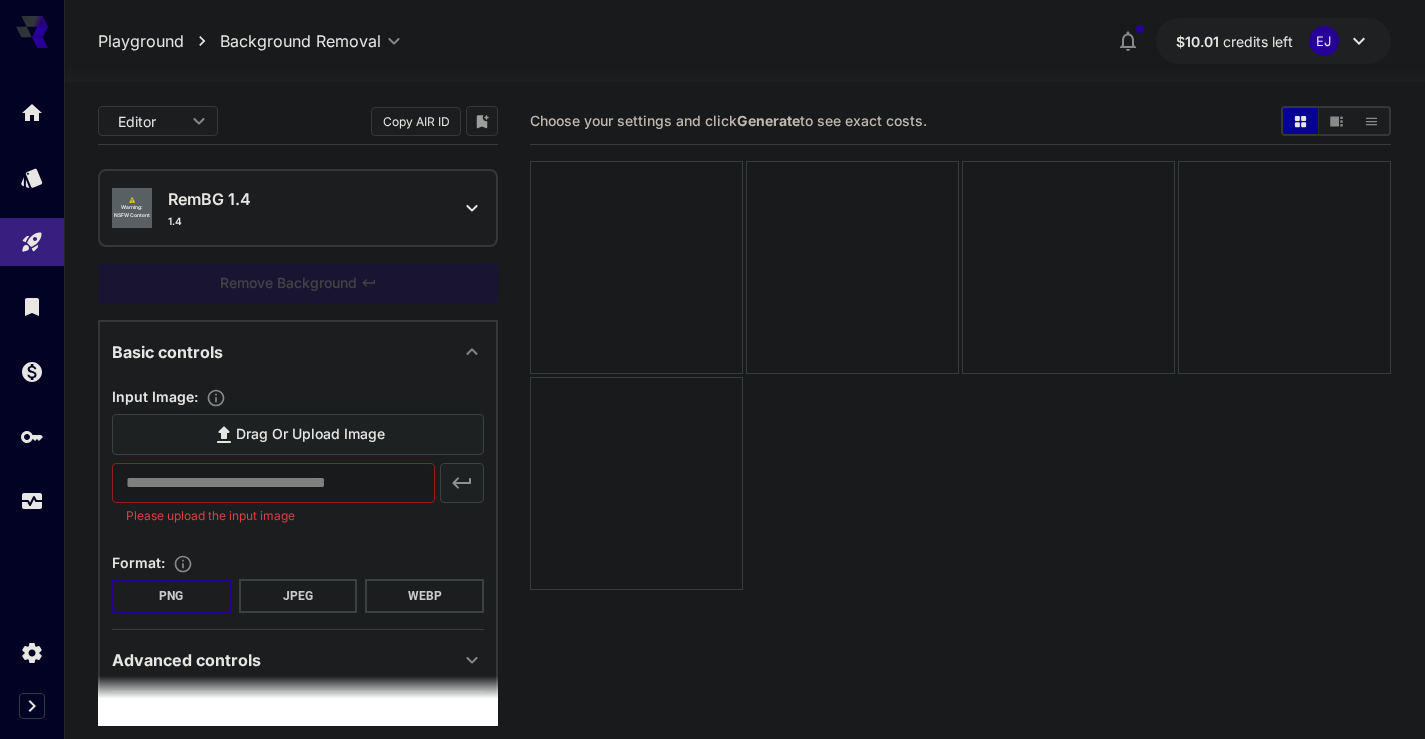 click on "RemBG 1.4" at bounding box center (306, 199) 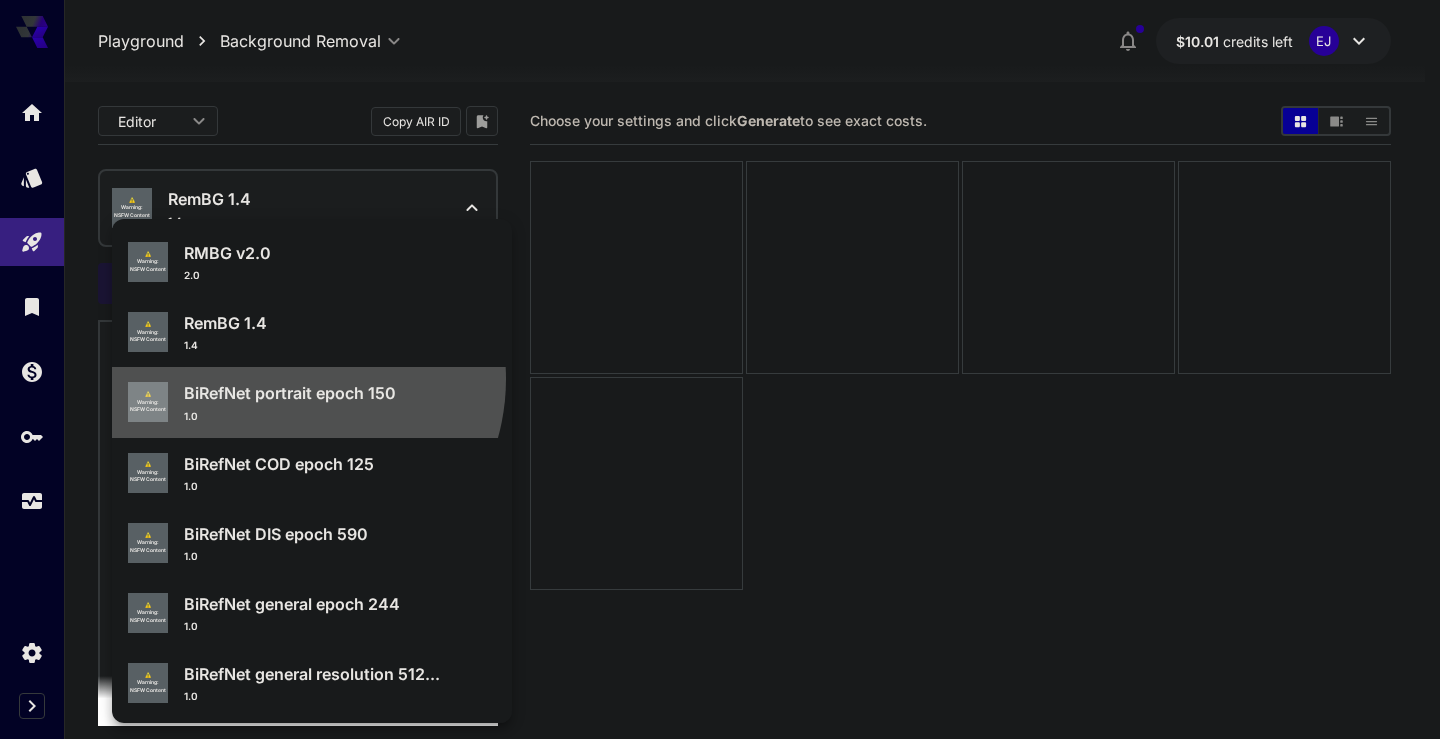 click on "⚠️ Warning: NSFW Content BiRefNet portrait epoch 150 1.0" at bounding box center [312, 402] 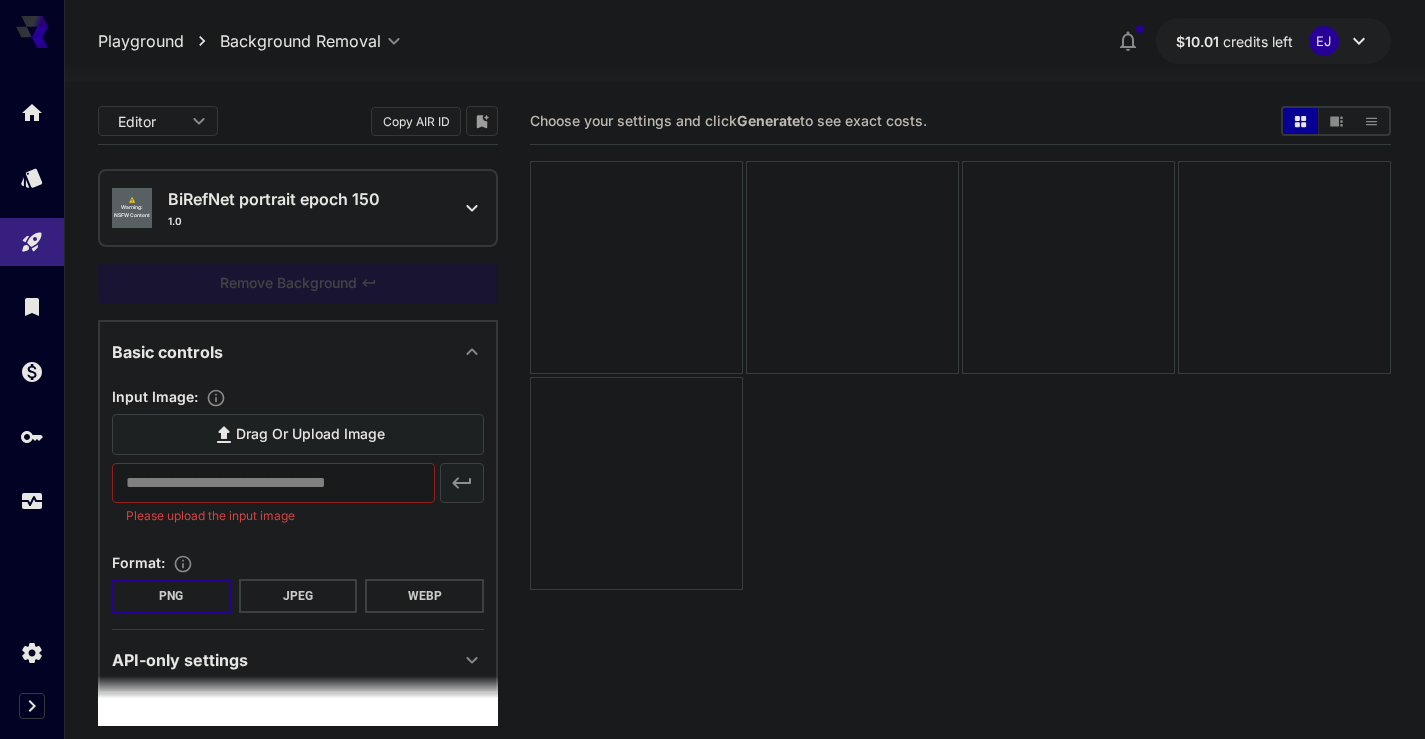 click on "BiRefNet portrait epoch 150" at bounding box center (306, 199) 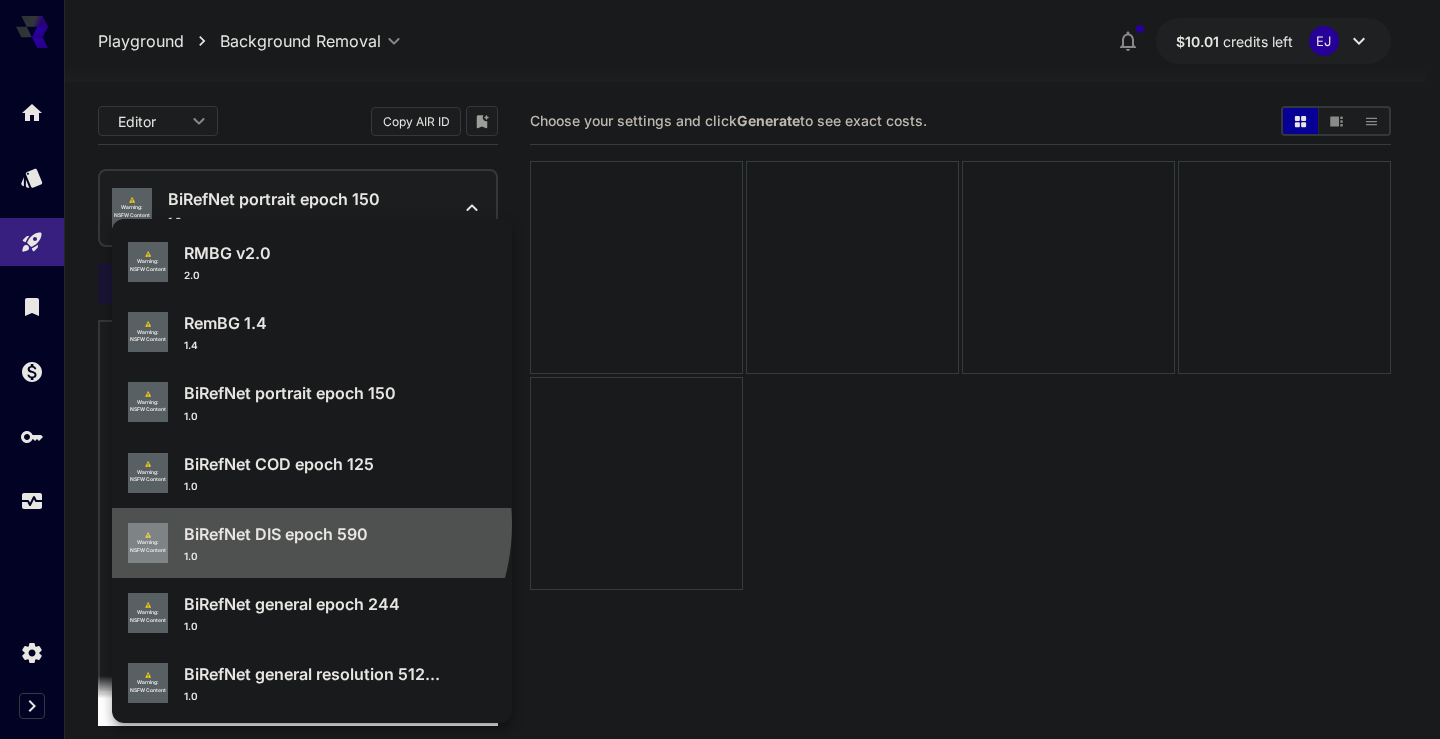 click on "BiRefNet DIS epoch 590" at bounding box center [340, 534] 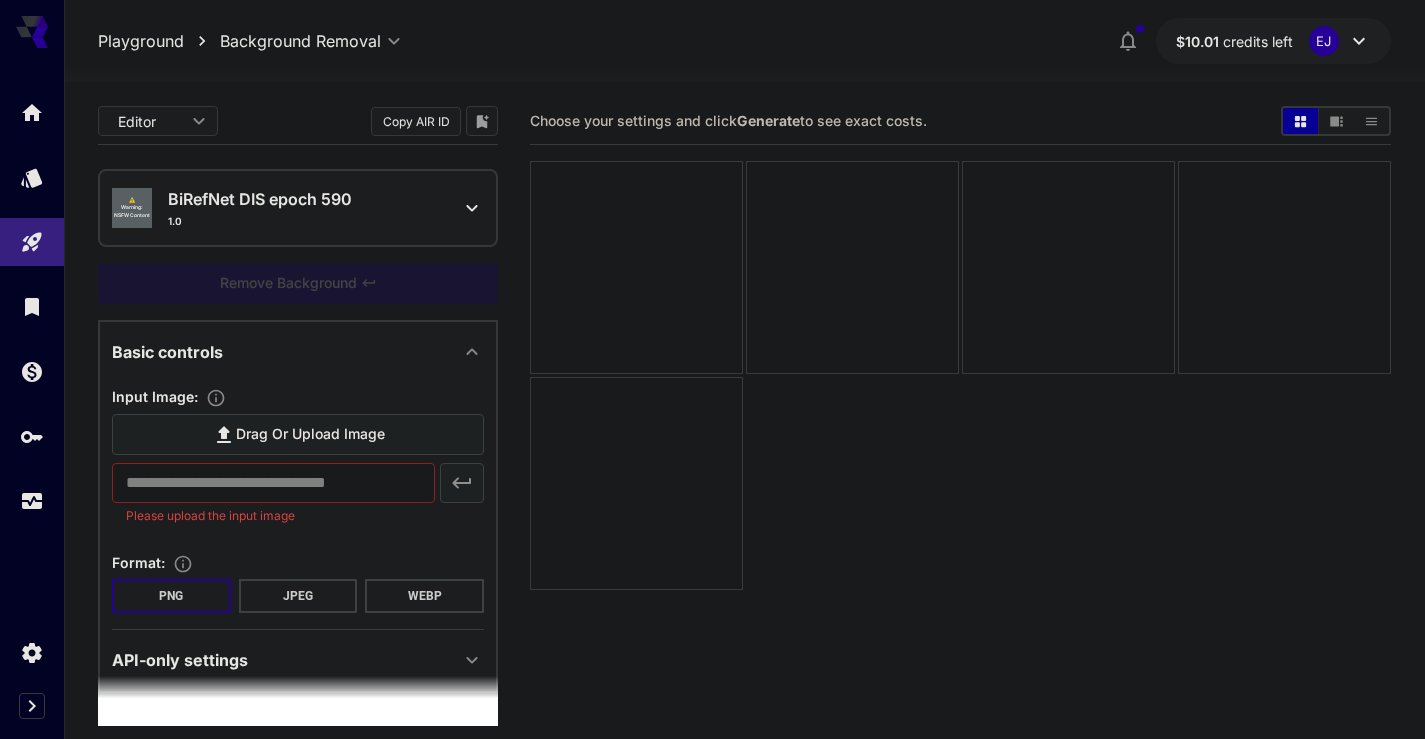 click on "1.0" at bounding box center (306, 221) 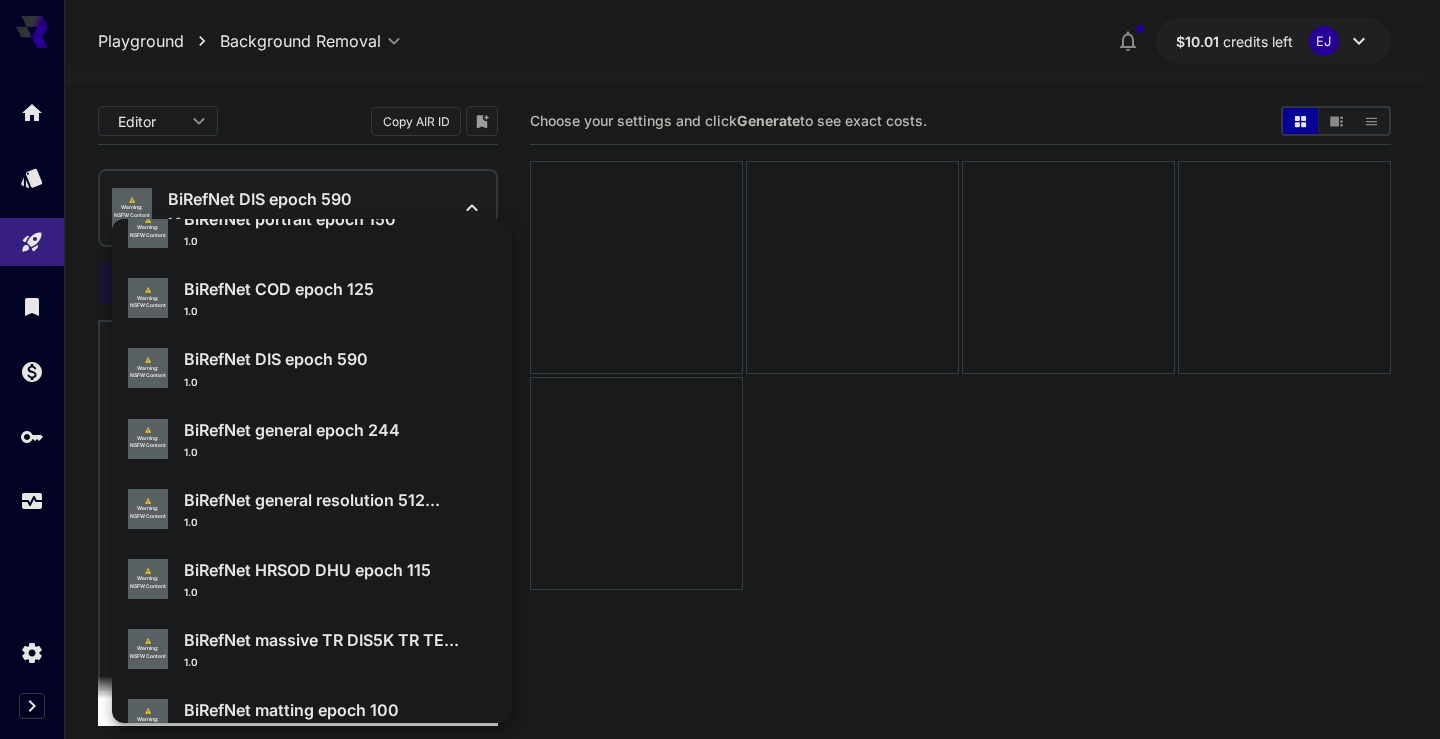 scroll, scrollTop: 214, scrollLeft: 0, axis: vertical 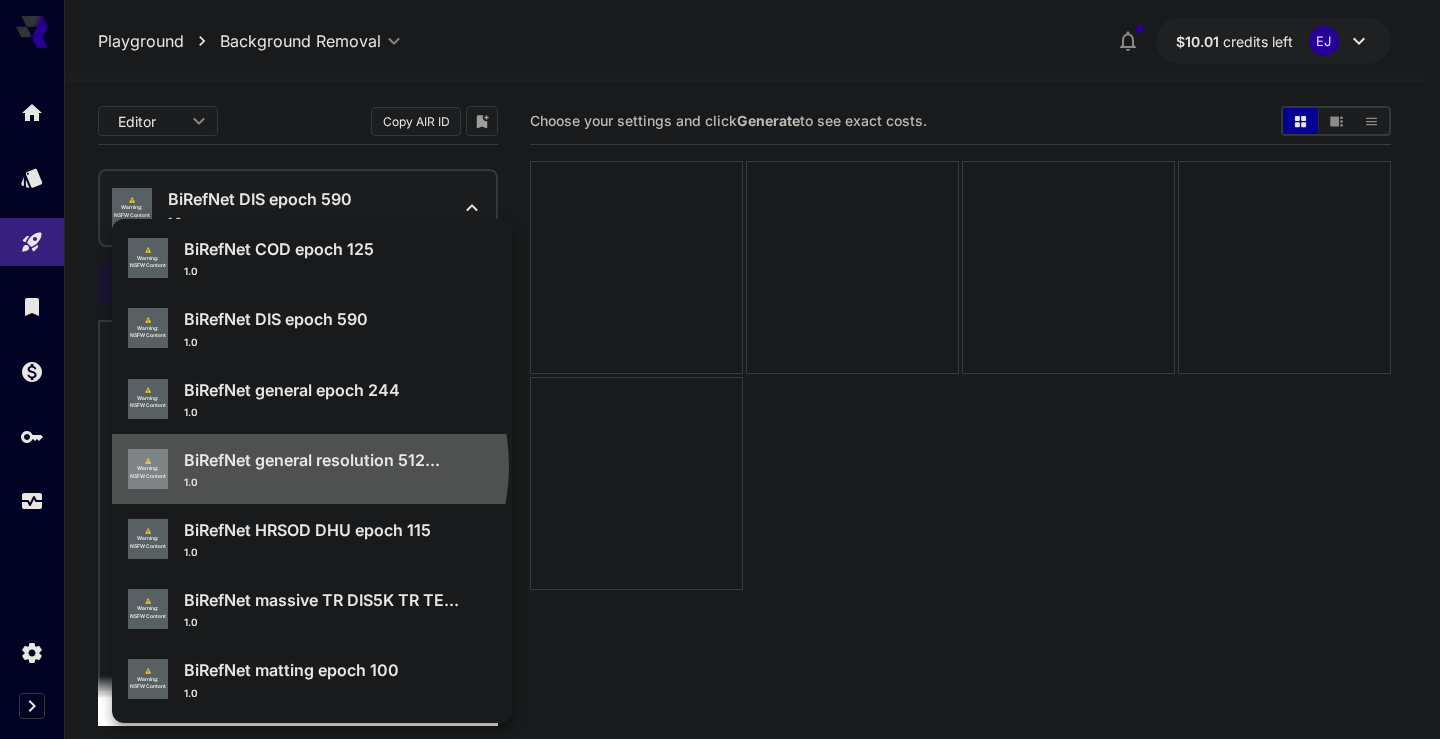 click on "BiRefNet general resolution 512..." at bounding box center (340, 460) 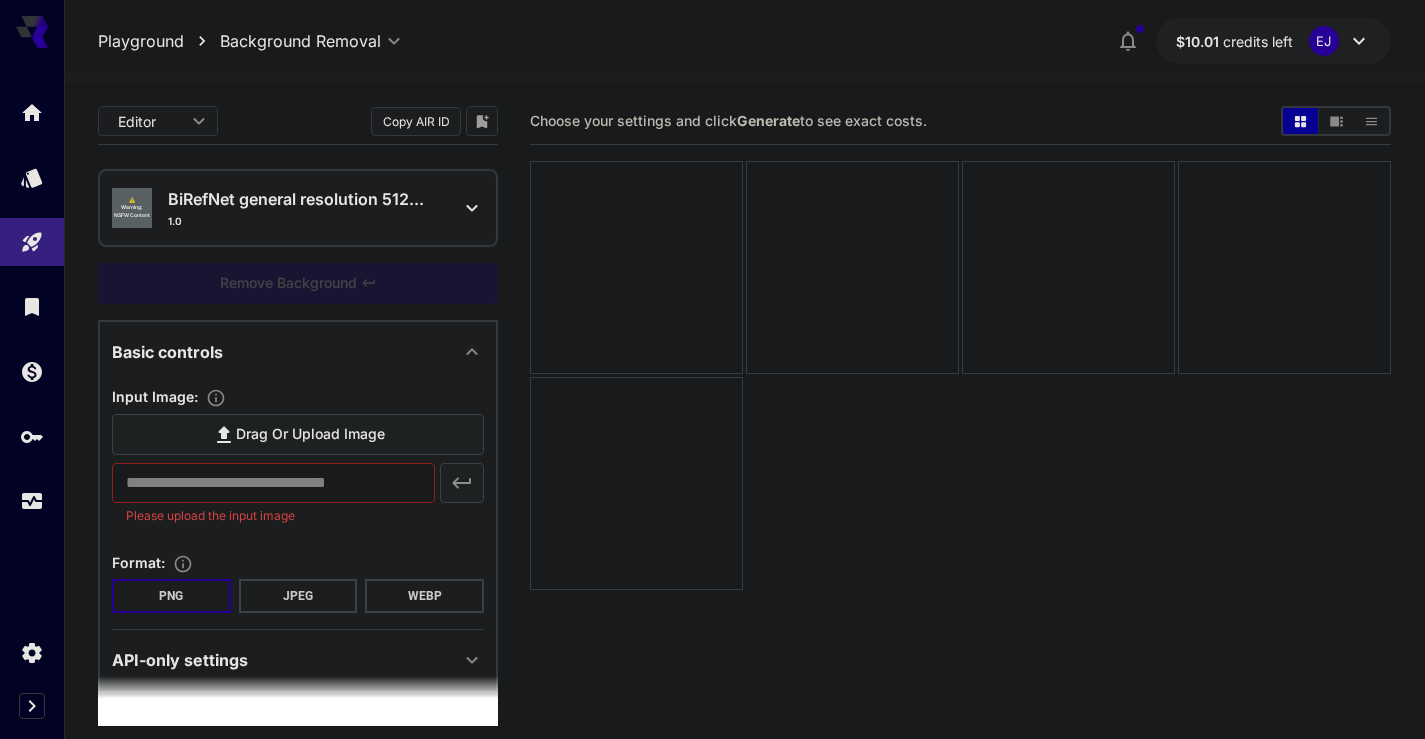 click on "BiRefNet general resolution 512..." at bounding box center (306, 199) 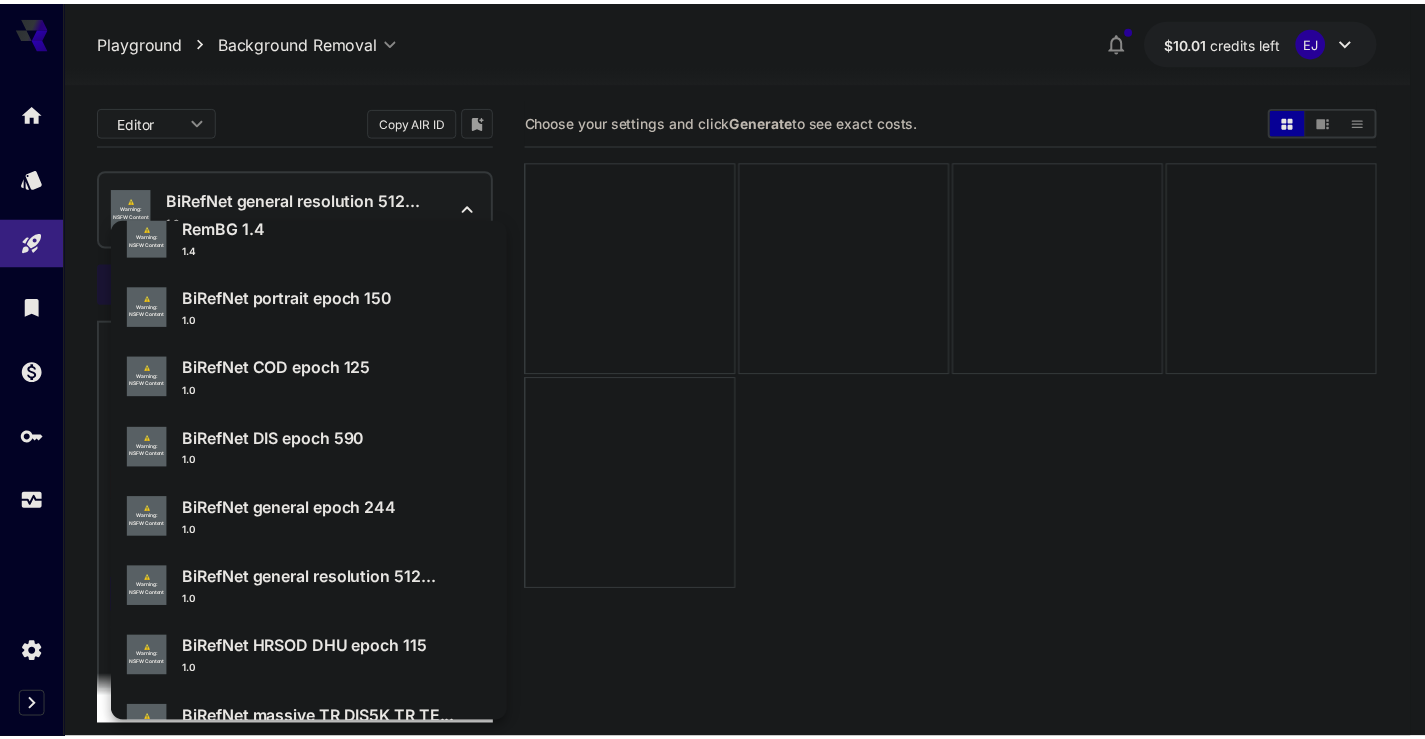 scroll, scrollTop: 214, scrollLeft: 0, axis: vertical 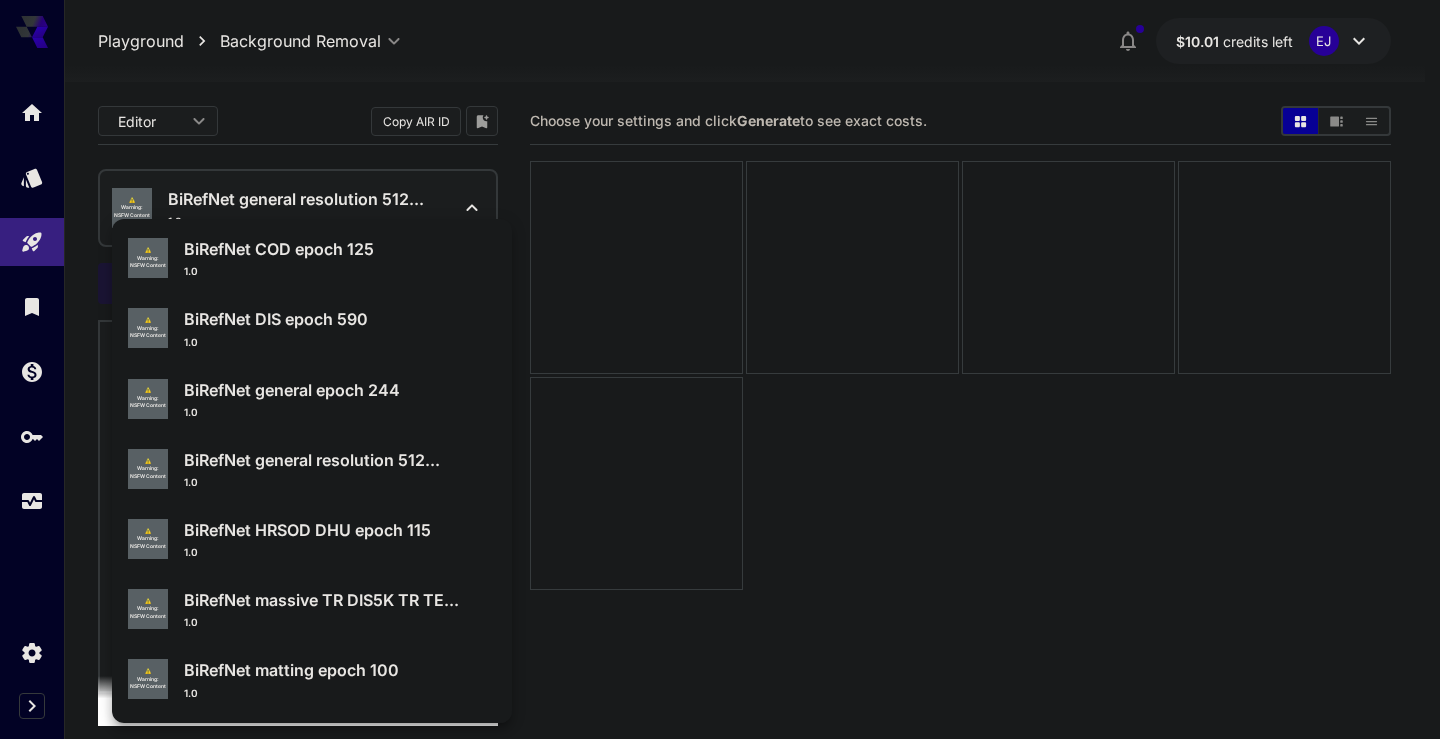 click on "⚠️ Warning: NSFW Content BiRefNet matting epoch 100 1.0" at bounding box center [312, 679] 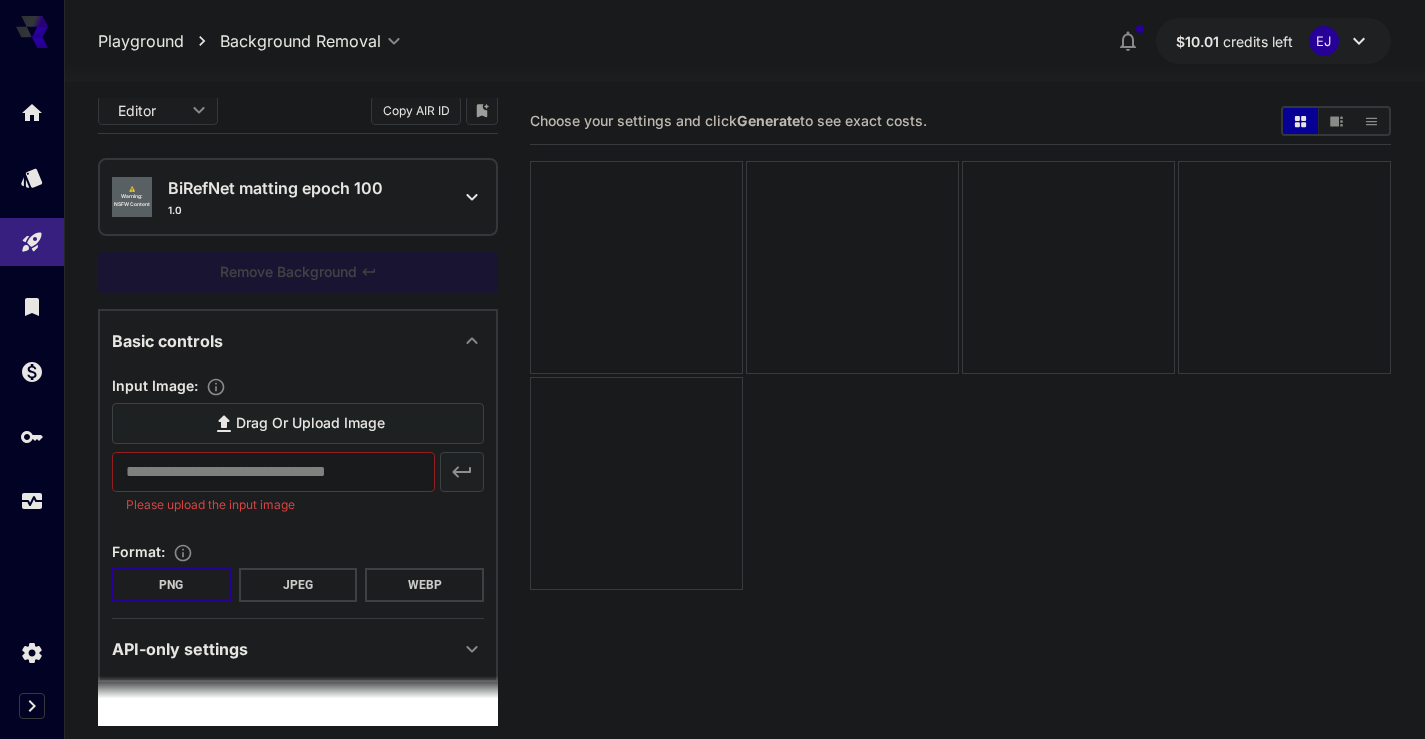 scroll, scrollTop: 17, scrollLeft: 0, axis: vertical 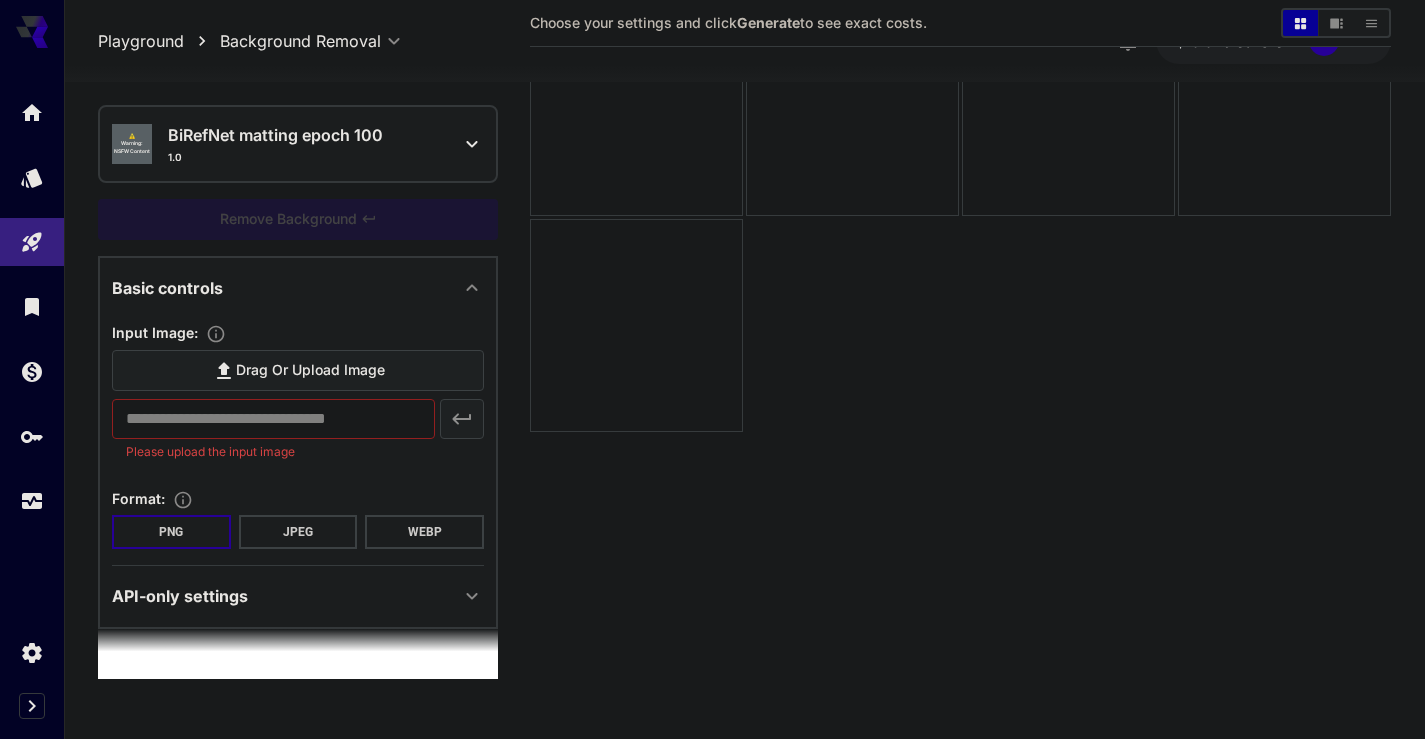 click on "API-only settings" at bounding box center [180, 596] 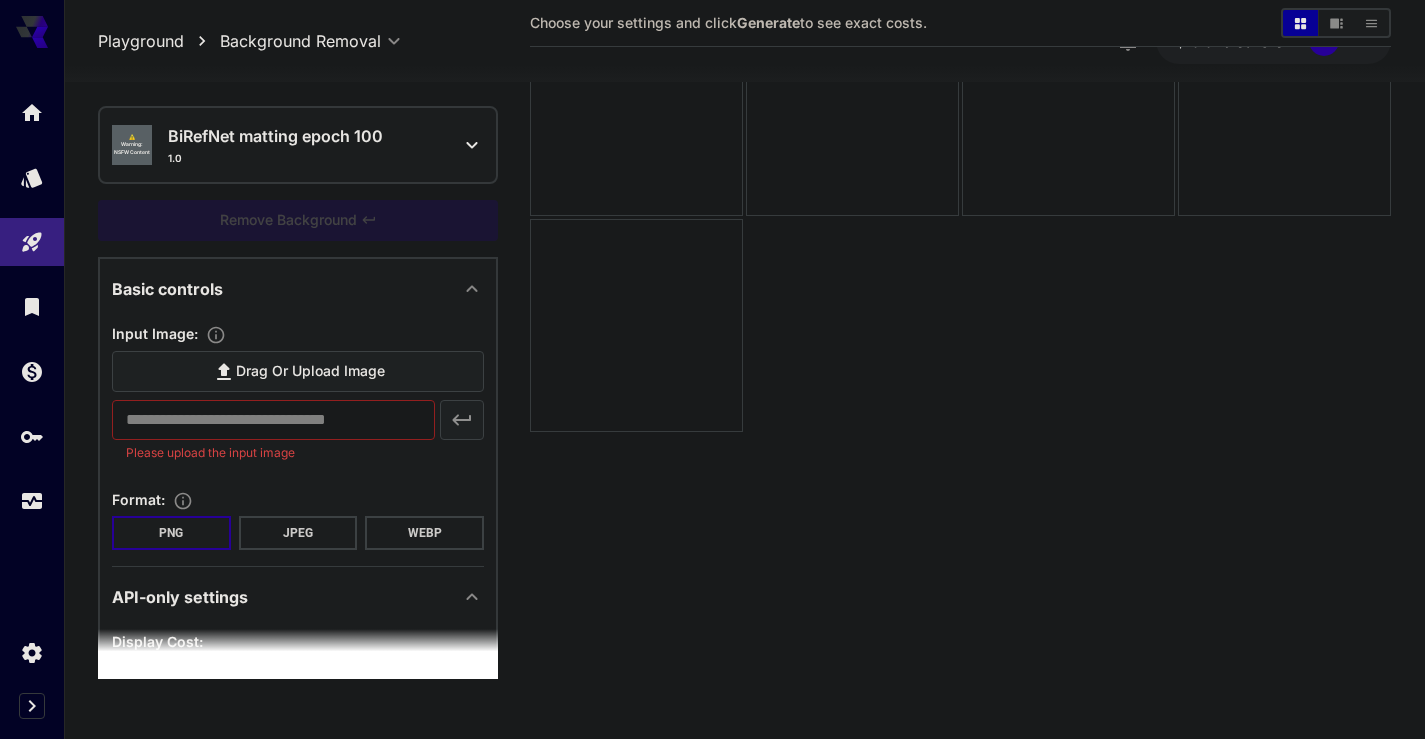 scroll, scrollTop: 0, scrollLeft: 0, axis: both 